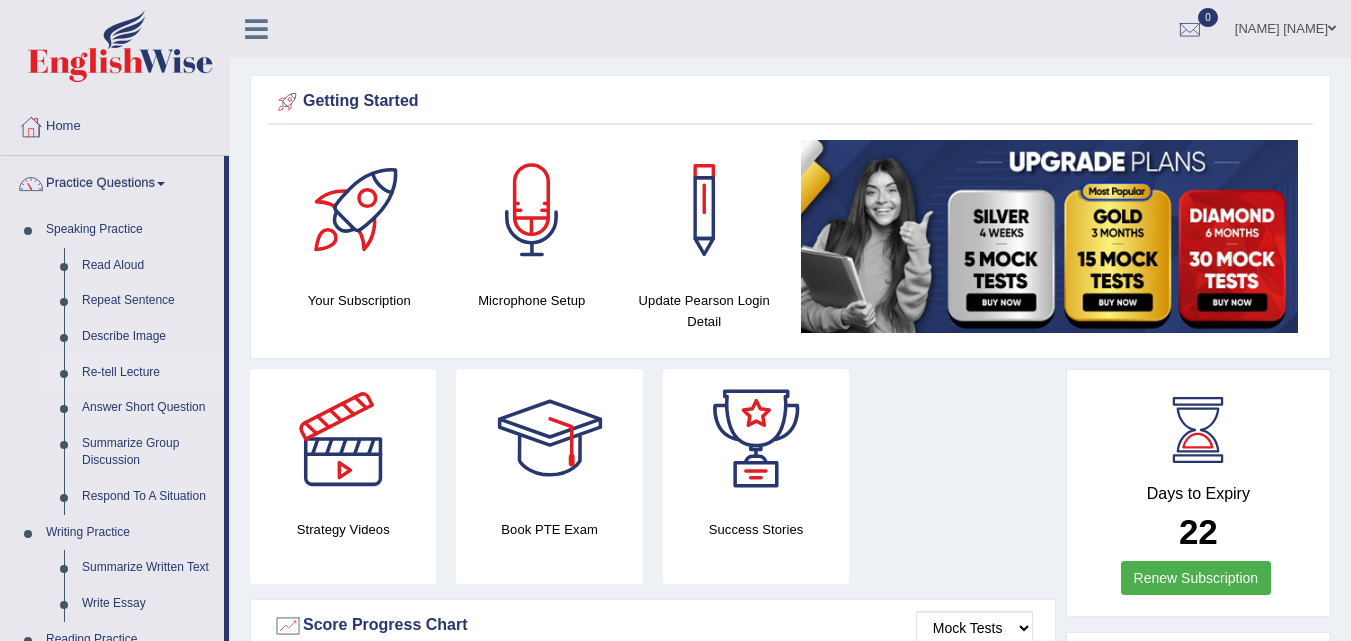 scroll, scrollTop: 0, scrollLeft: 0, axis: both 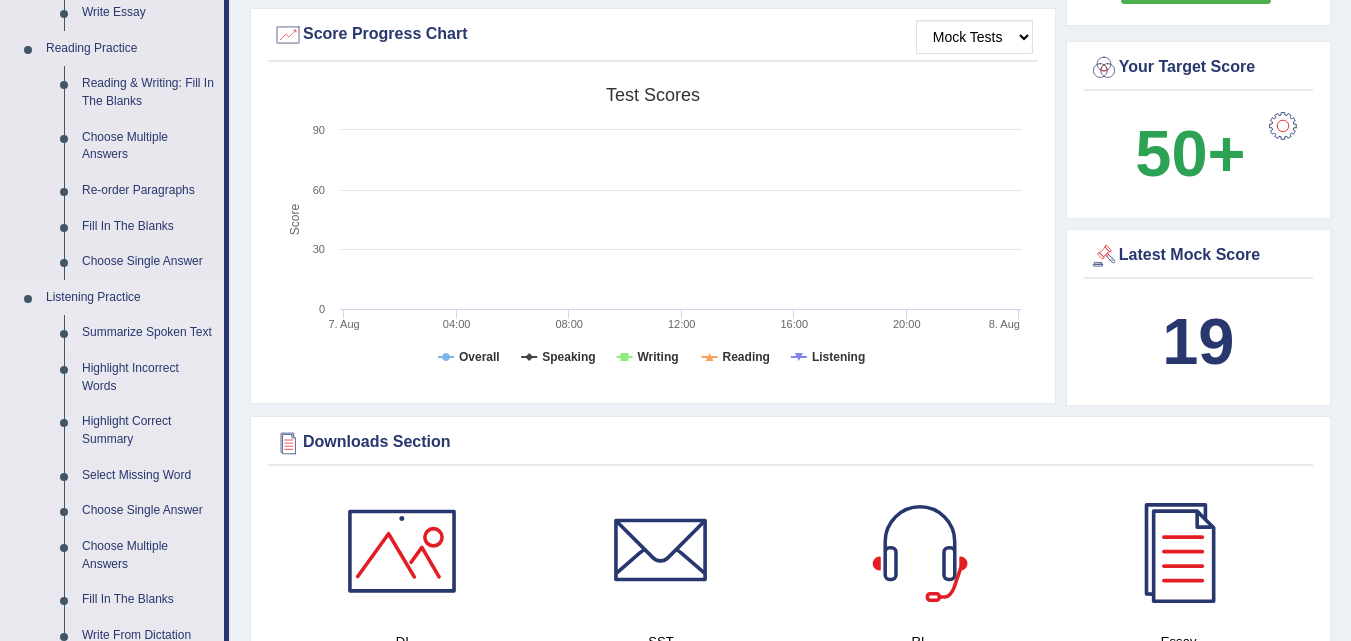 click on "Summarize Spoken Text" at bounding box center [148, 333] 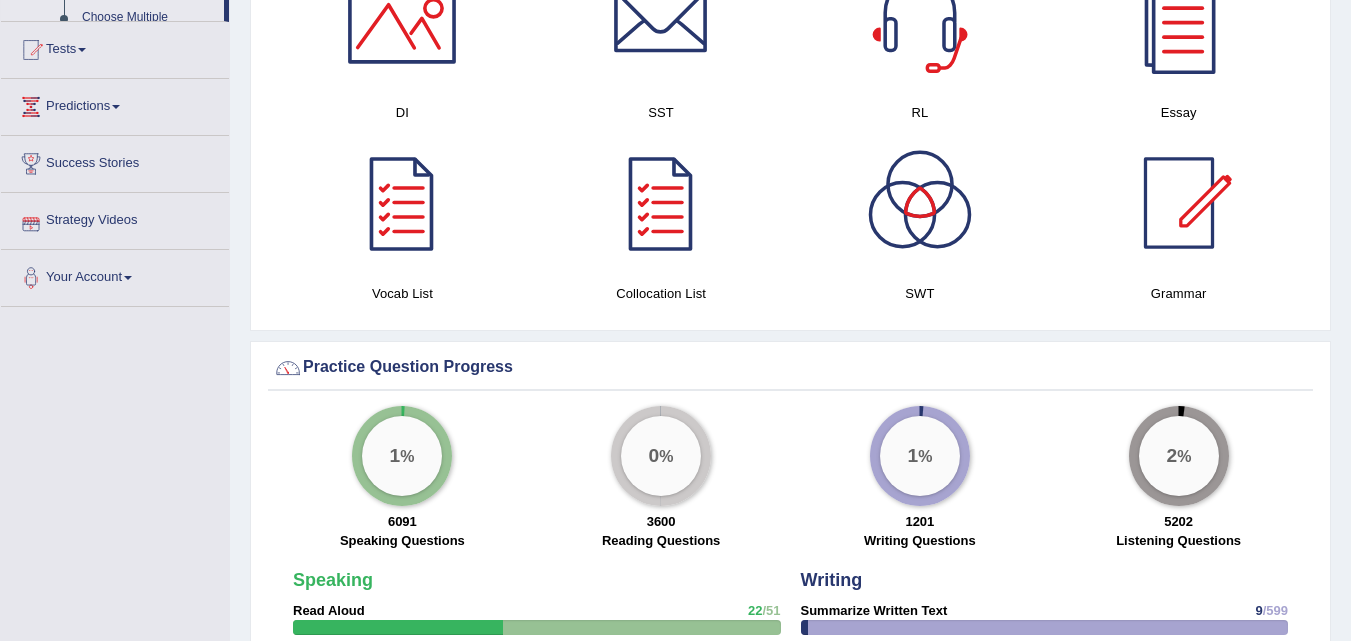 scroll, scrollTop: 1302, scrollLeft: 0, axis: vertical 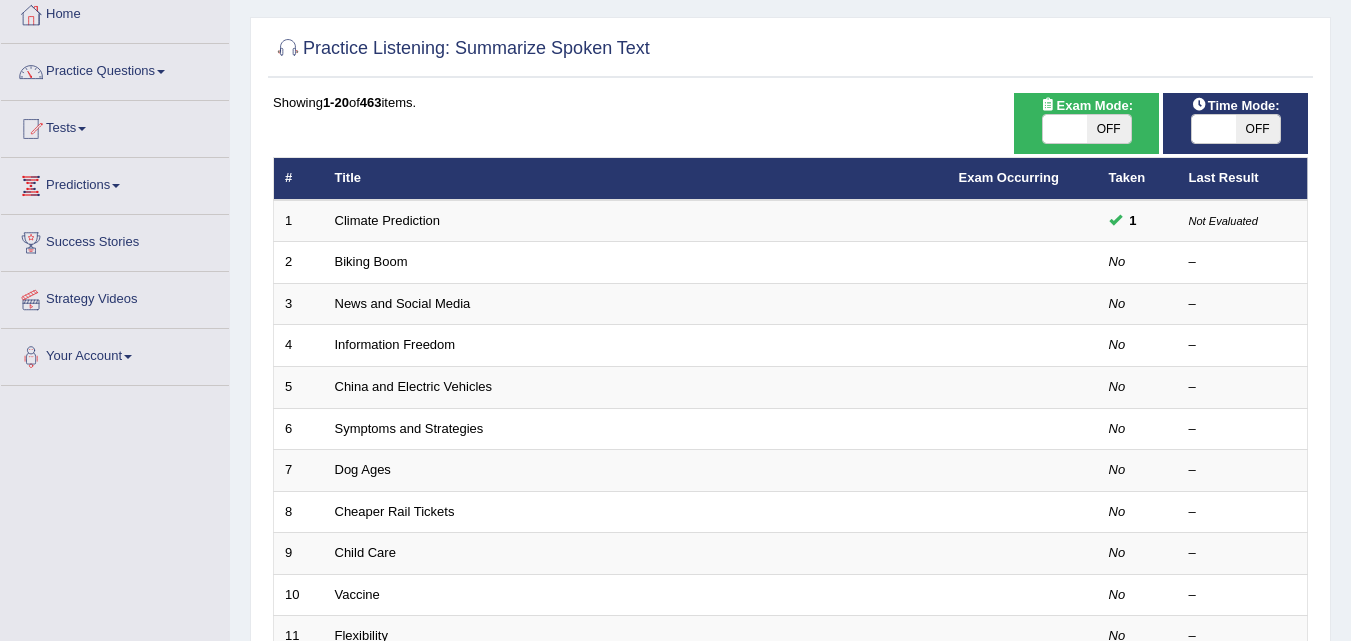 click on "Biking Boom" at bounding box center (371, 261) 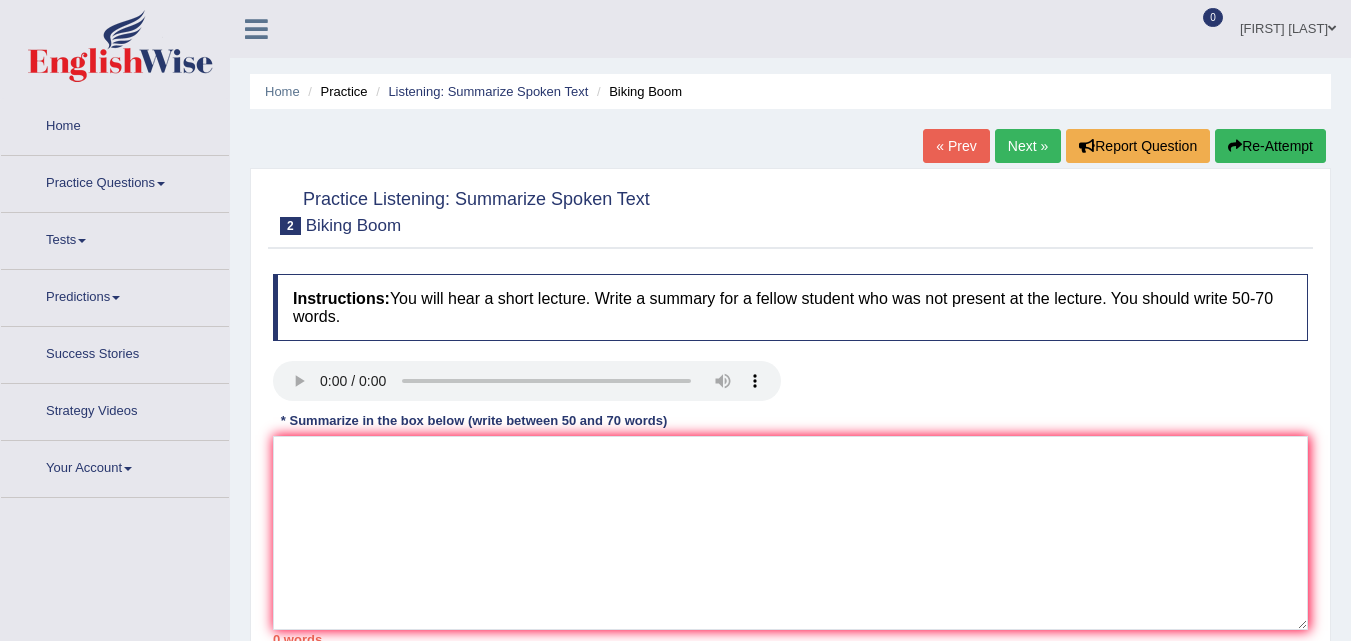scroll, scrollTop: 0, scrollLeft: 0, axis: both 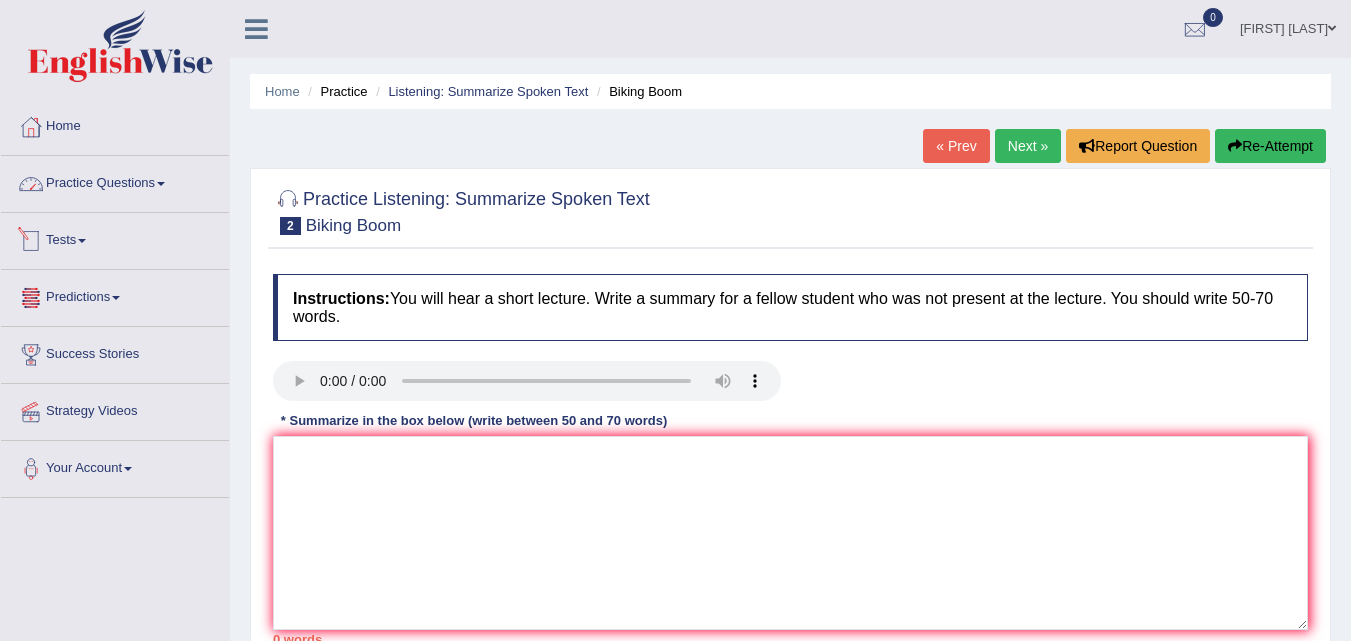 click on "Practice Questions" at bounding box center [115, 181] 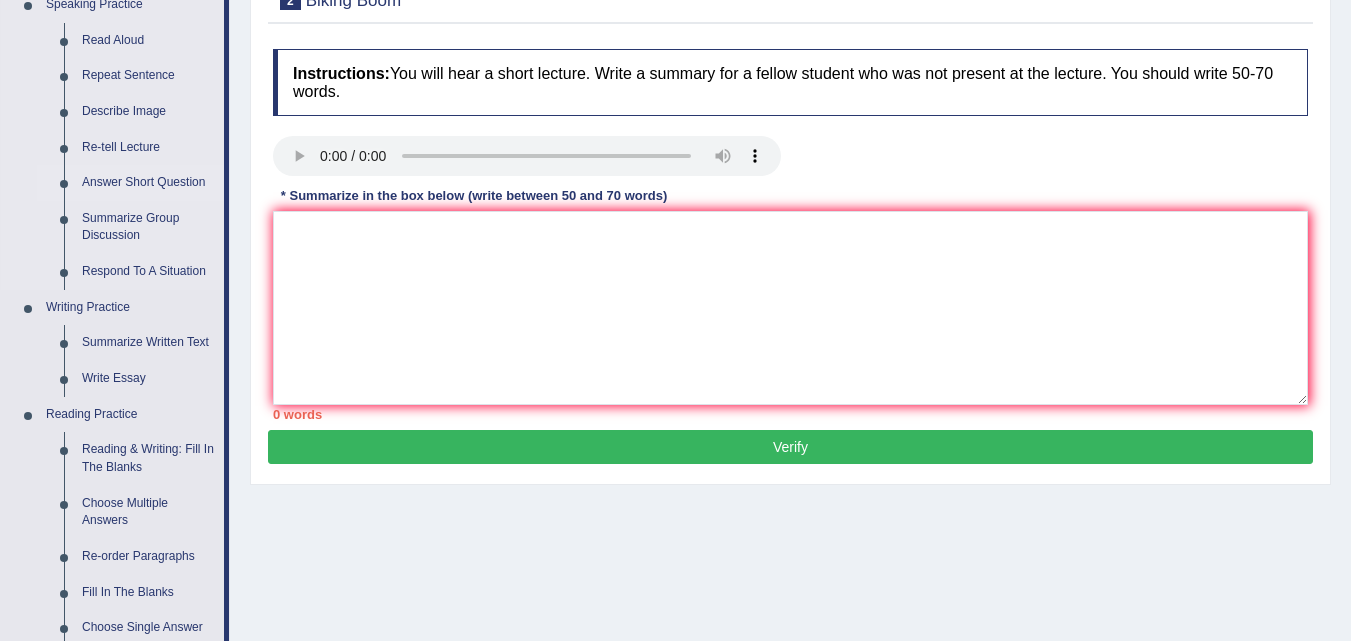 scroll, scrollTop: 226, scrollLeft: 0, axis: vertical 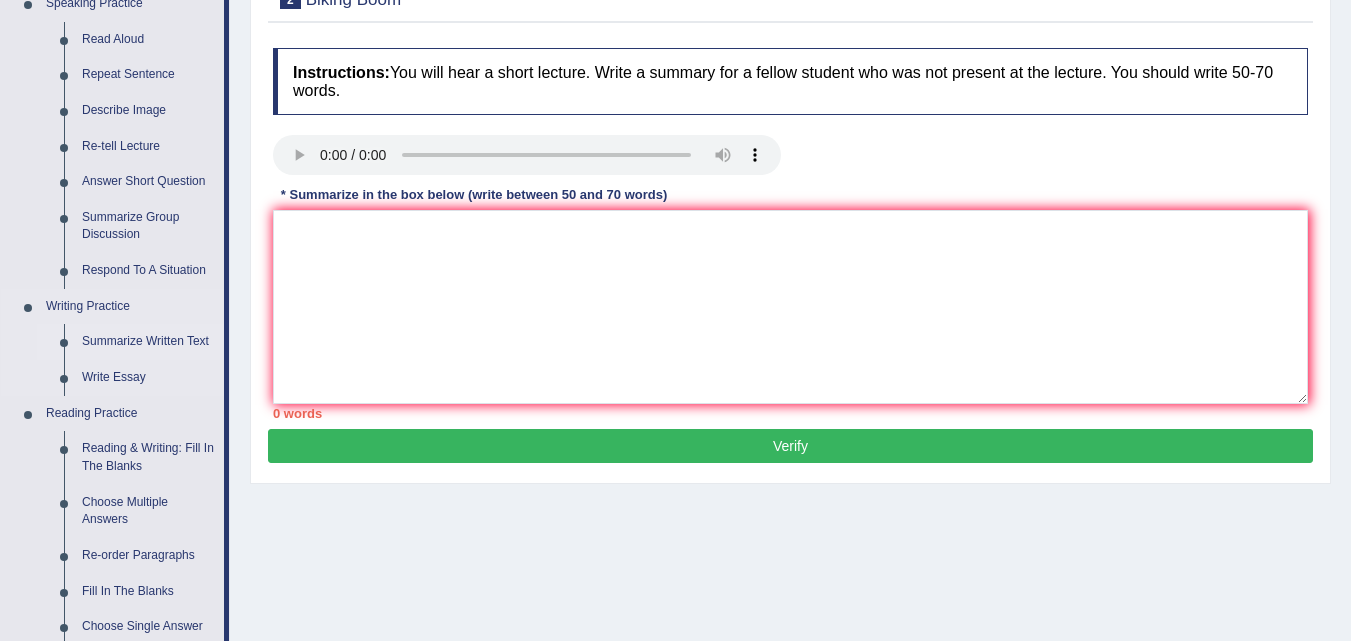 click on "Summarize Written Text" at bounding box center [148, 342] 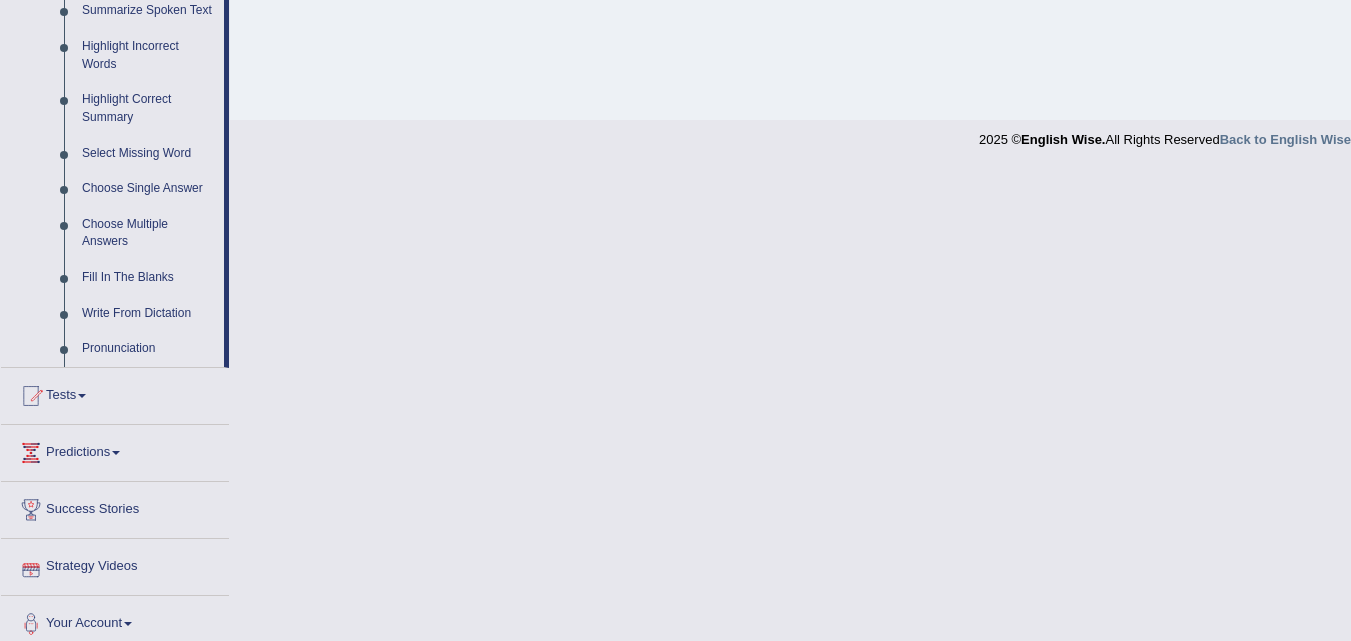scroll, scrollTop: 926, scrollLeft: 0, axis: vertical 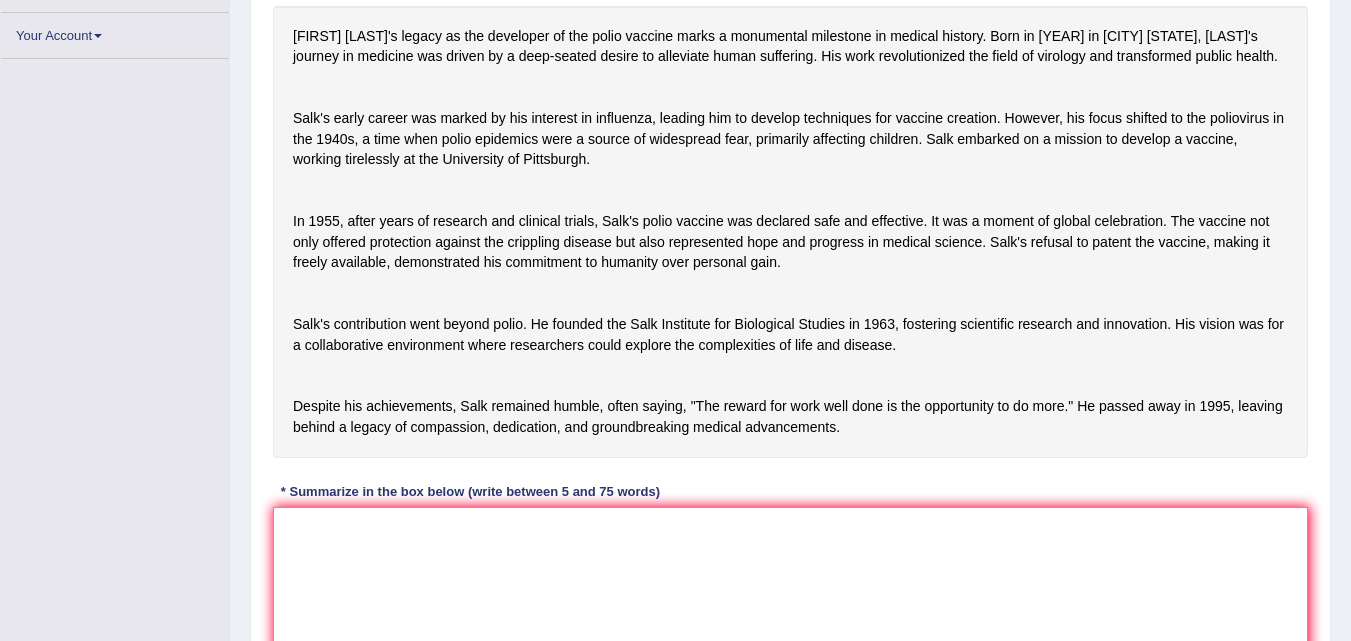 click at bounding box center [790, 604] 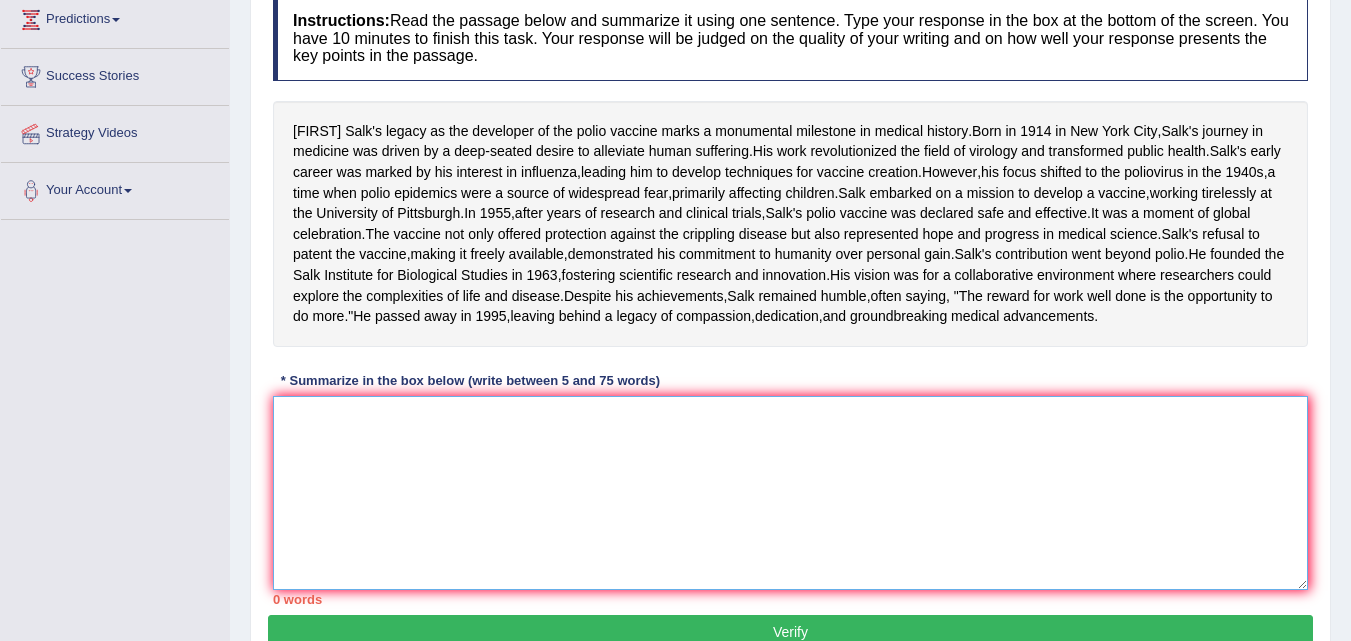 scroll, scrollTop: 277, scrollLeft: 0, axis: vertical 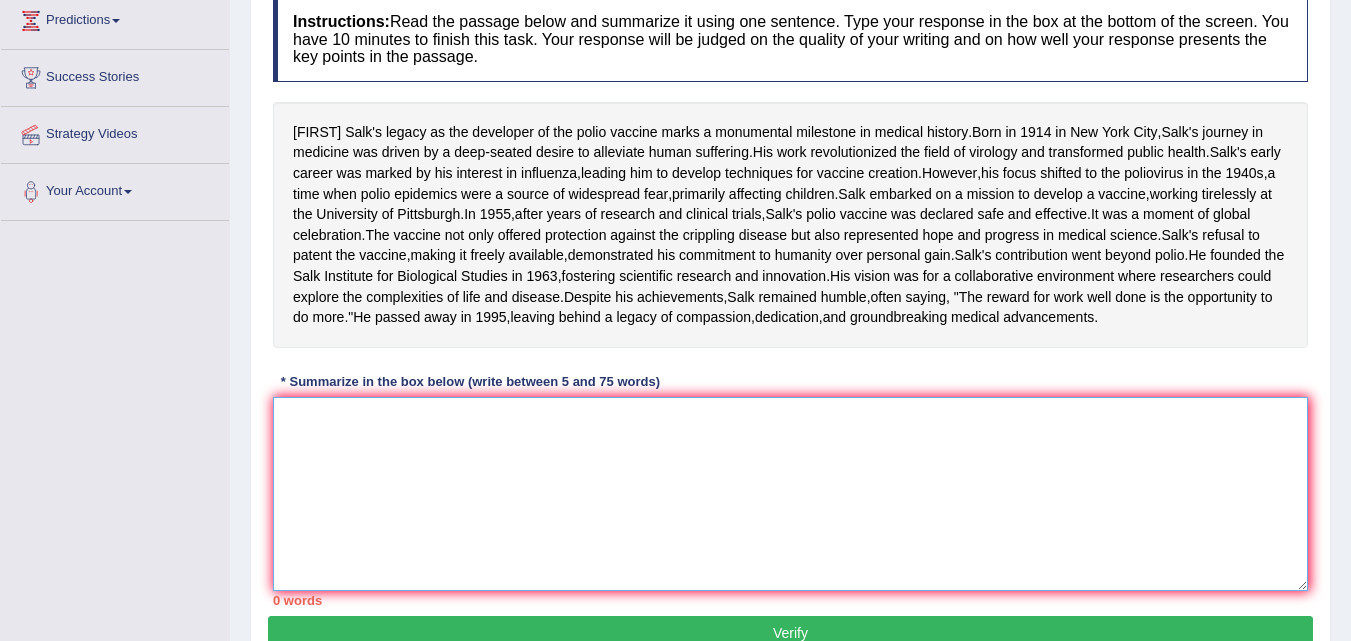 click at bounding box center [790, 494] 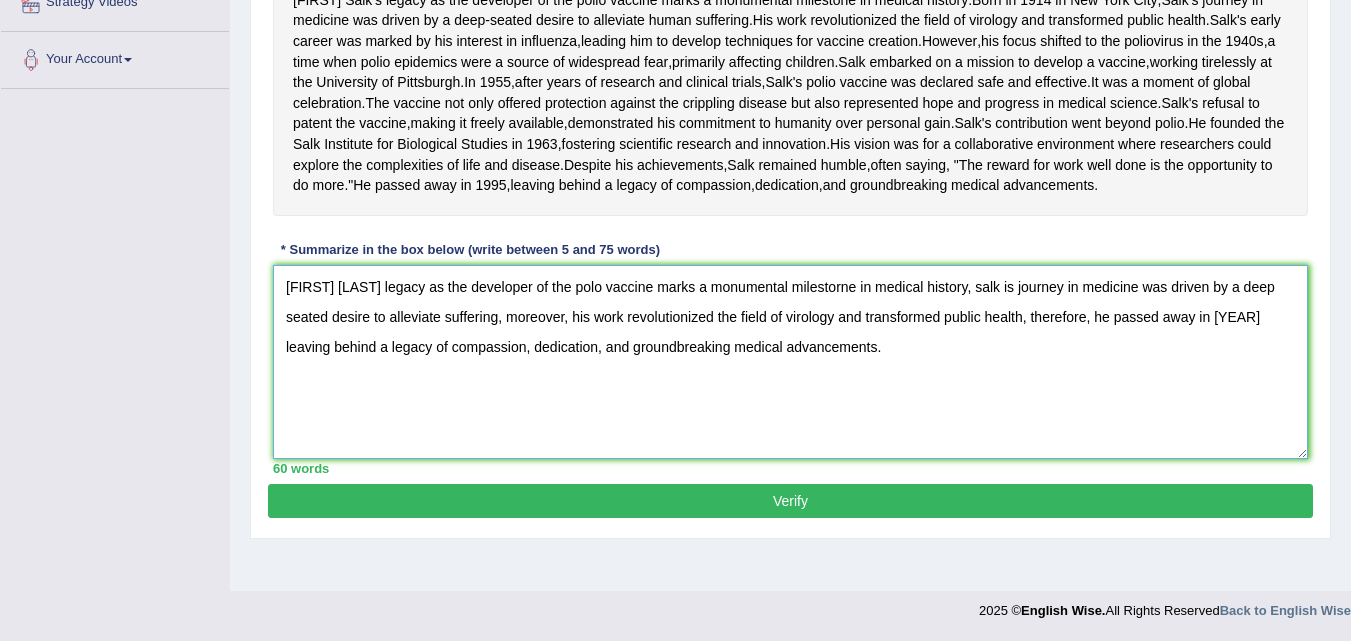 scroll, scrollTop: 496, scrollLeft: 0, axis: vertical 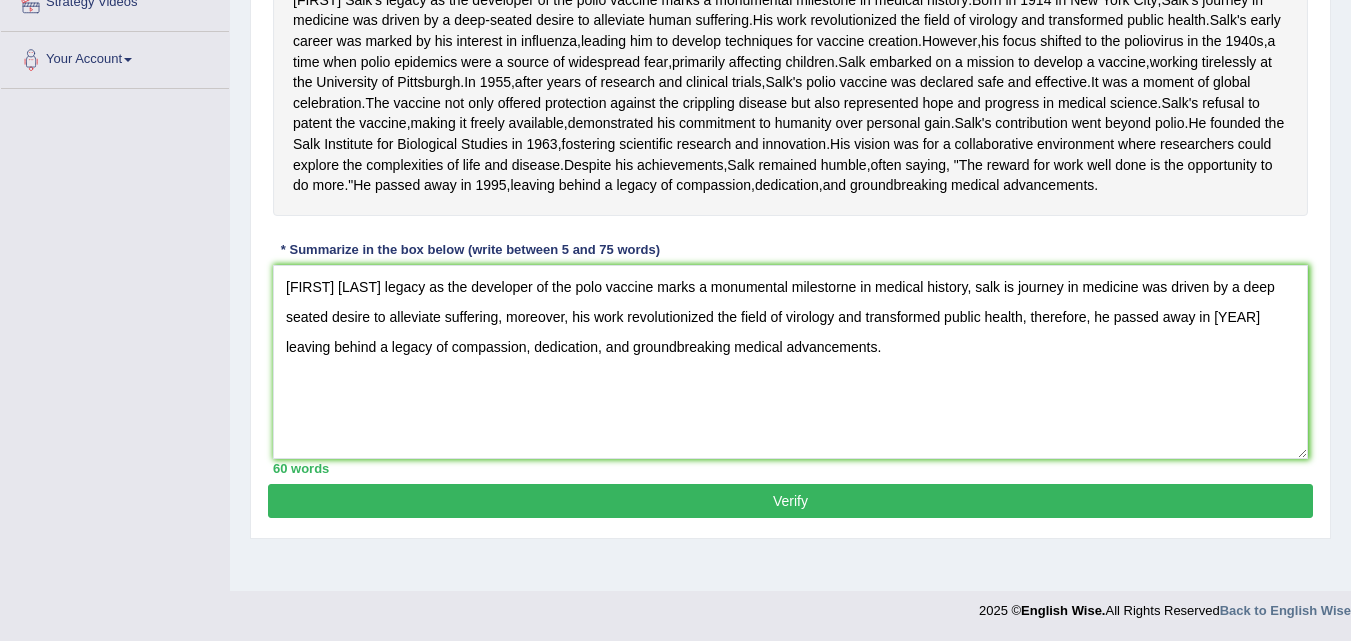 click on "Verify" at bounding box center (790, 501) 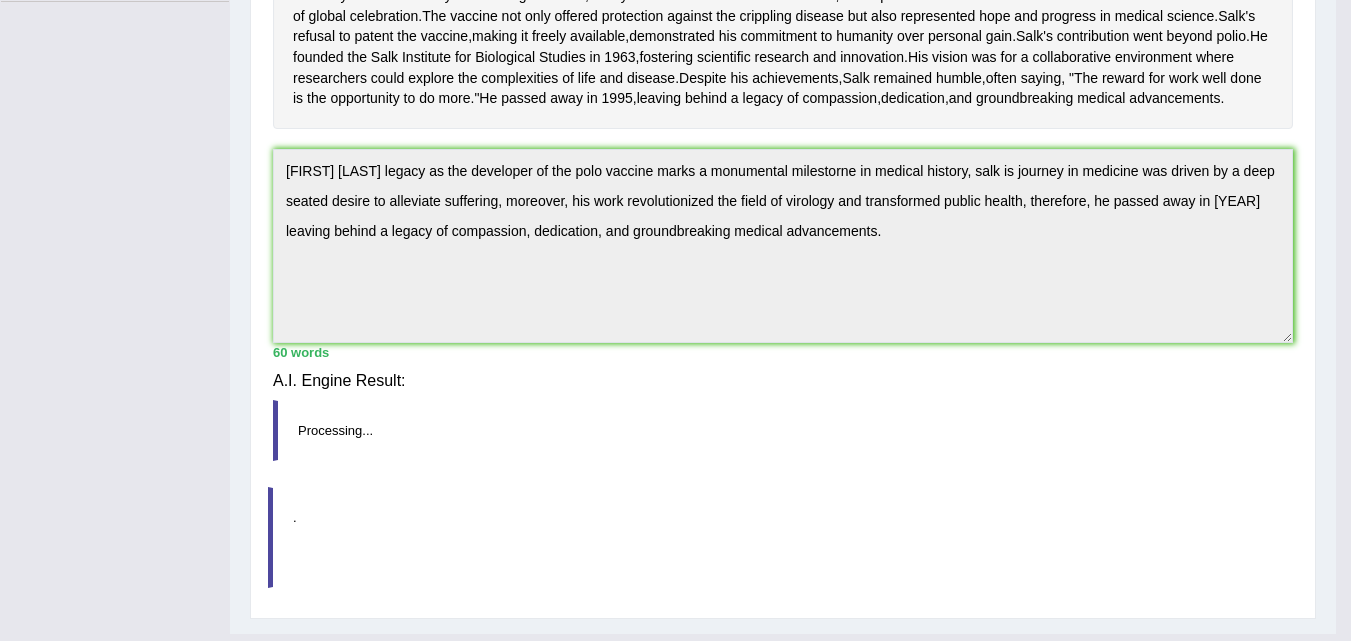 scroll, scrollTop: 485, scrollLeft: 0, axis: vertical 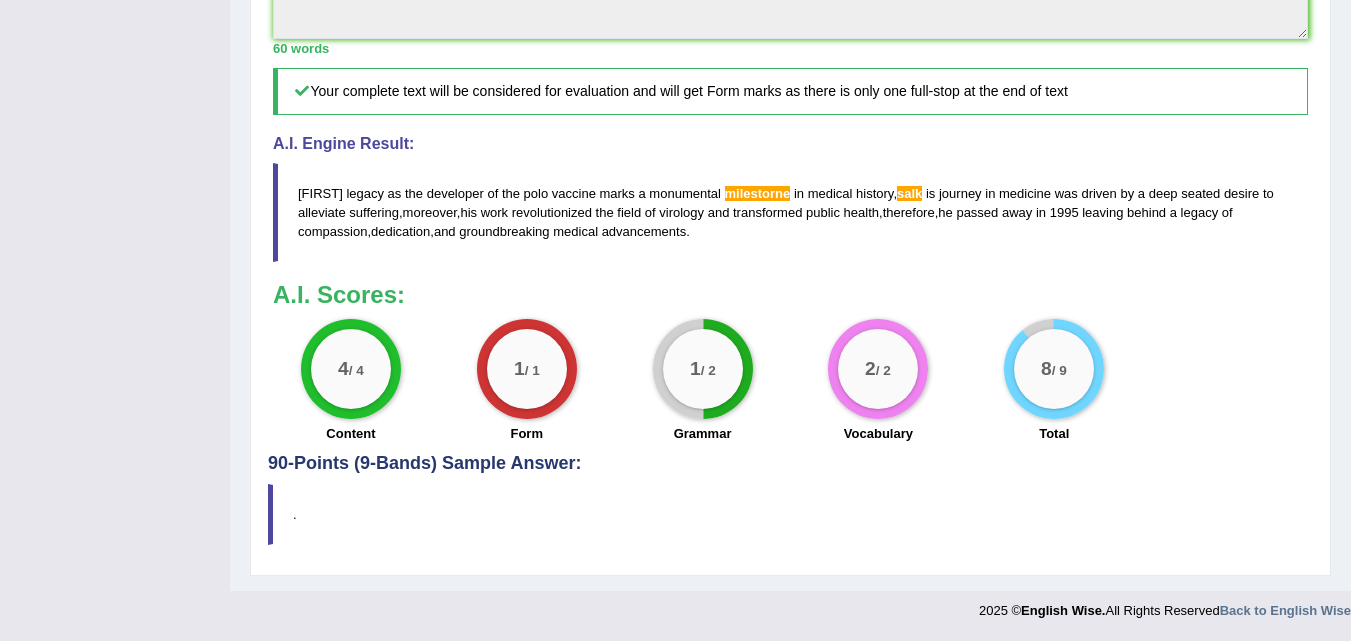 click on "salk" at bounding box center [909, 193] 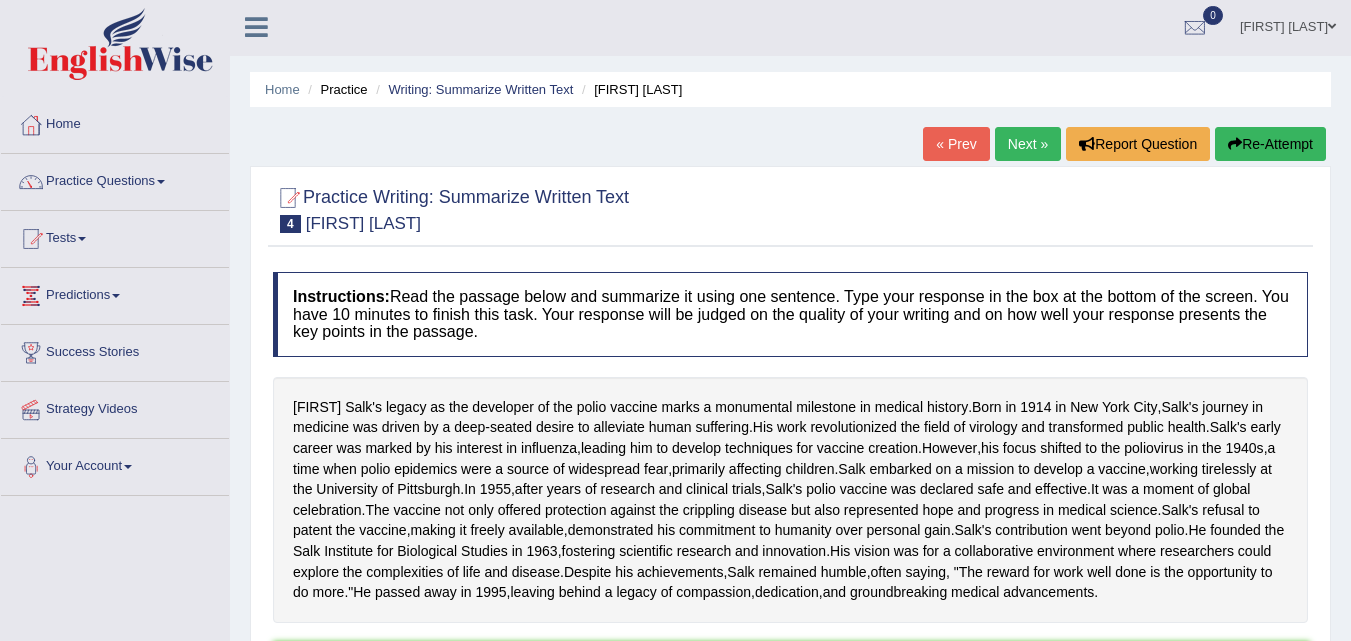 scroll, scrollTop: 0, scrollLeft: 0, axis: both 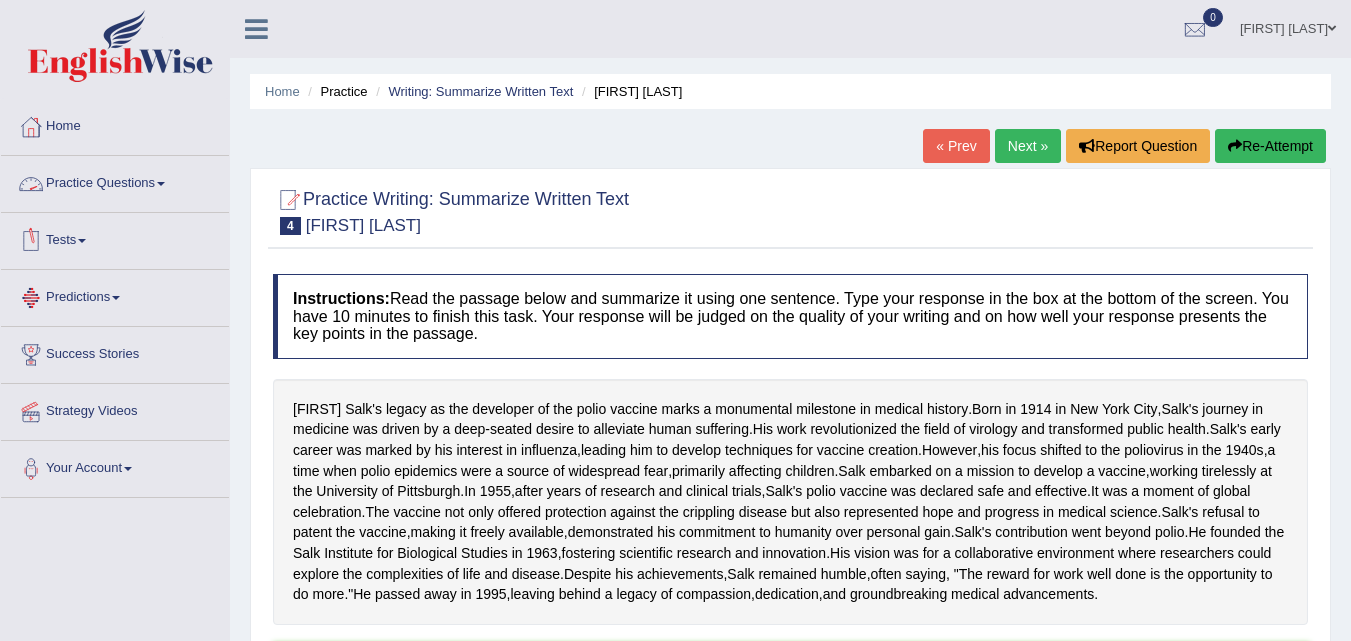 click on "Practice Questions" at bounding box center [115, 181] 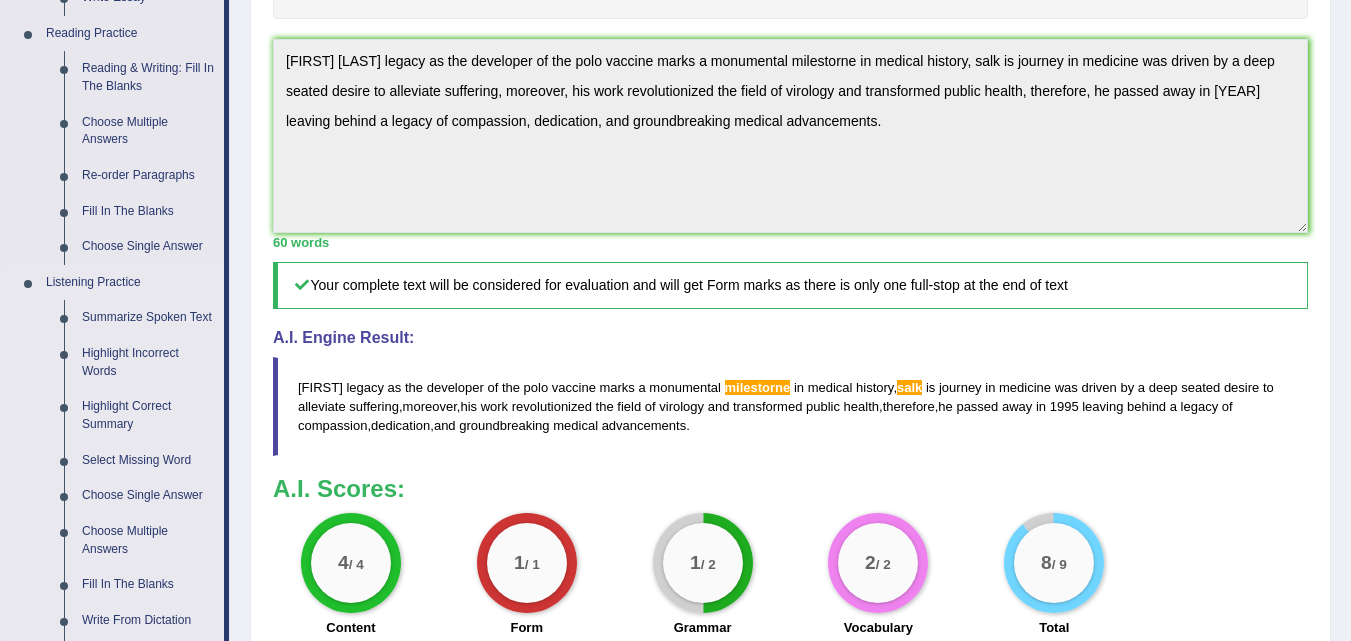 scroll, scrollTop: 607, scrollLeft: 0, axis: vertical 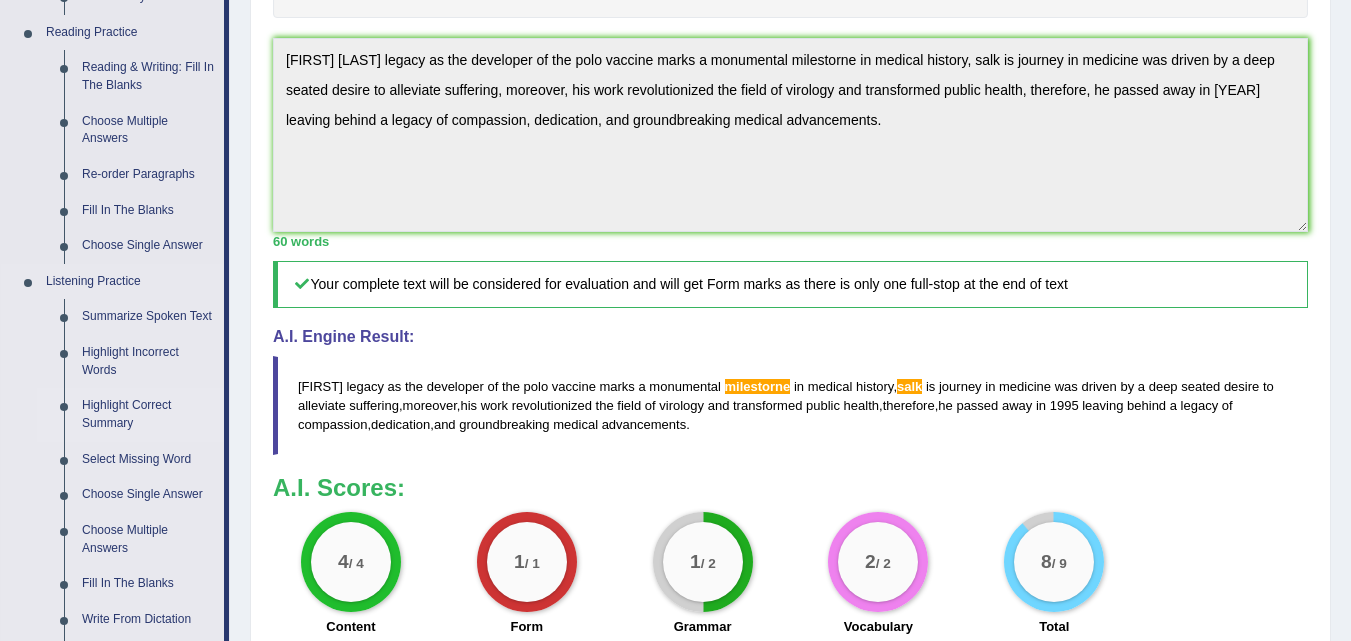 click on "Highlight Correct Summary" at bounding box center [148, 414] 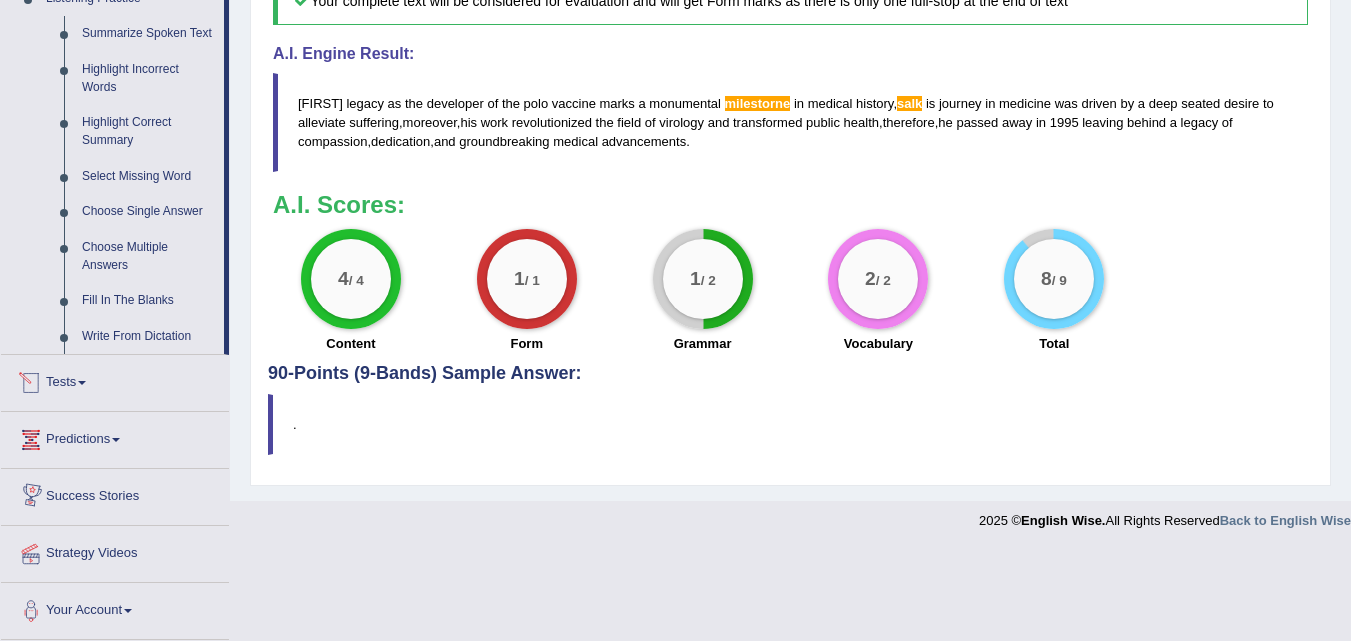 scroll, scrollTop: 926, scrollLeft: 0, axis: vertical 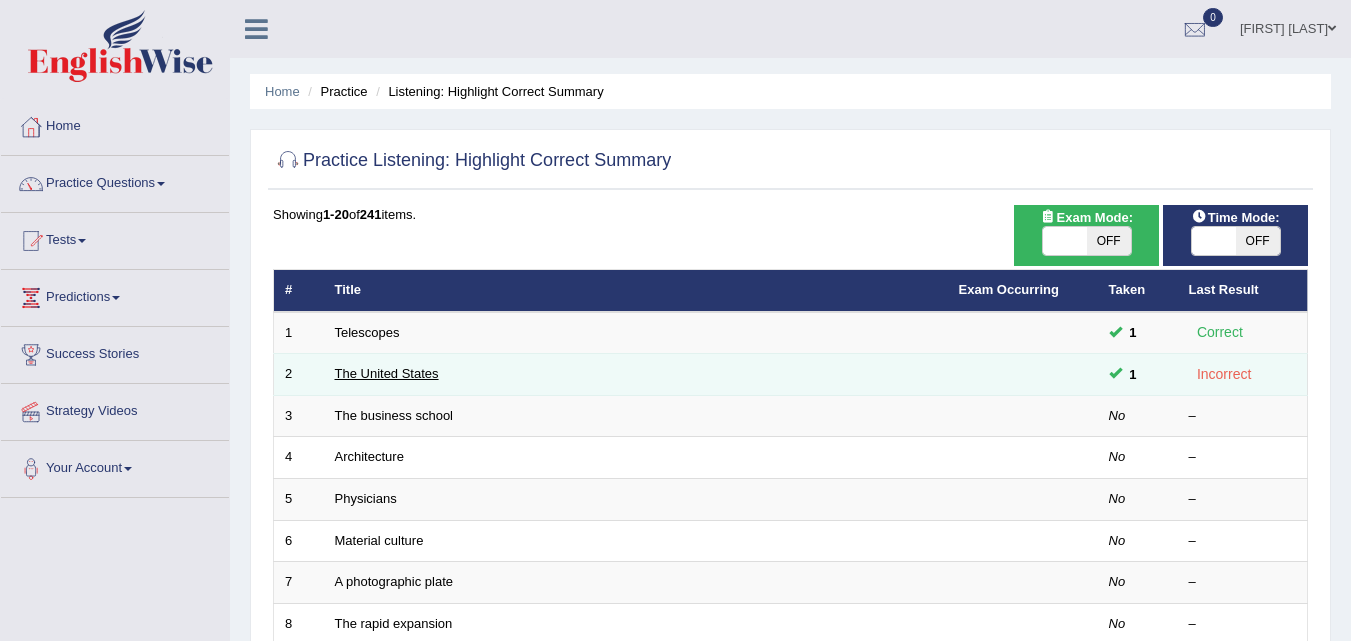 click on "The United States" at bounding box center [387, 373] 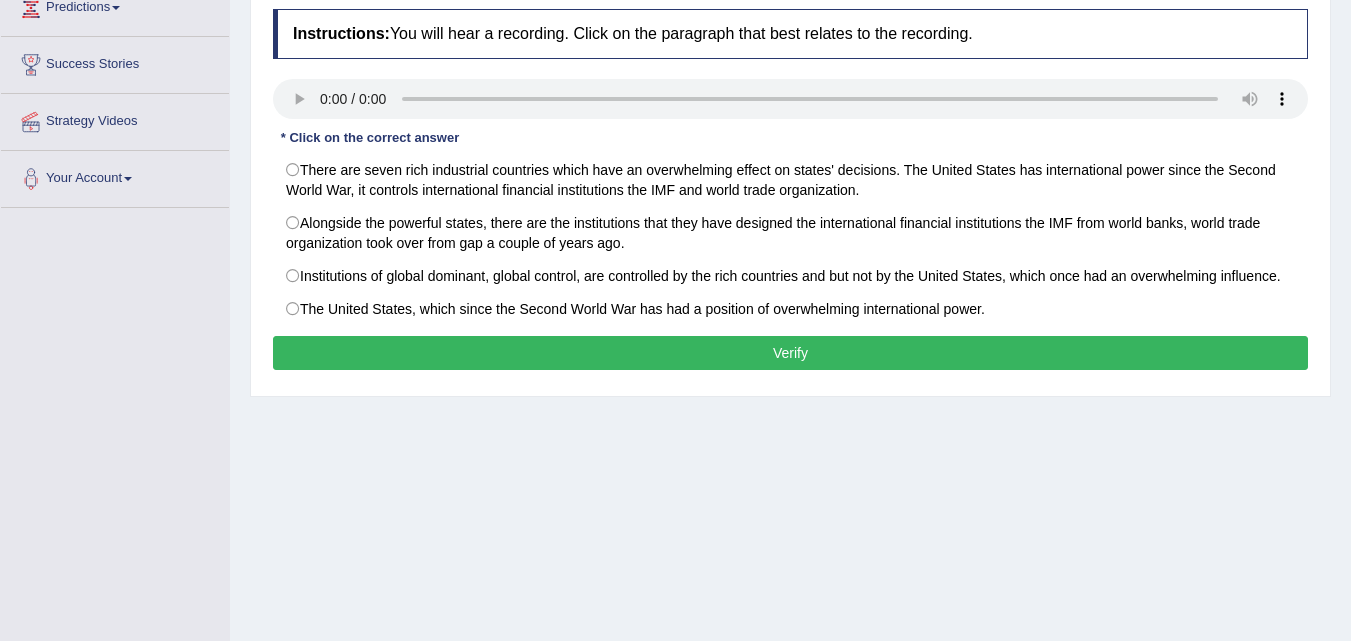 scroll, scrollTop: 290, scrollLeft: 0, axis: vertical 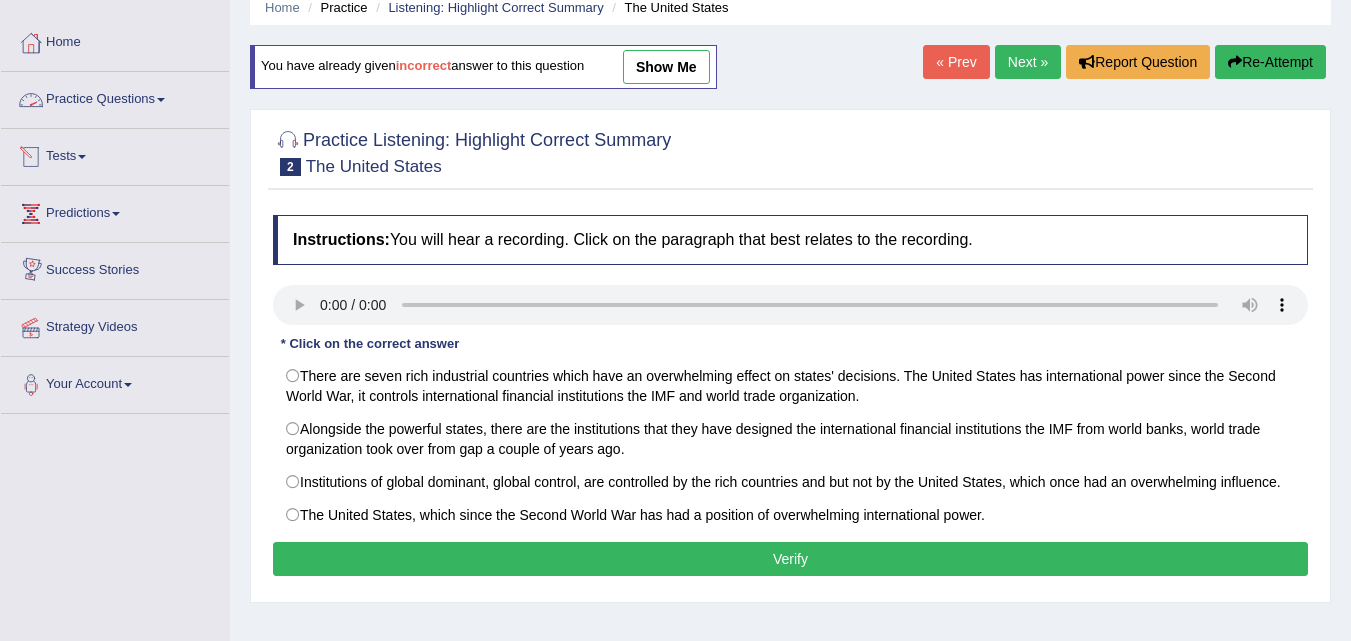 click on "Practice Questions" at bounding box center (115, 97) 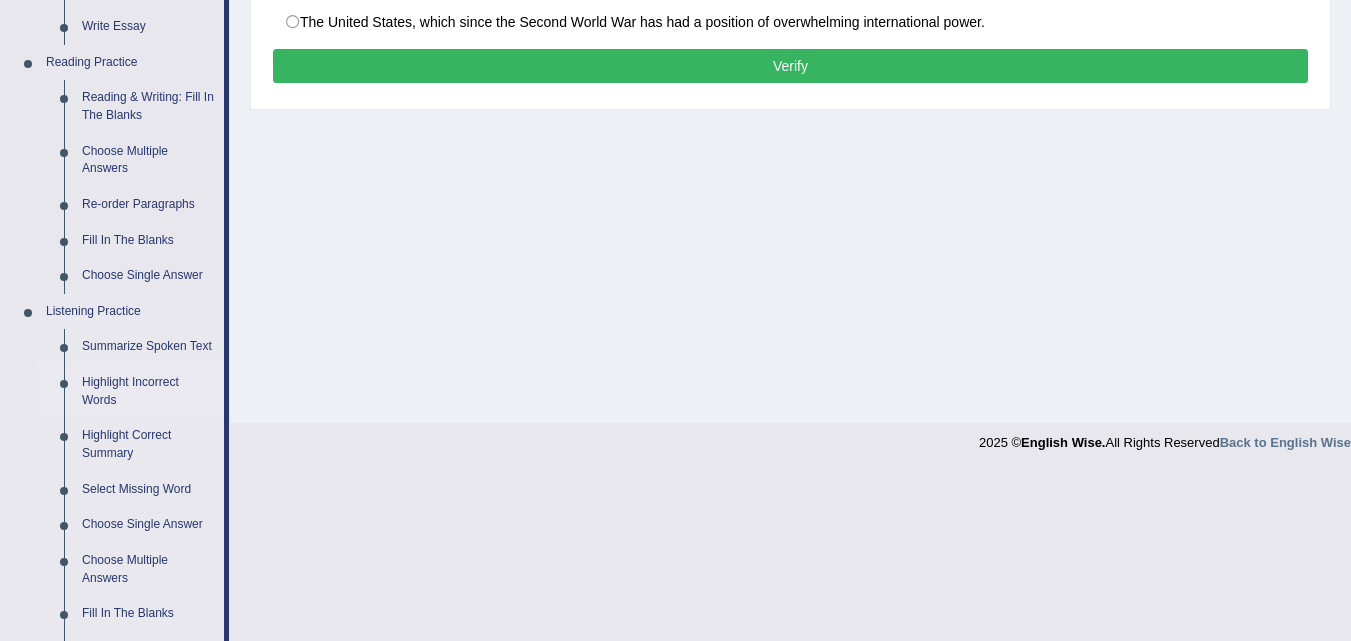 scroll, scrollTop: 647, scrollLeft: 0, axis: vertical 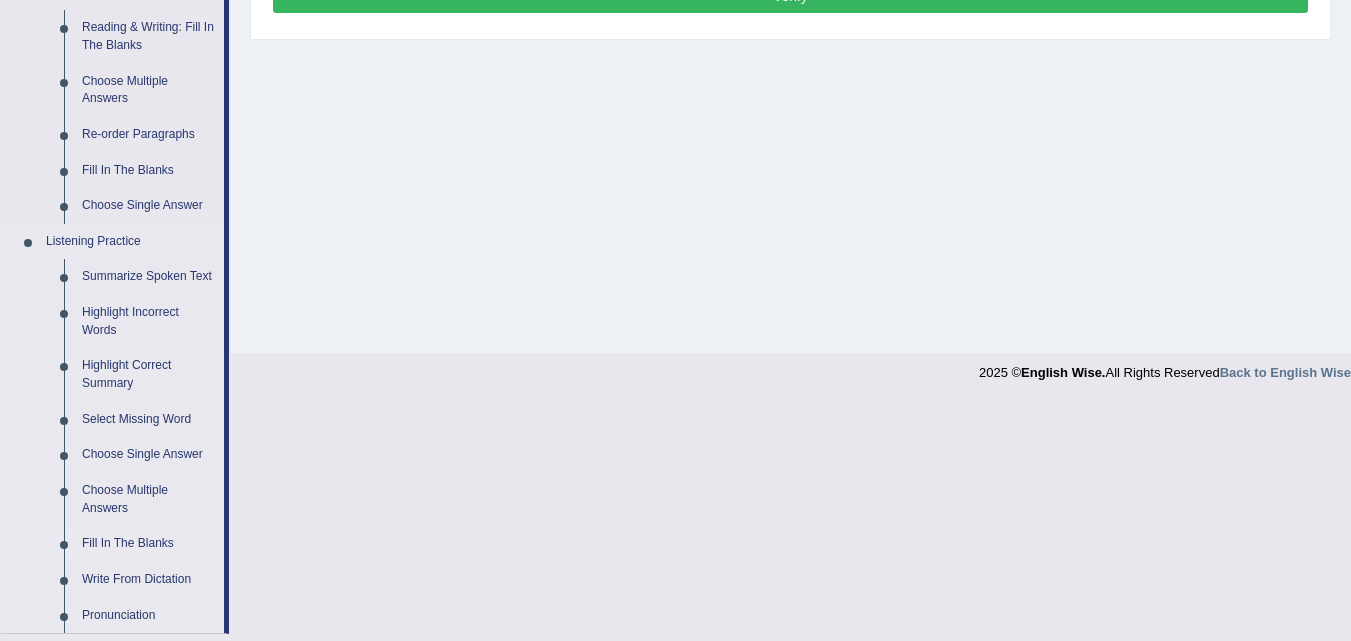 click on "Fill In The Blanks" at bounding box center [148, 544] 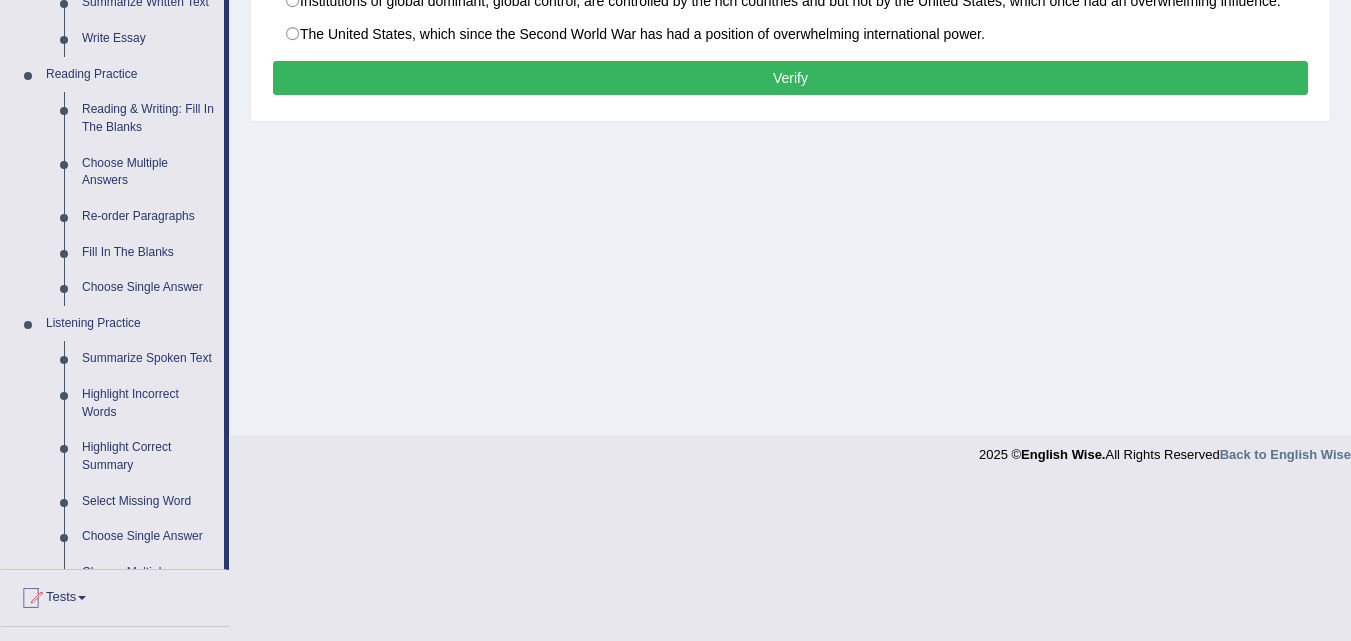 scroll, scrollTop: 888, scrollLeft: 0, axis: vertical 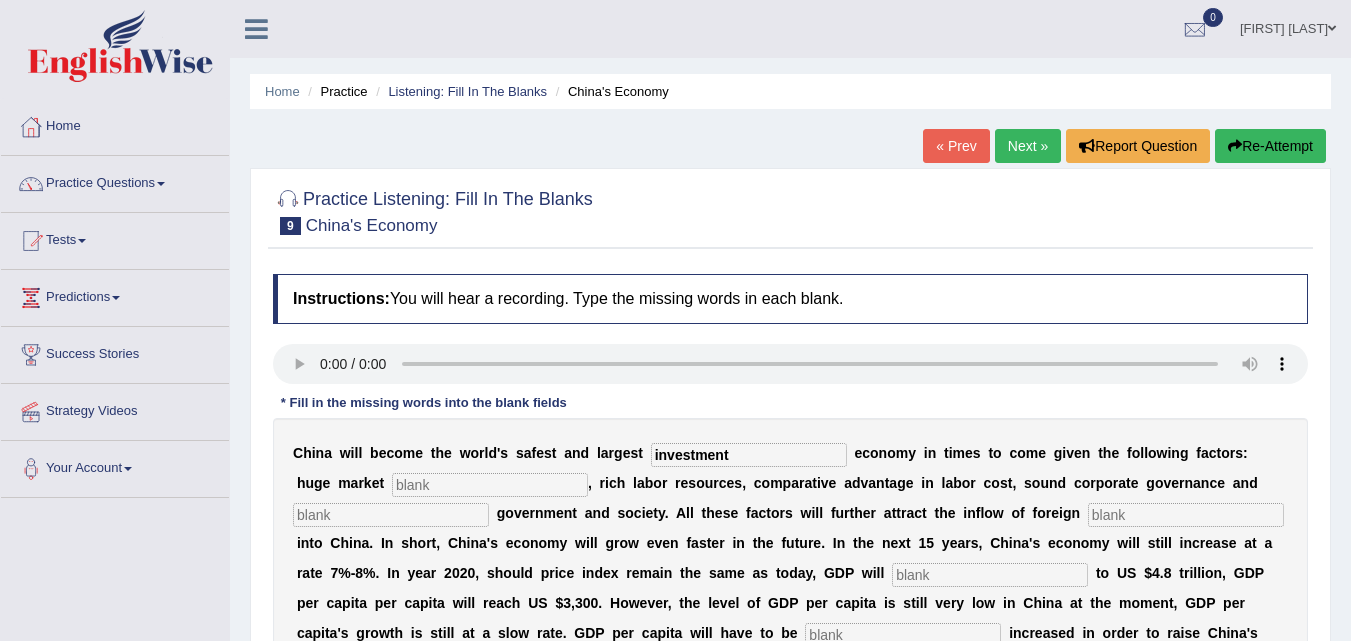 type on "investment" 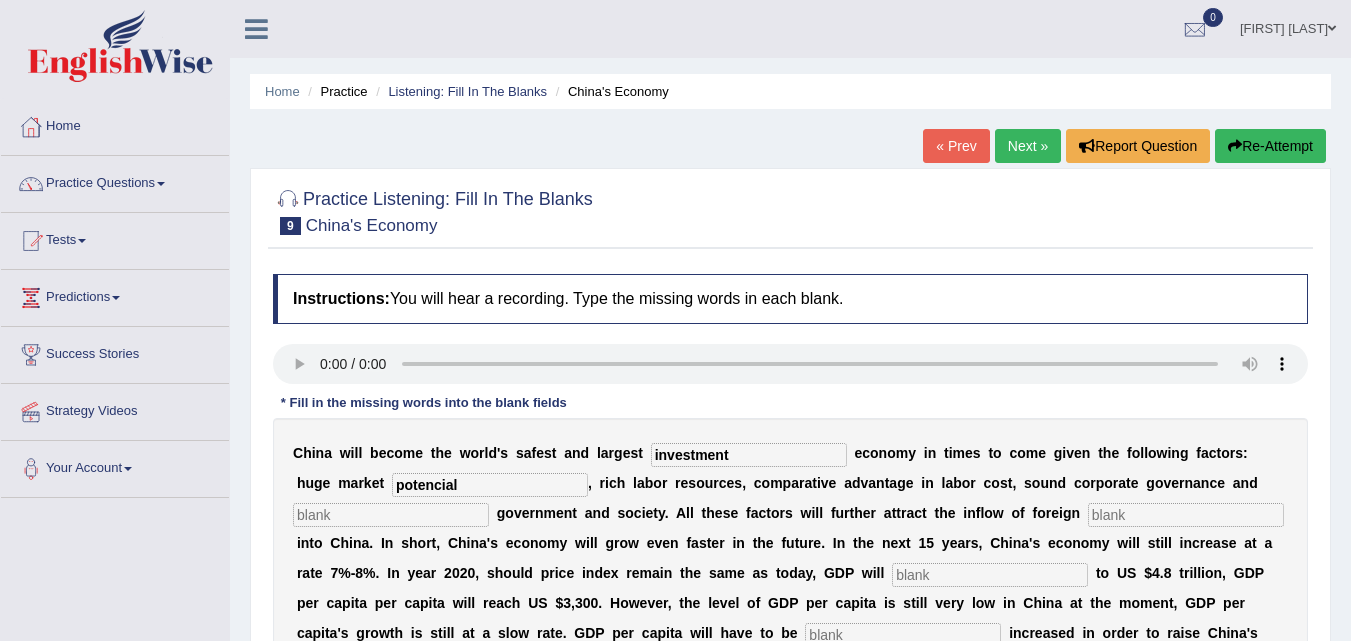 type on "potencial" 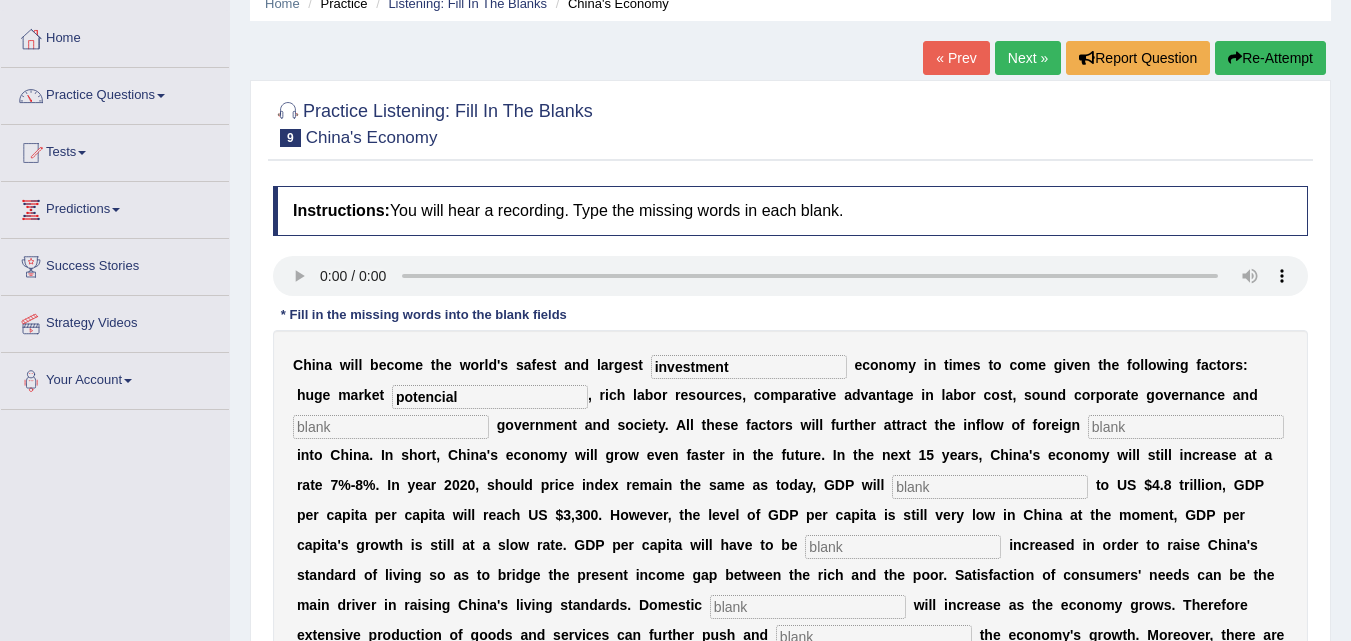 scroll, scrollTop: 118, scrollLeft: 0, axis: vertical 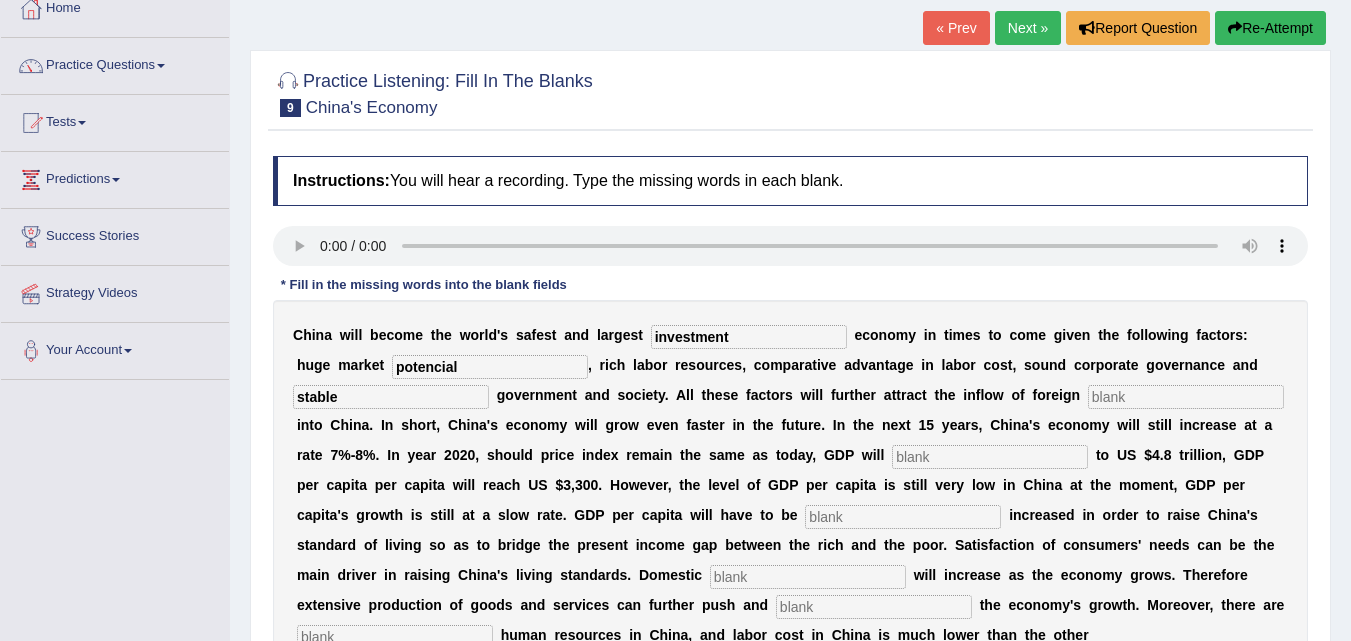 type on "stable" 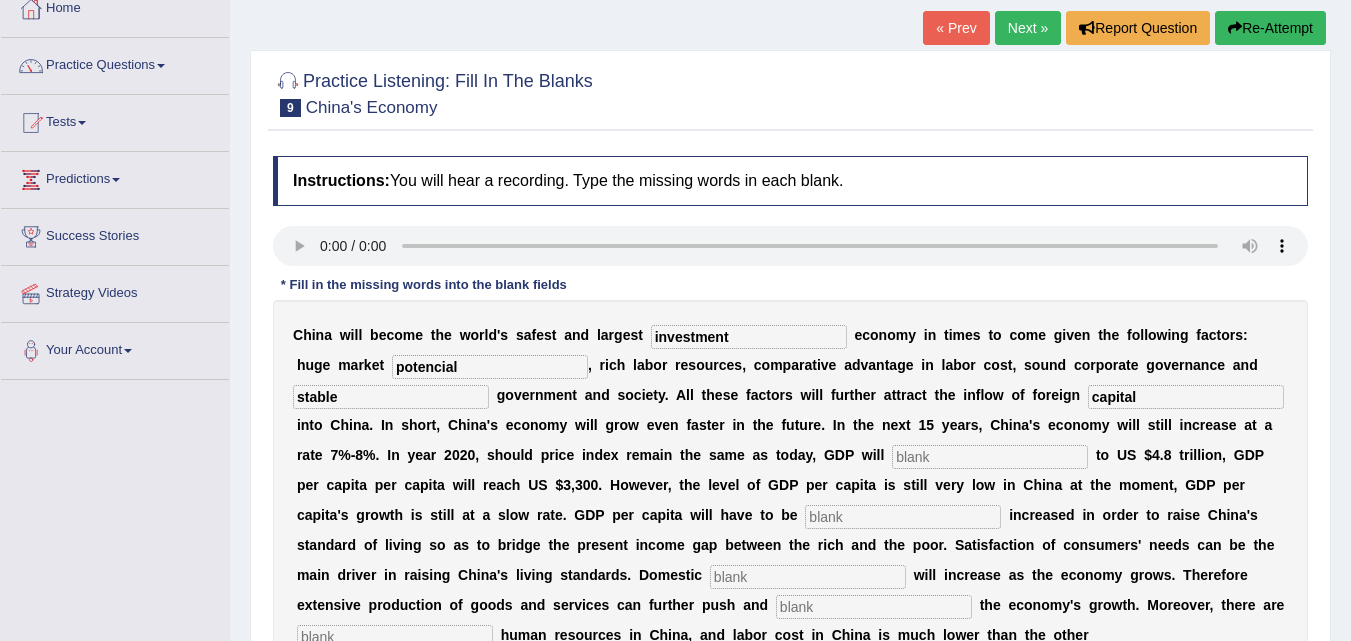 type on "capital" 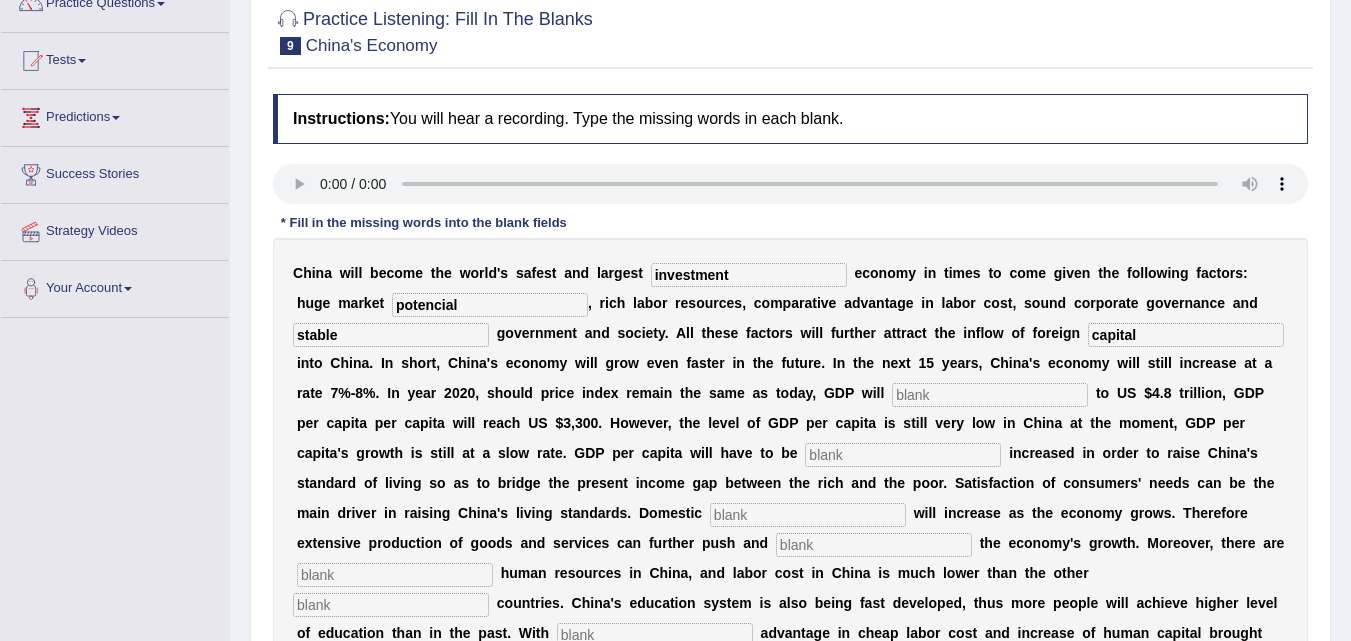 scroll, scrollTop: 182, scrollLeft: 0, axis: vertical 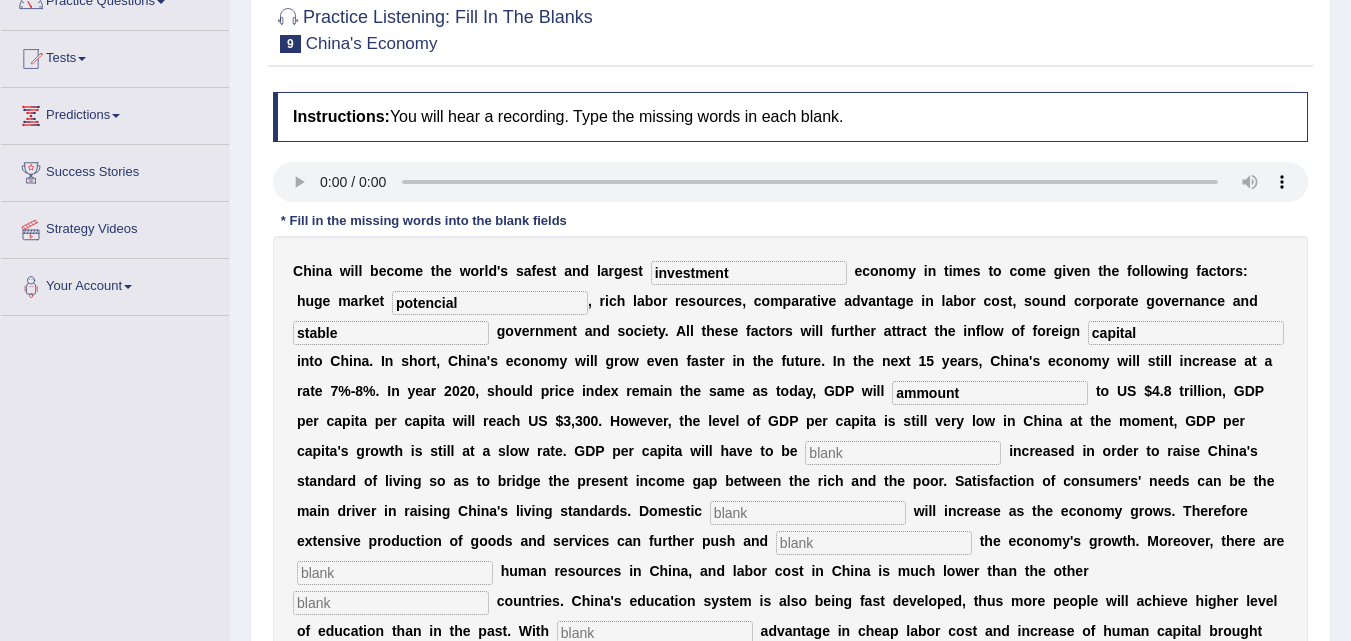 type on "ammount" 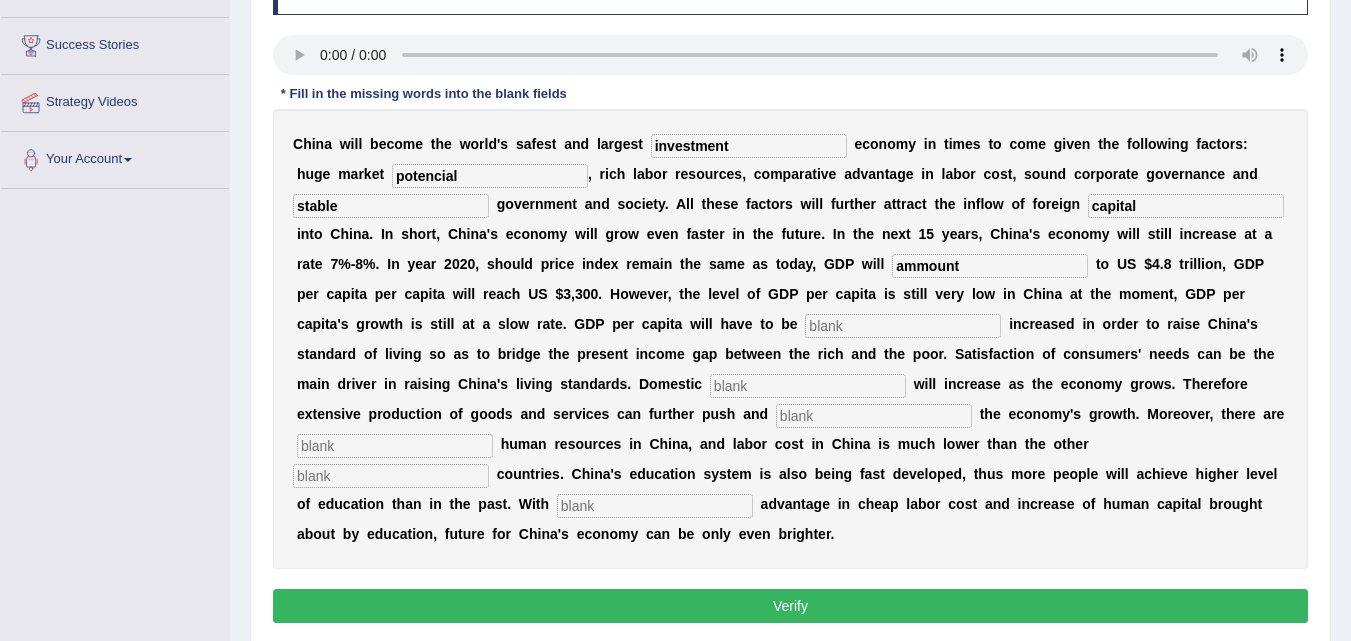 scroll, scrollTop: 310, scrollLeft: 0, axis: vertical 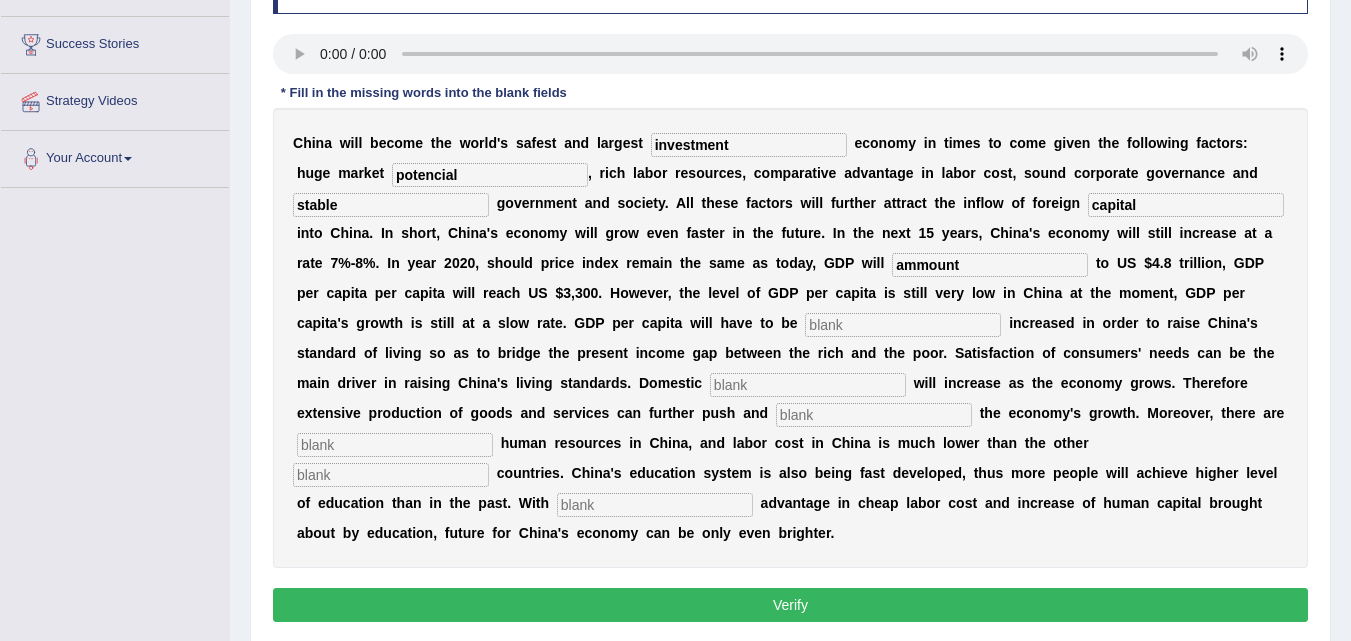 click at bounding box center (903, 325) 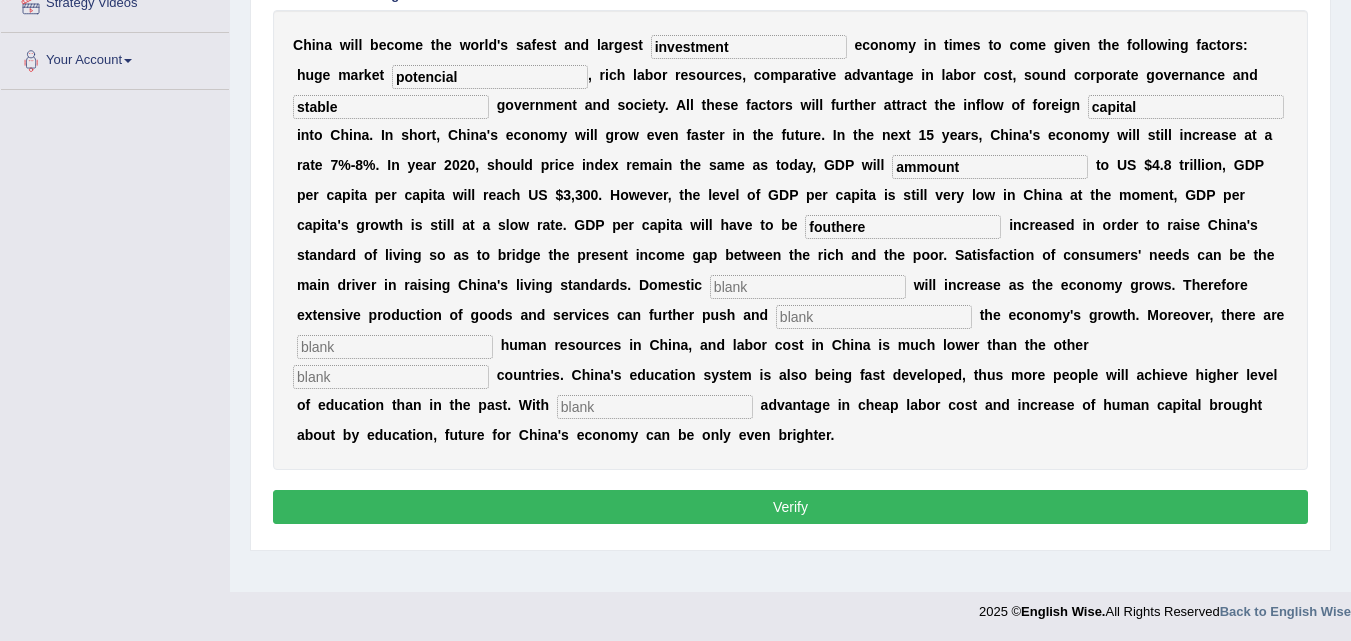 scroll, scrollTop: 409, scrollLeft: 0, axis: vertical 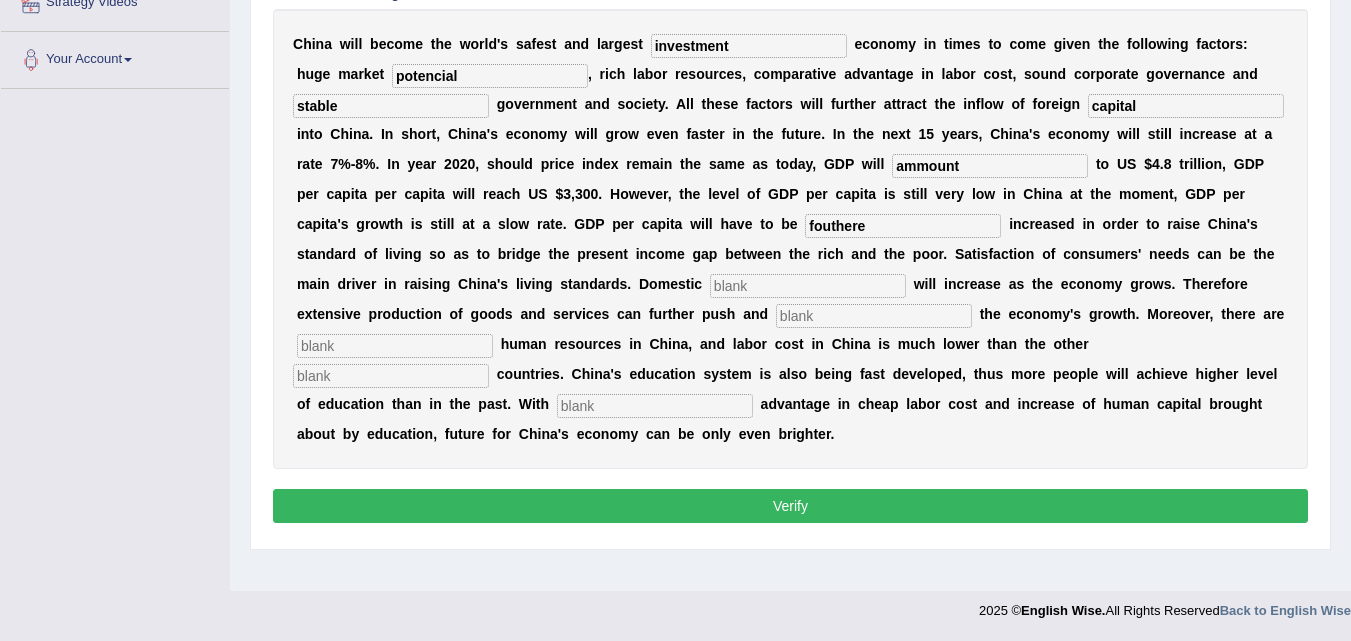 type on "fouthere" 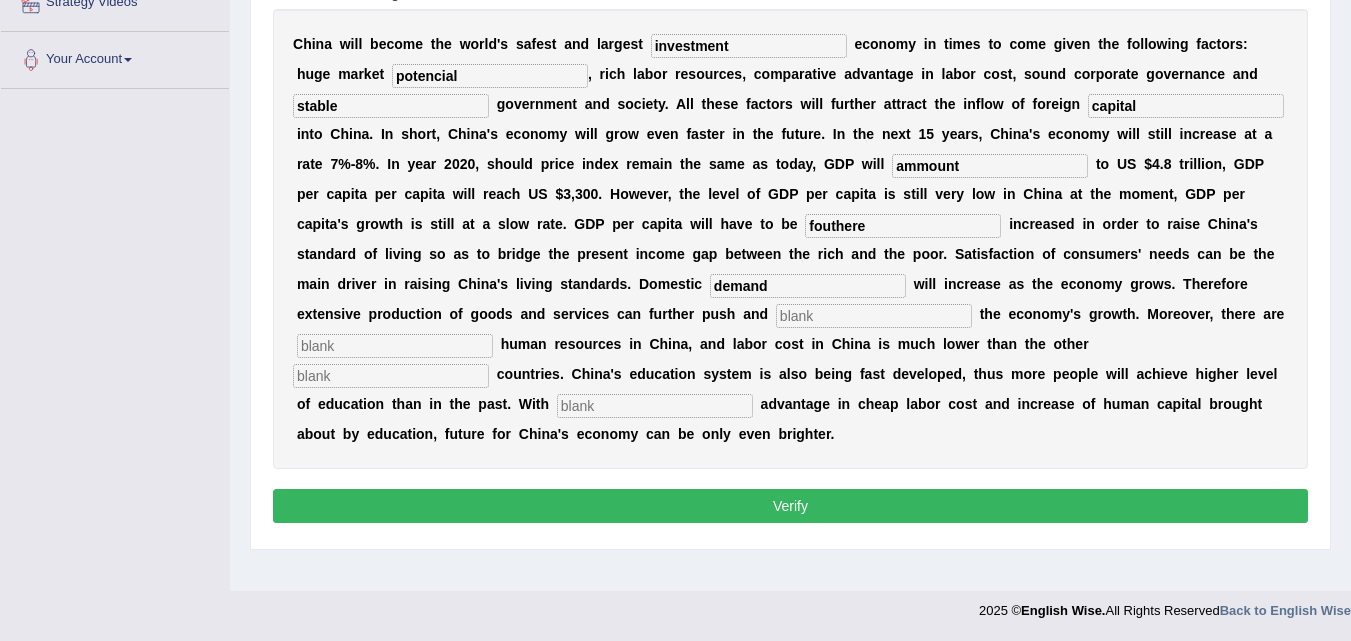 type on "demand" 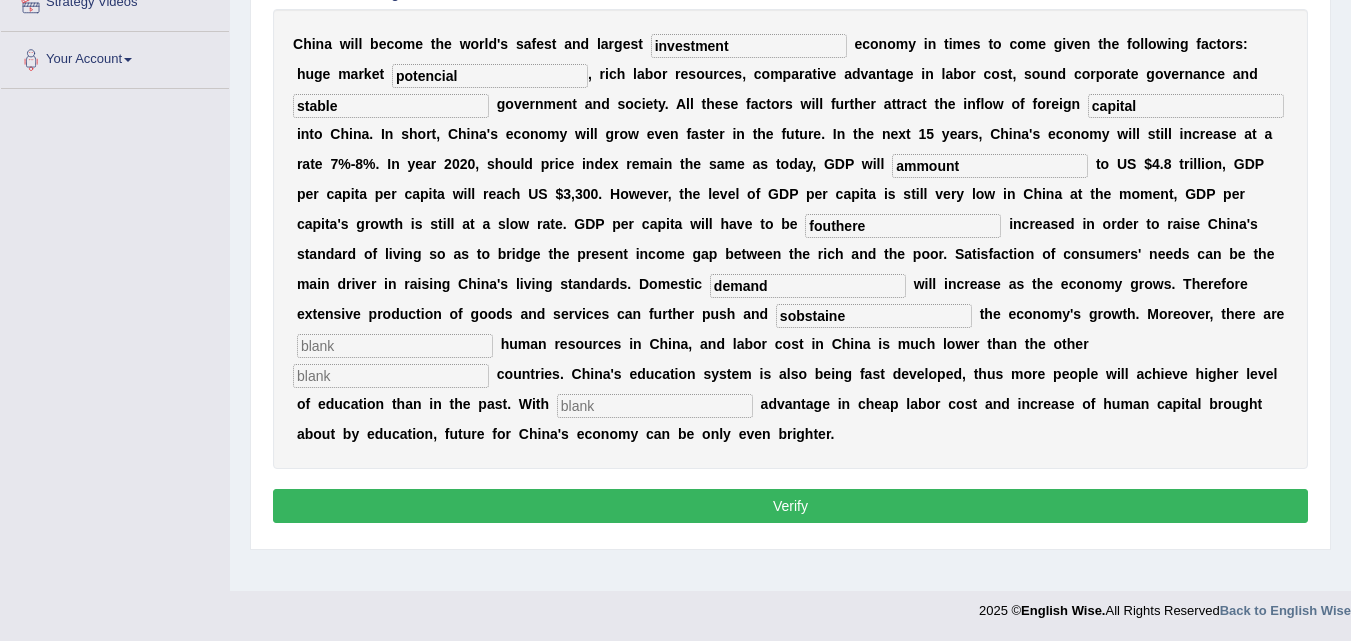 type on "sobstaine" 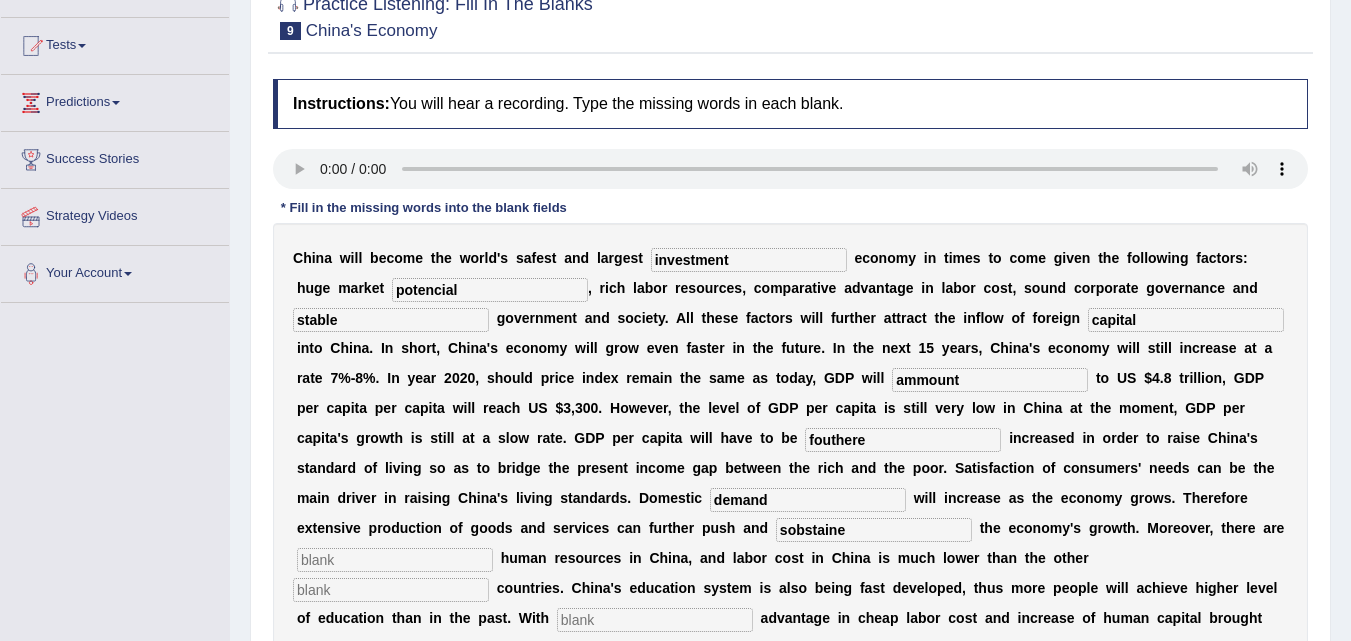 scroll, scrollTop: 146, scrollLeft: 0, axis: vertical 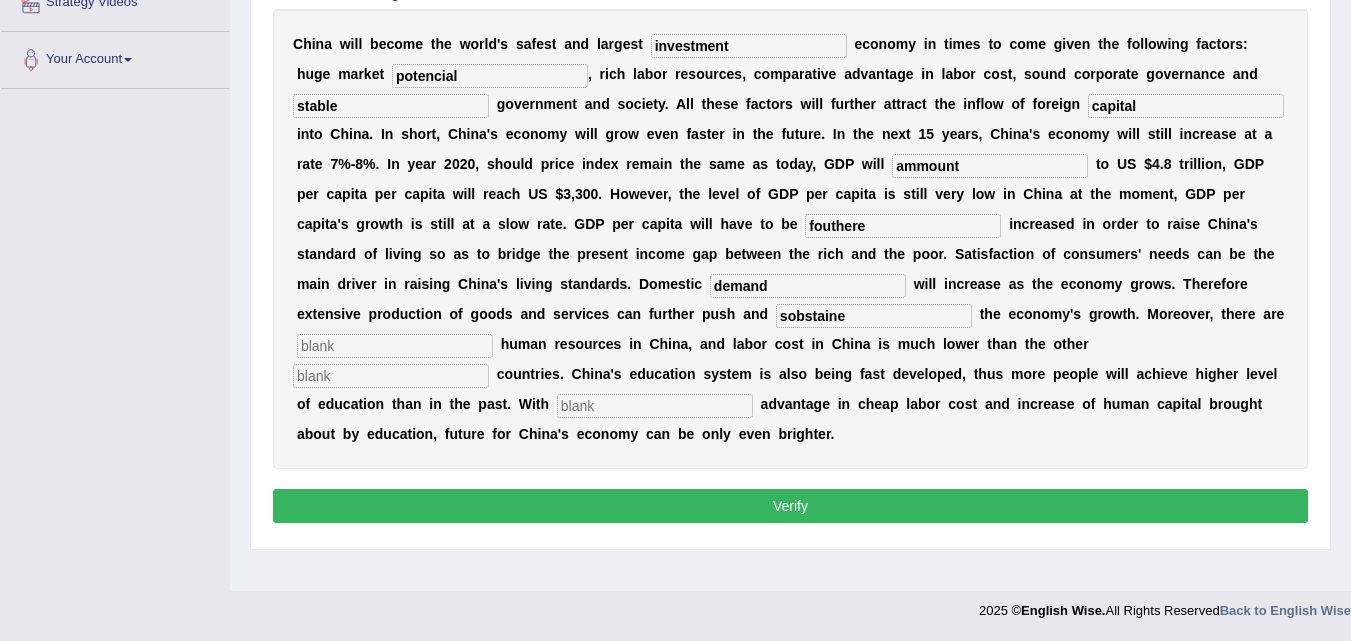 click at bounding box center [395, 346] 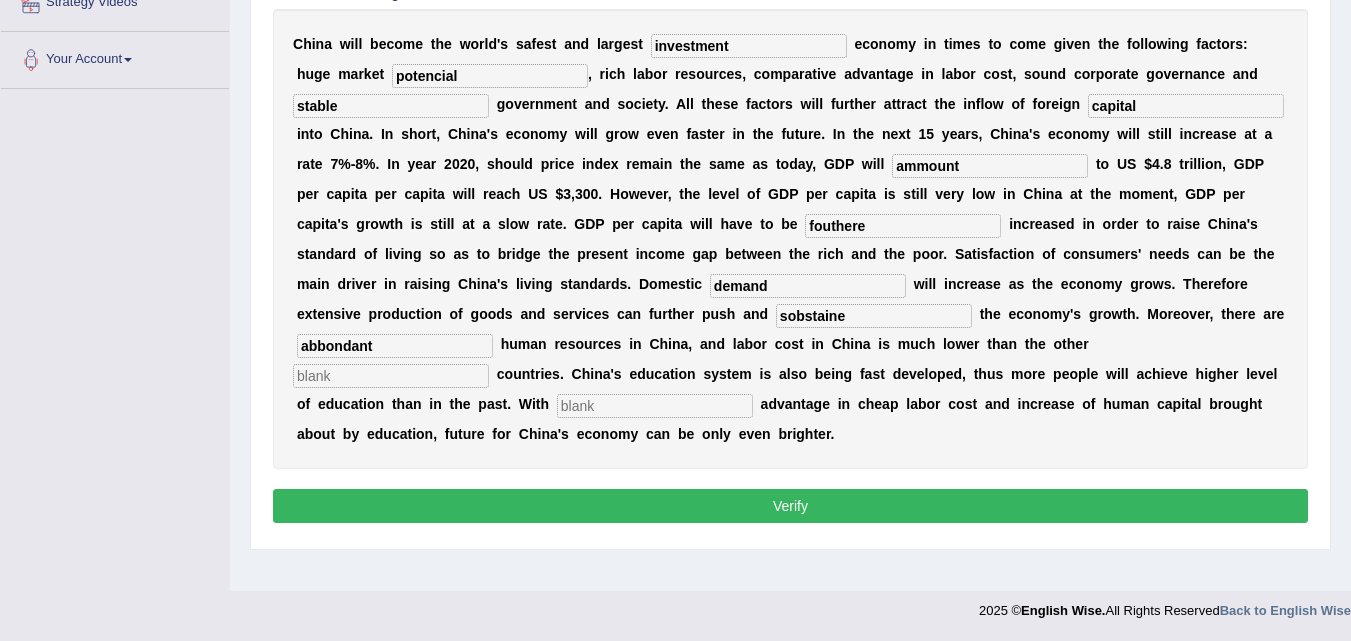 type on "abbondant" 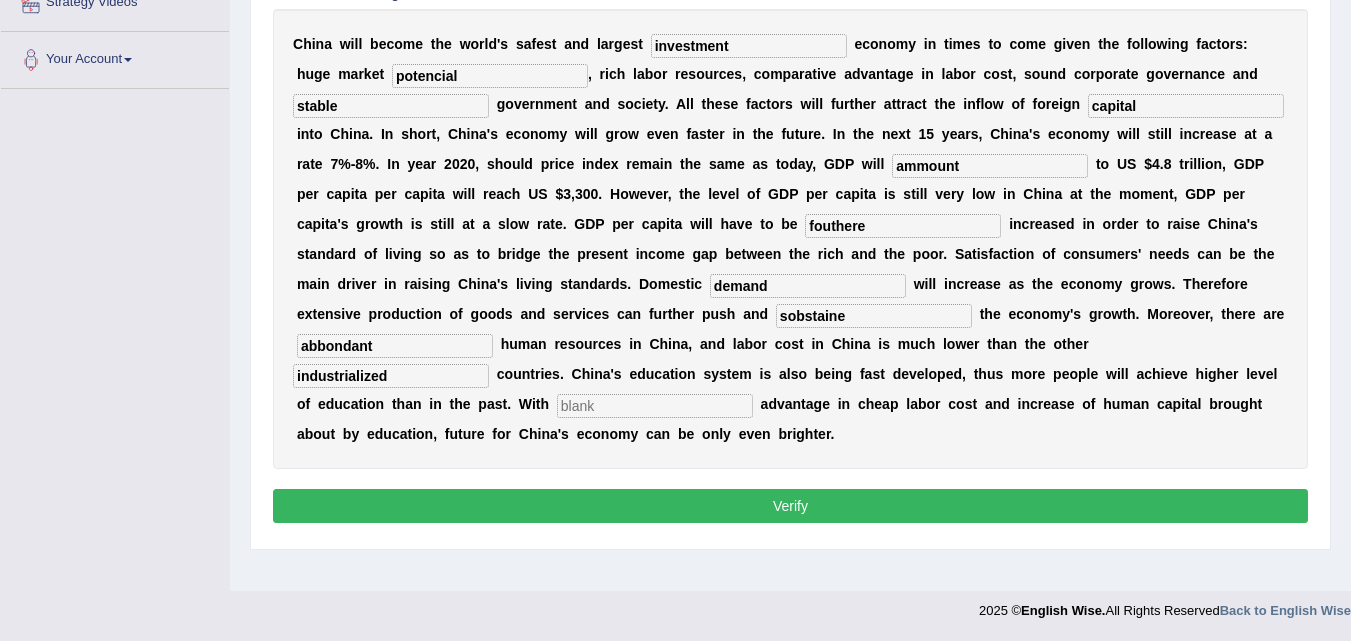 type on "industrialized" 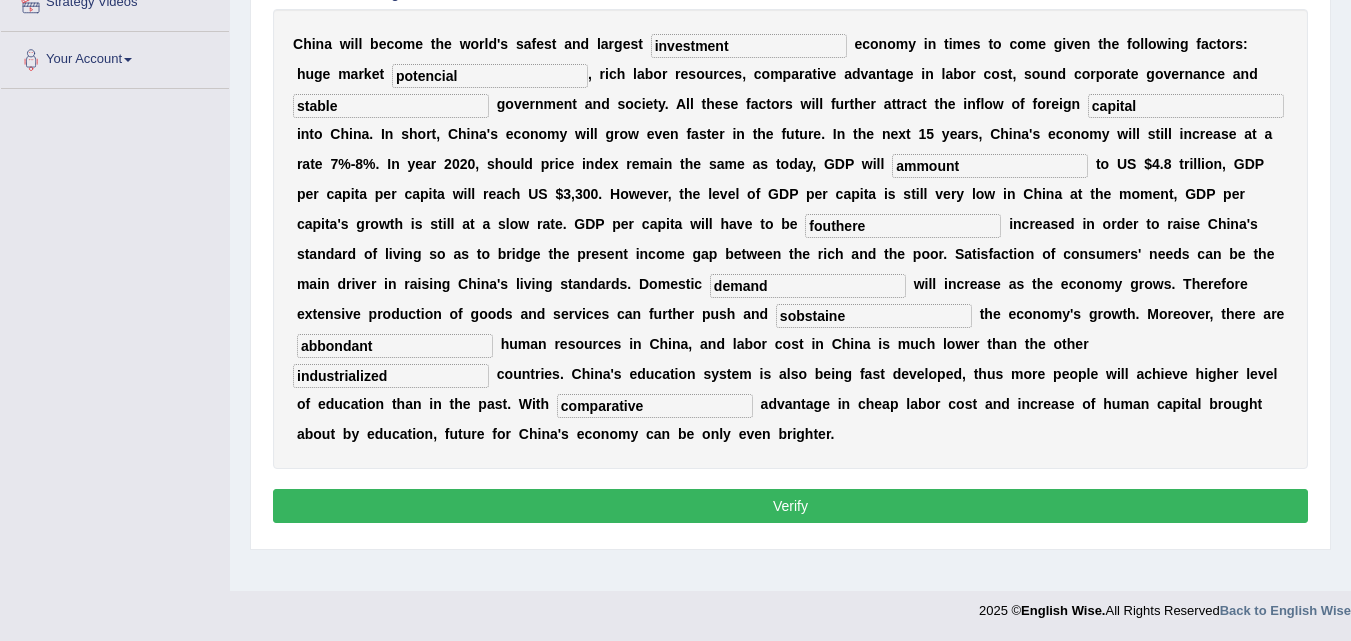 type on "comparative" 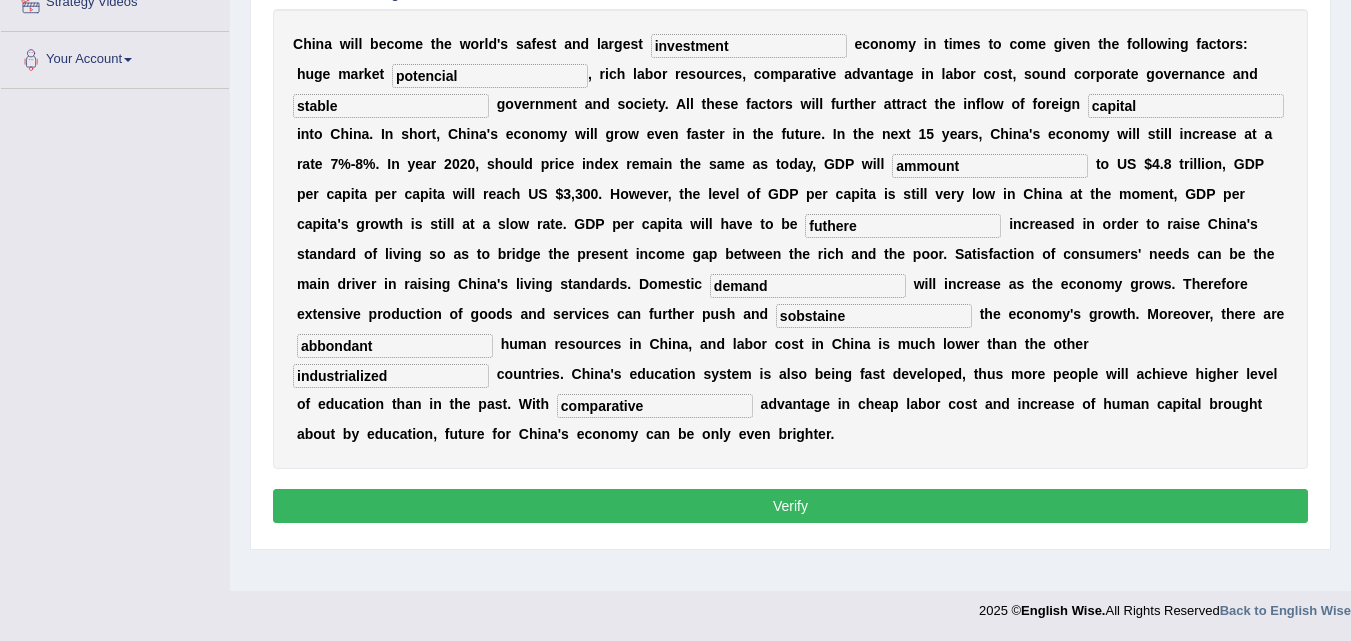 click on "futhere" at bounding box center (903, 226) 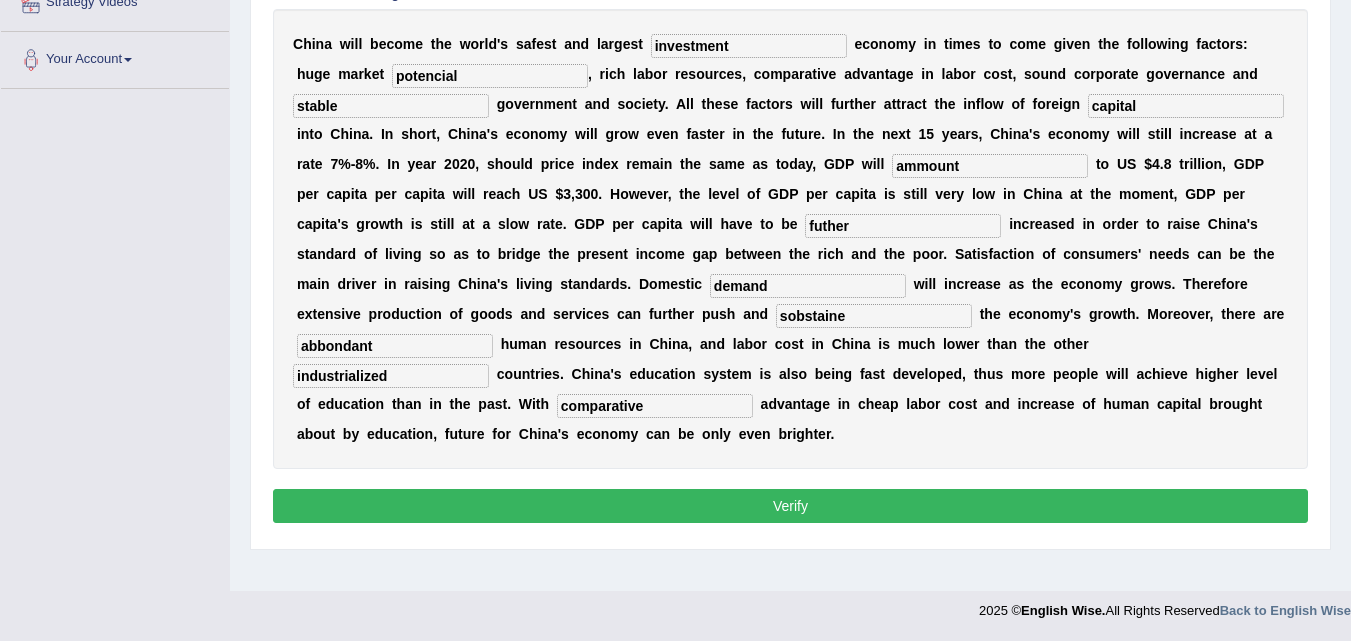 type on "futher" 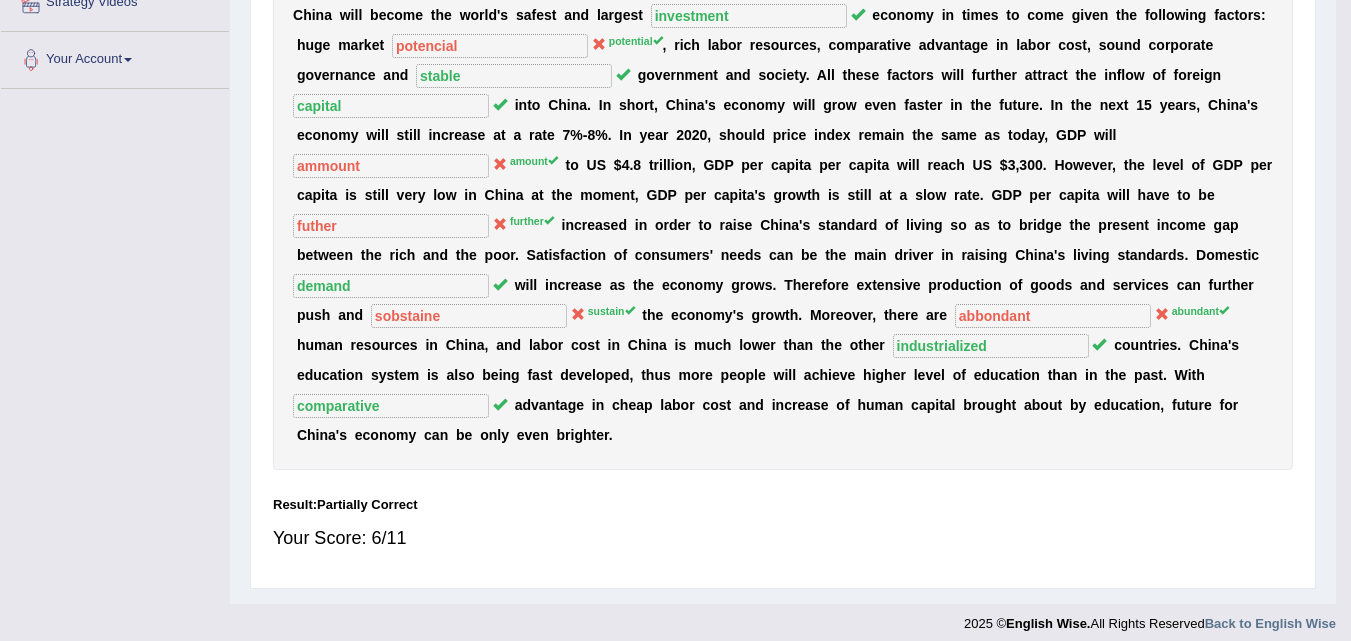click on "Instructions:  You will hear a recording. Type the missing words in each blank.
* Fill in the missing words into the blank fields C h i n a    w i l l    b e c o m e    t h e    w o r l d ' s    s a f e s t    a n d    l a r g e s t    investment      e c o n o m y    i n    t i m e s    t o    c o m e    g i v e n    t h e    f o l l o w i n g    f a c t o r s :    h u g e    m a r k e t    potencial   potential ,    r i c h    l a b o r    r e s o u r c e s ,    c o m p a r a t i v e    a d v a n t a g e    i n    l a b o r    c o s t ,    s o u n d    c o r p o r a t e    g o v e r n a n c e    a n d    stable      g o v e r n m e n t    a n d    s o c i e t y .    A l l    t h e s e    f a c t o r s    w i l l    f u r t h e r    a t t r a c t    t h e    i n f l o w    o f    f o r e i g n    capital      i n t o    C h i n a .    I n    s h o r t ,    C h i n a ' s    e c o n o m y    w i l l    g r o w    e v e n    f a s t e r" at bounding box center [783, 216] 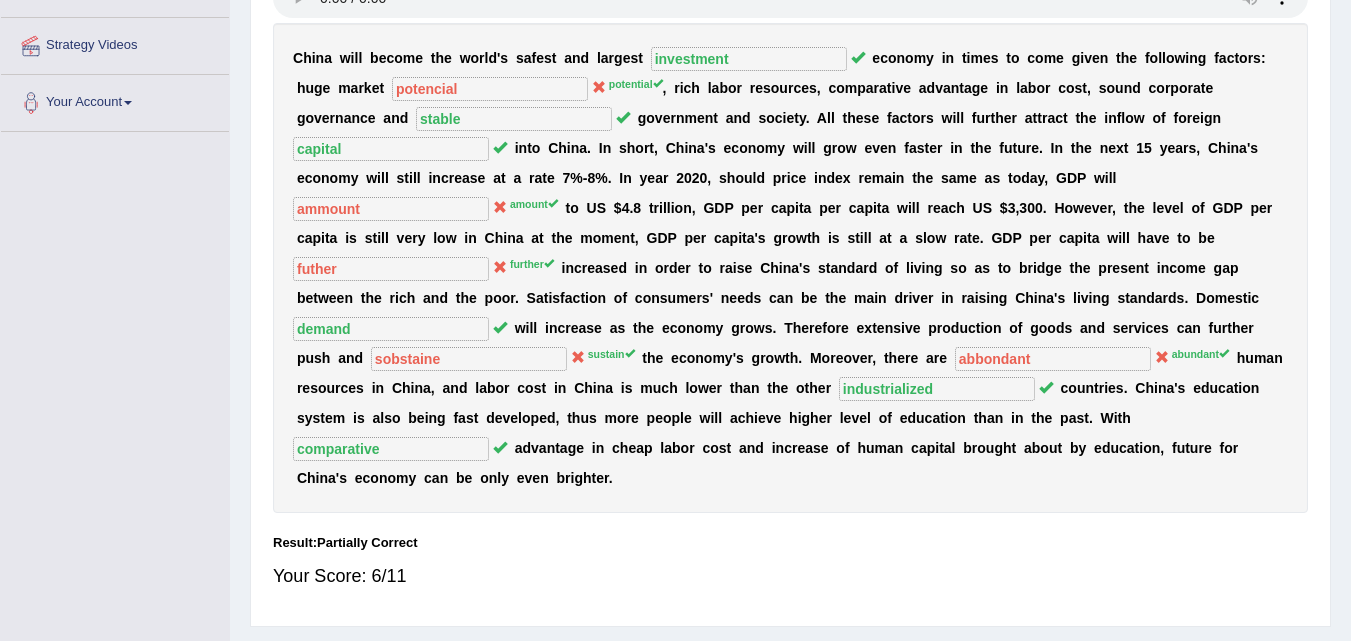 scroll, scrollTop: 365, scrollLeft: 0, axis: vertical 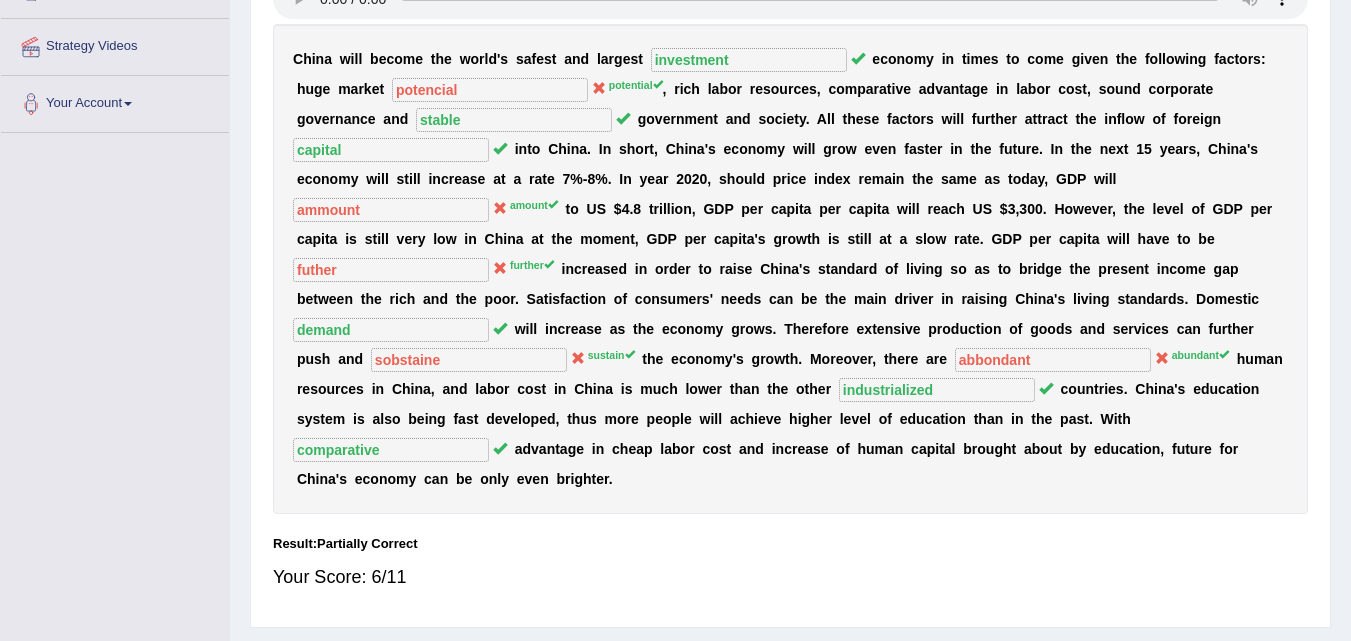 click on "C h i n a    w i l l    b e c o m e    t h e    w o r l d ' s    s a f e s t    a n d    l a r g e s t    investment      e c o n o m y    i n    t i m e s    t o    c o m e    g i v e n    t h e    f o l l o w i n g    f a c t o r s :    h u g e    m a r k e t    potencial   potential ,    r i c h    l a b o r    r e s o u r c e s ,    c o m p a r a t i v e    a d v a n t a g e    i n    l a b o r    c o s t ,    s o u n d    c o r p o r a t e    g o v e r n a n c e    a n d    stable      g o v e r n m e n t    a n d    s o c i e t y .    A l l    t h e s e    f a c t o r s    w i l l    f u r t h e r    a t t r a c t    t h e    i n f l o w    o f    f o r e i g n    capital      i n t o    C h i n a .    I n    s h o r t ,    C h i n a ' s    e c o n o m y    w i l l    g r o w    e v e n    f a s t e r    i n    t h e    f u t u r e .    I n    t h e    n e x t    1 5    y e a r s ,    C h i n a ' s    e c o n o m y    w i l l    s t i" at bounding box center [790, 269] 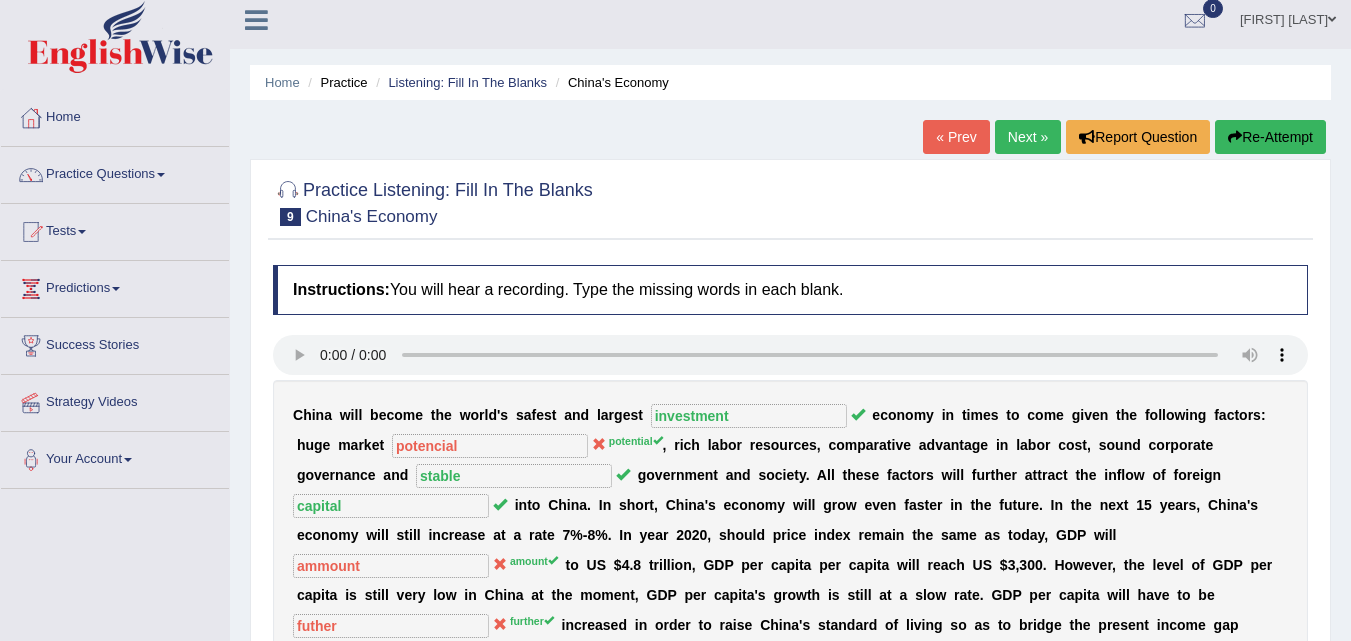 scroll, scrollTop: 0, scrollLeft: 0, axis: both 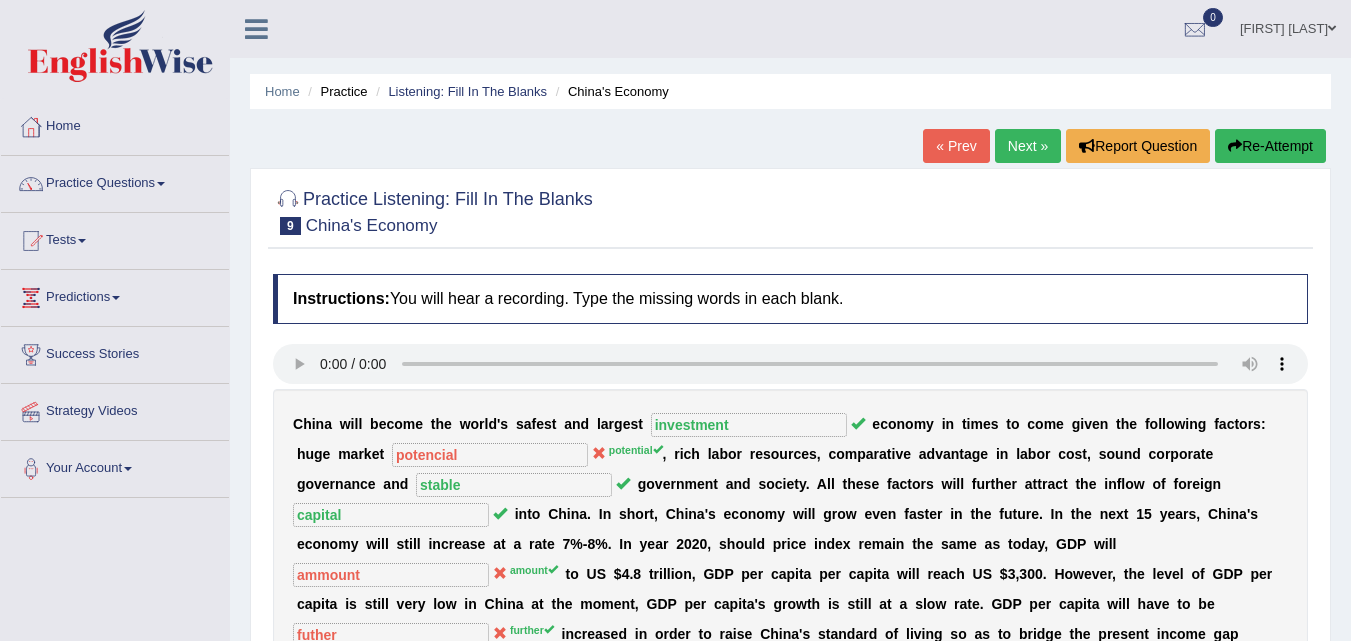 click on "Next »" at bounding box center [1028, 146] 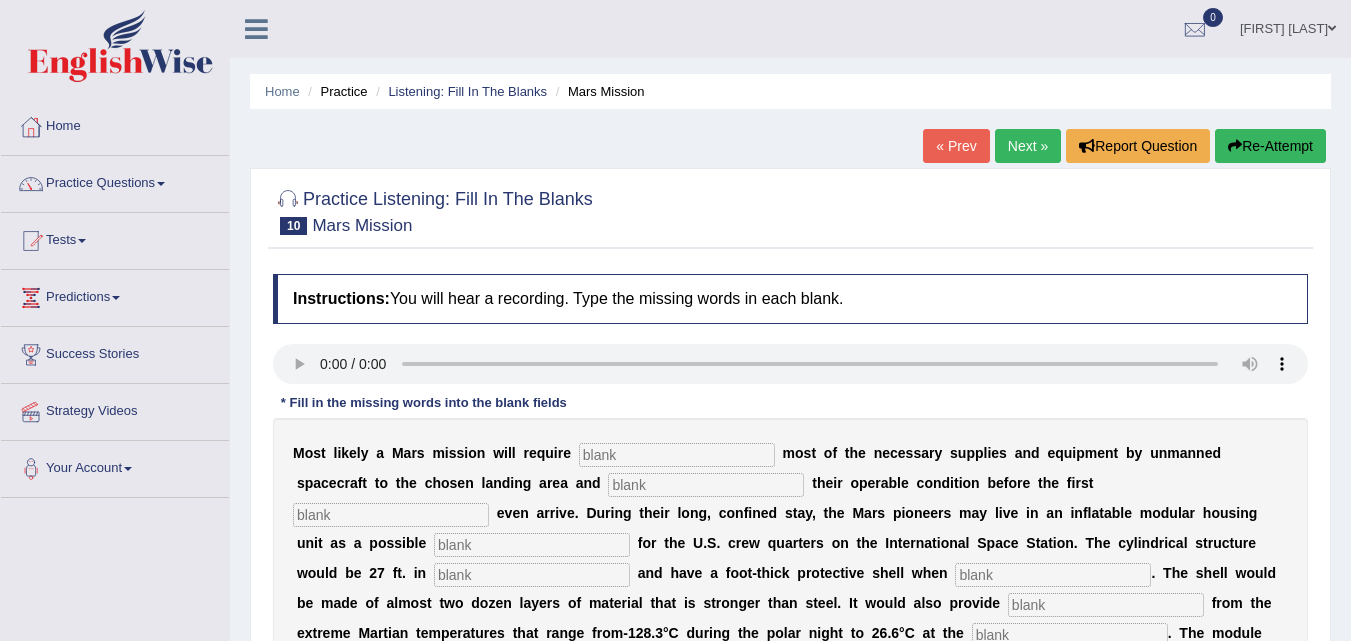 scroll, scrollTop: 138, scrollLeft: 0, axis: vertical 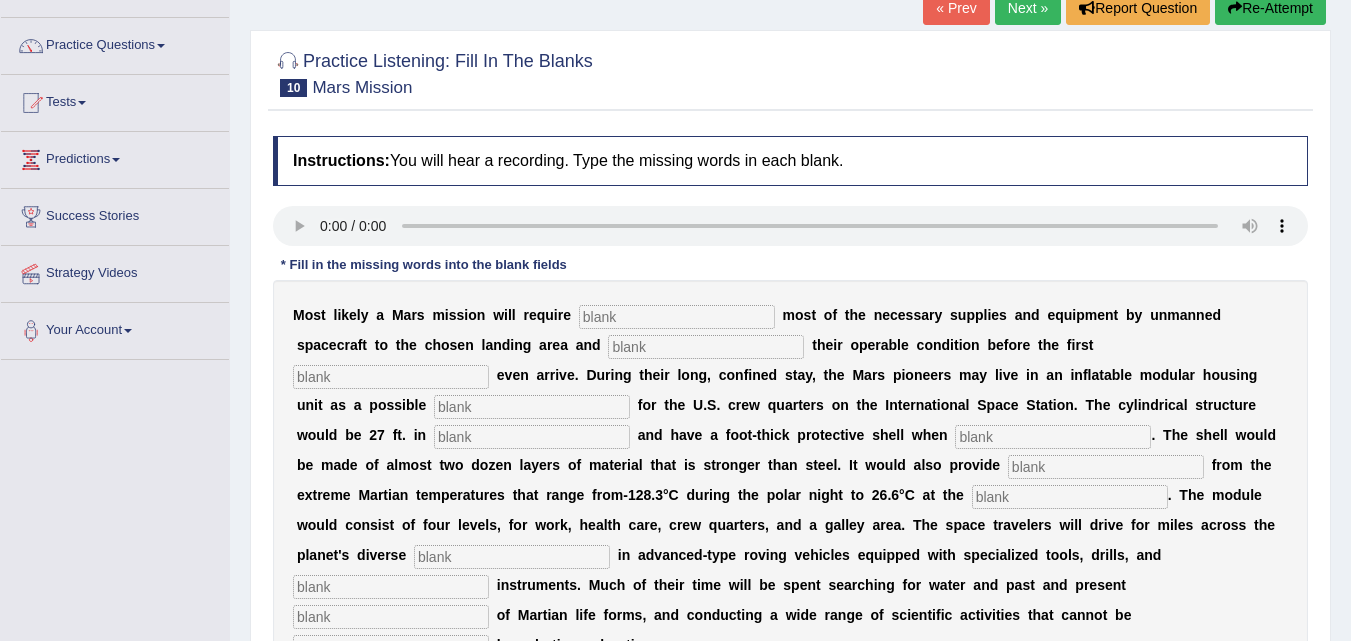 click at bounding box center (677, 317) 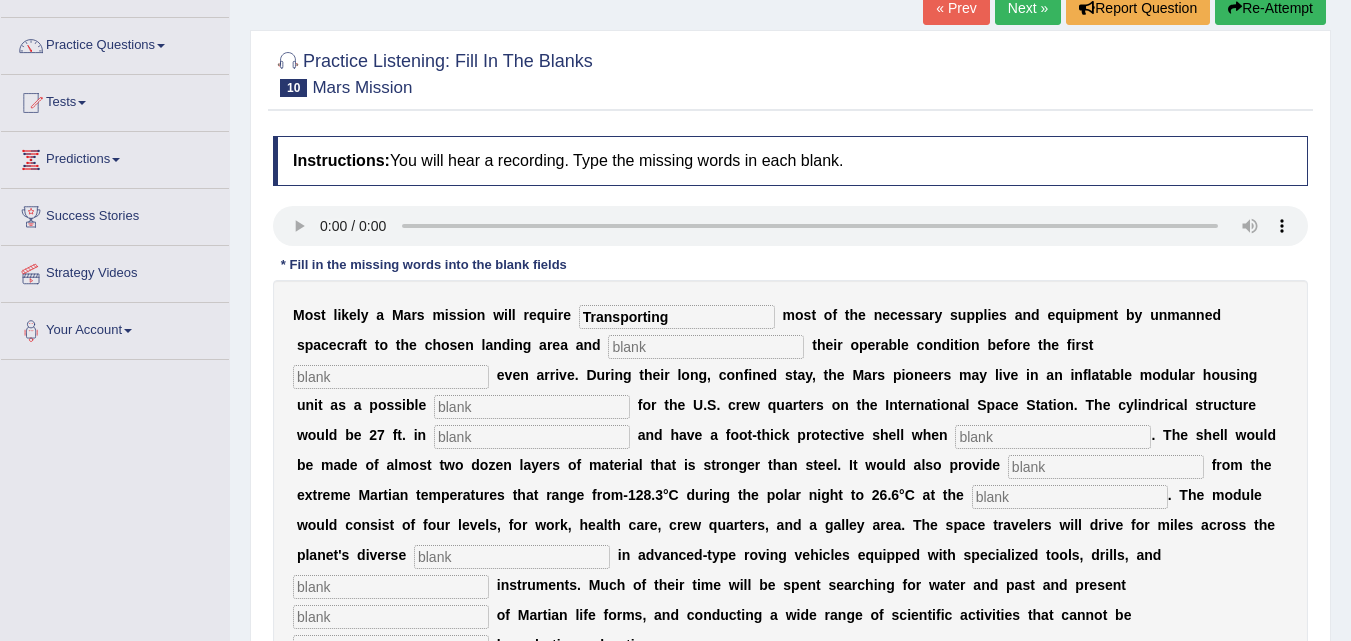 type on "Transporting" 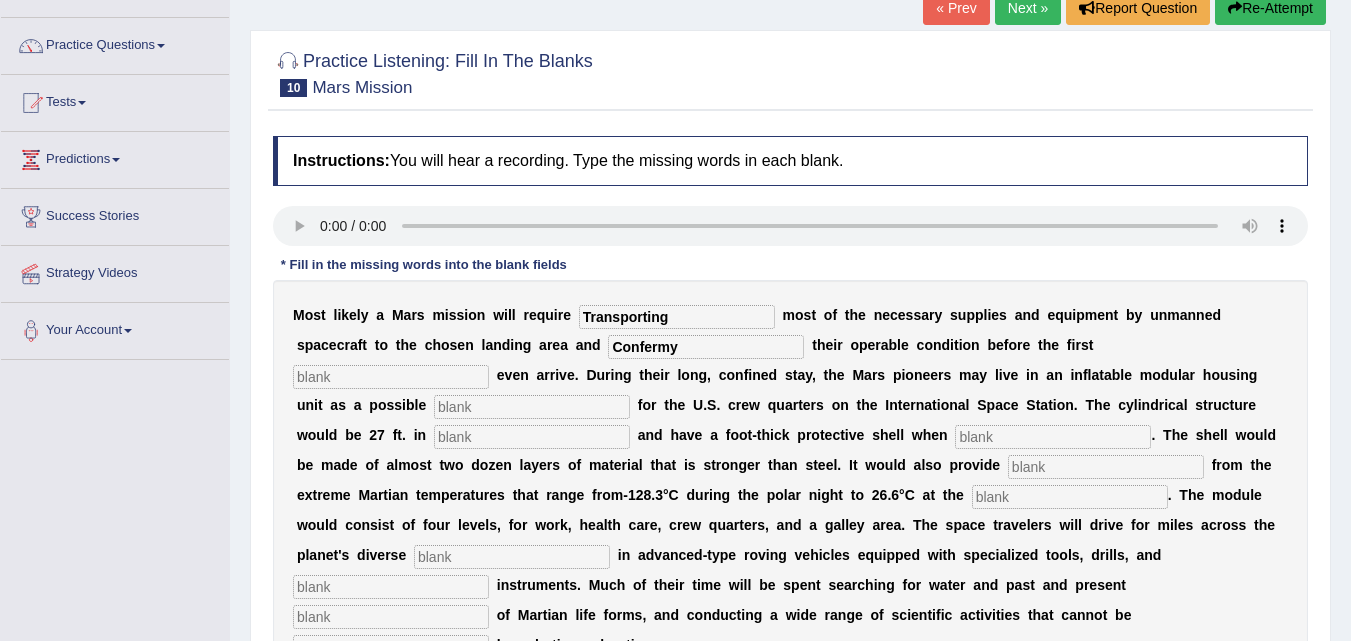 type on "Confermy" 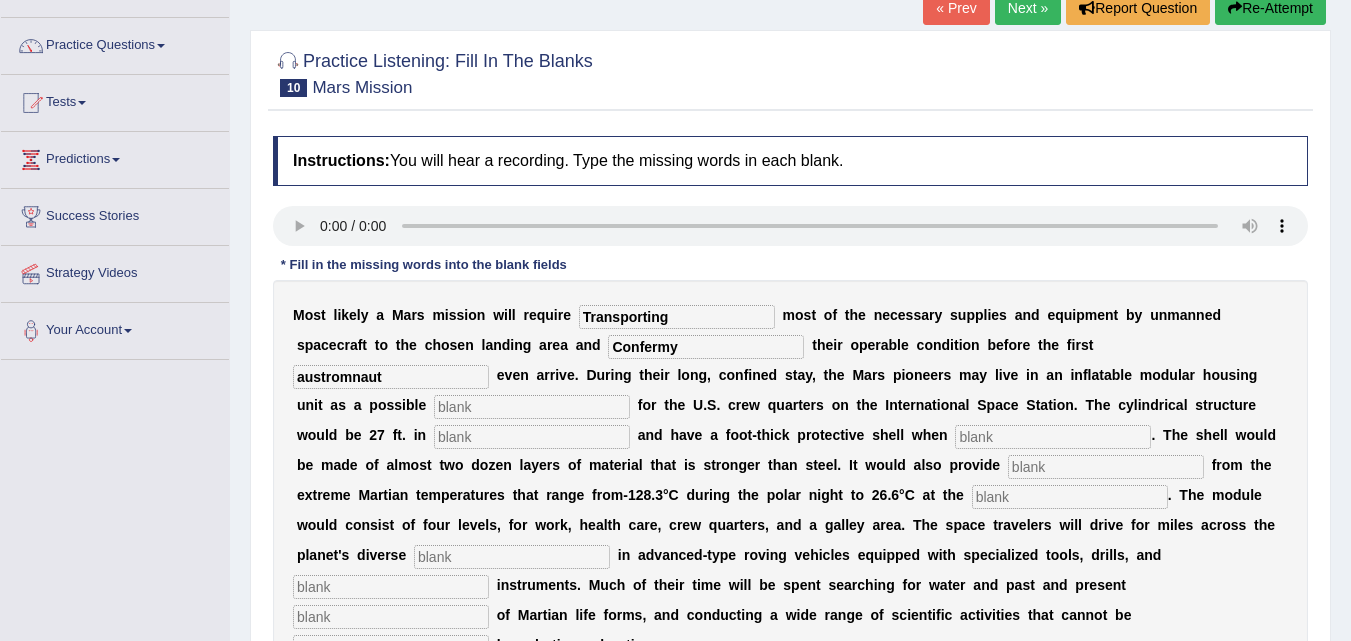 type on "austromnaut" 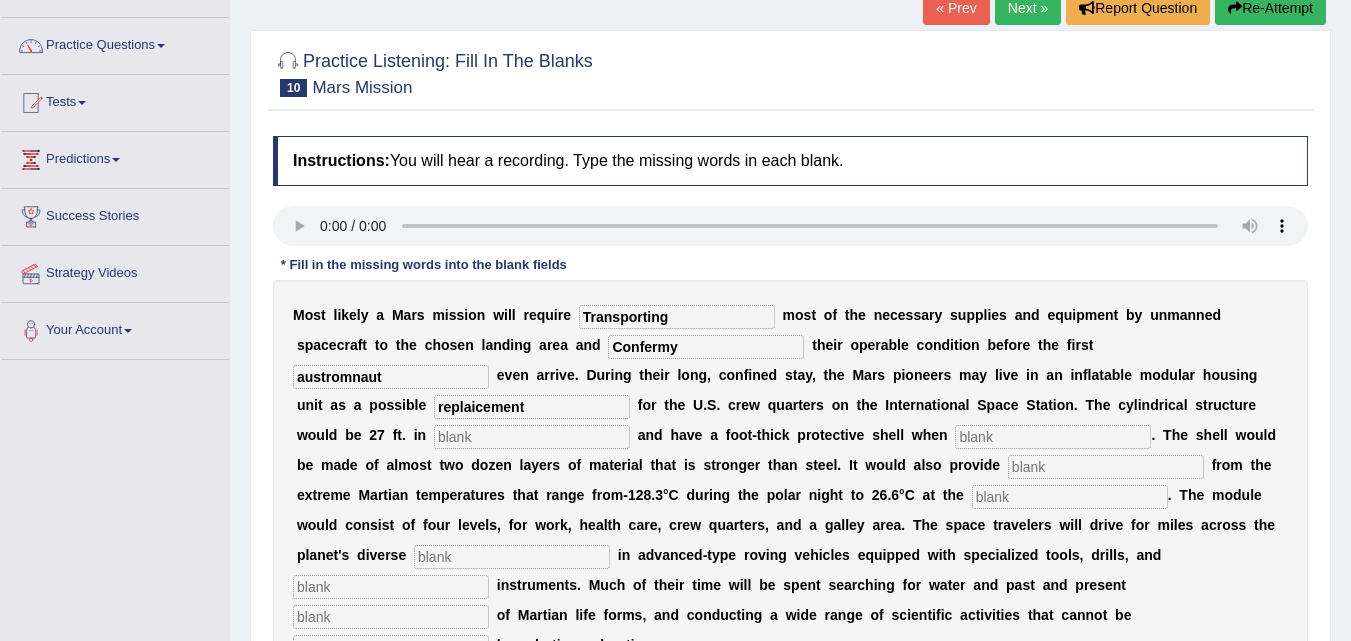 type on "replaicement" 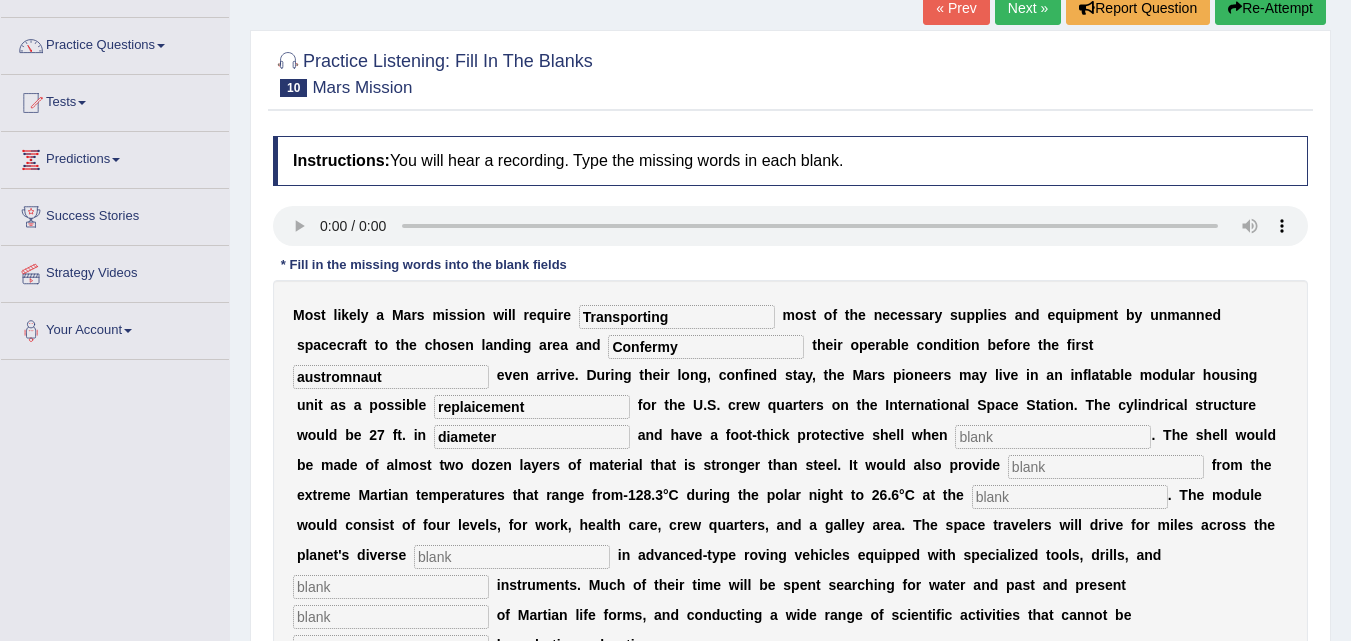 type on "diameter" 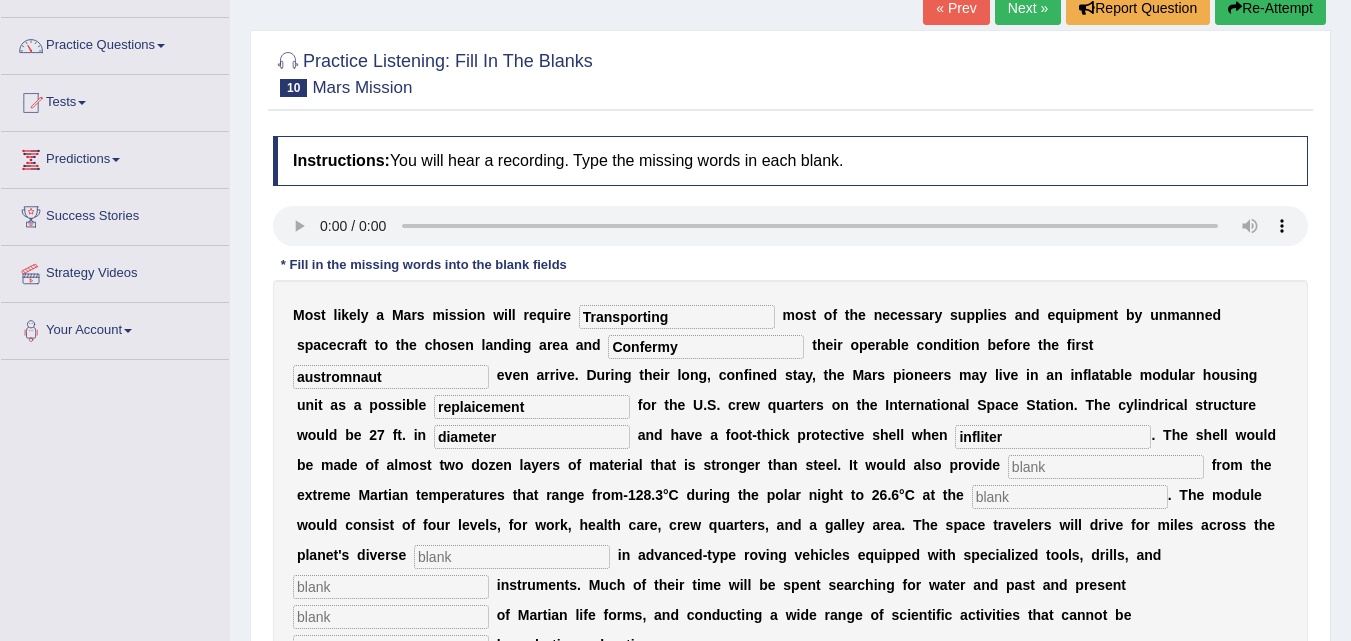 type on "infliter" 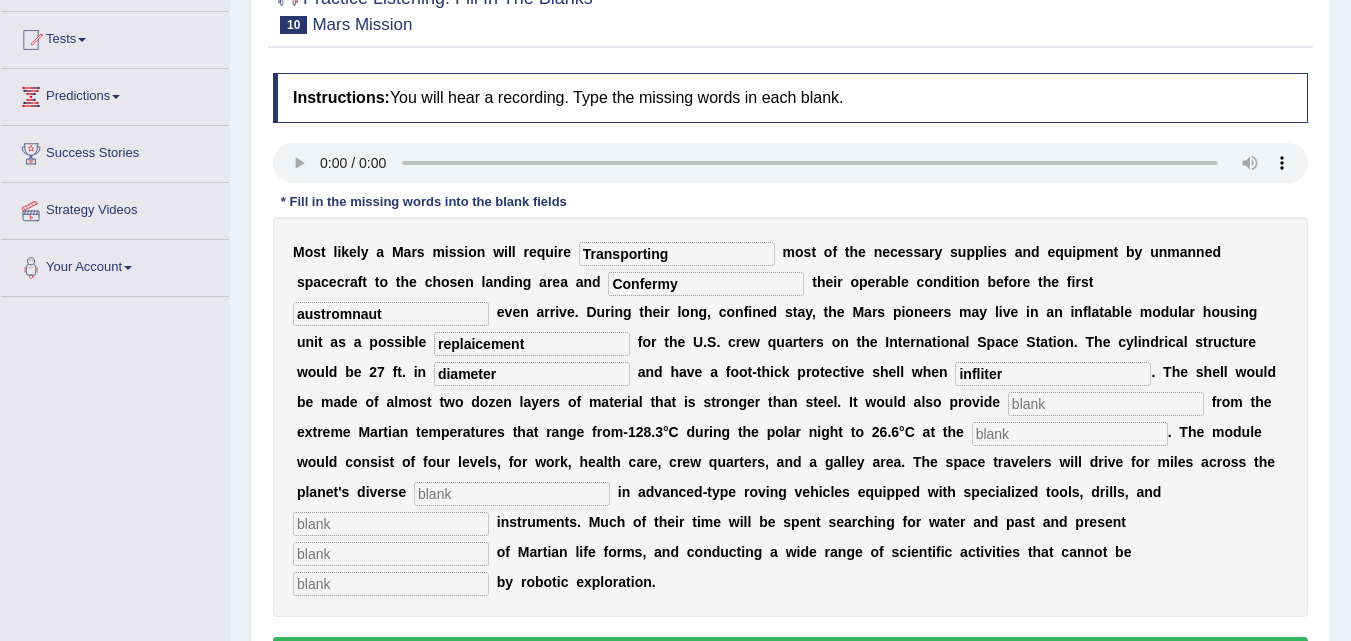 scroll, scrollTop: 202, scrollLeft: 0, axis: vertical 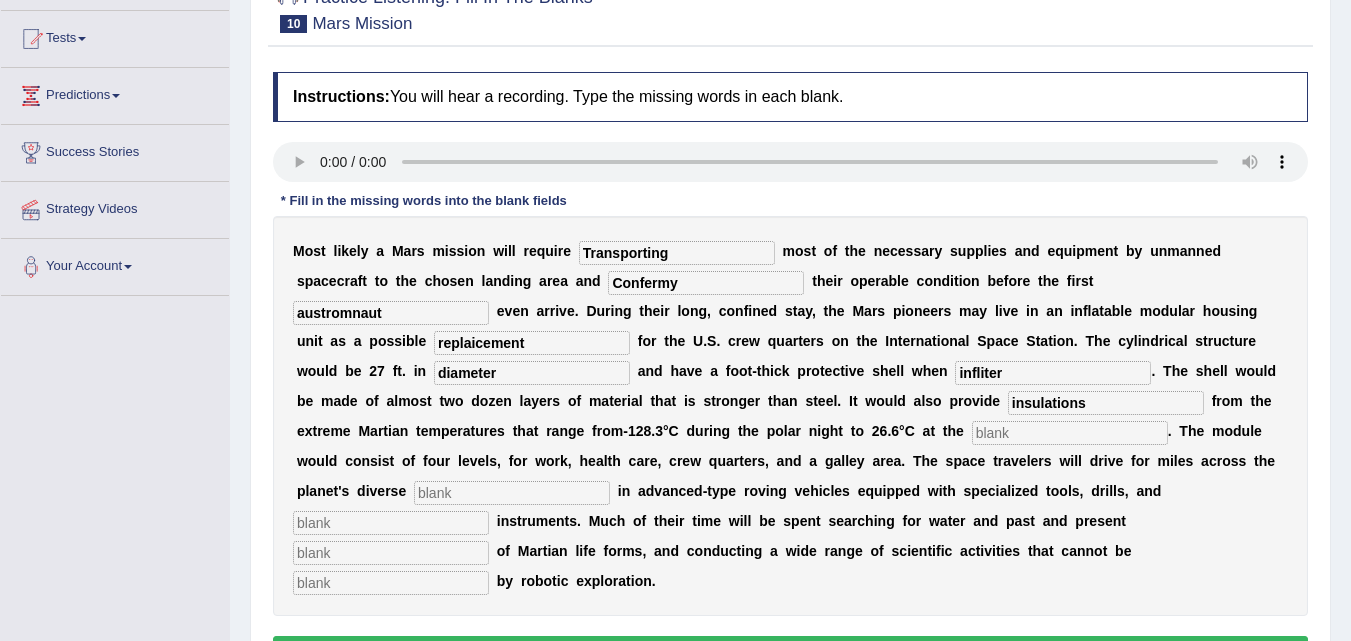 type on "insulations" 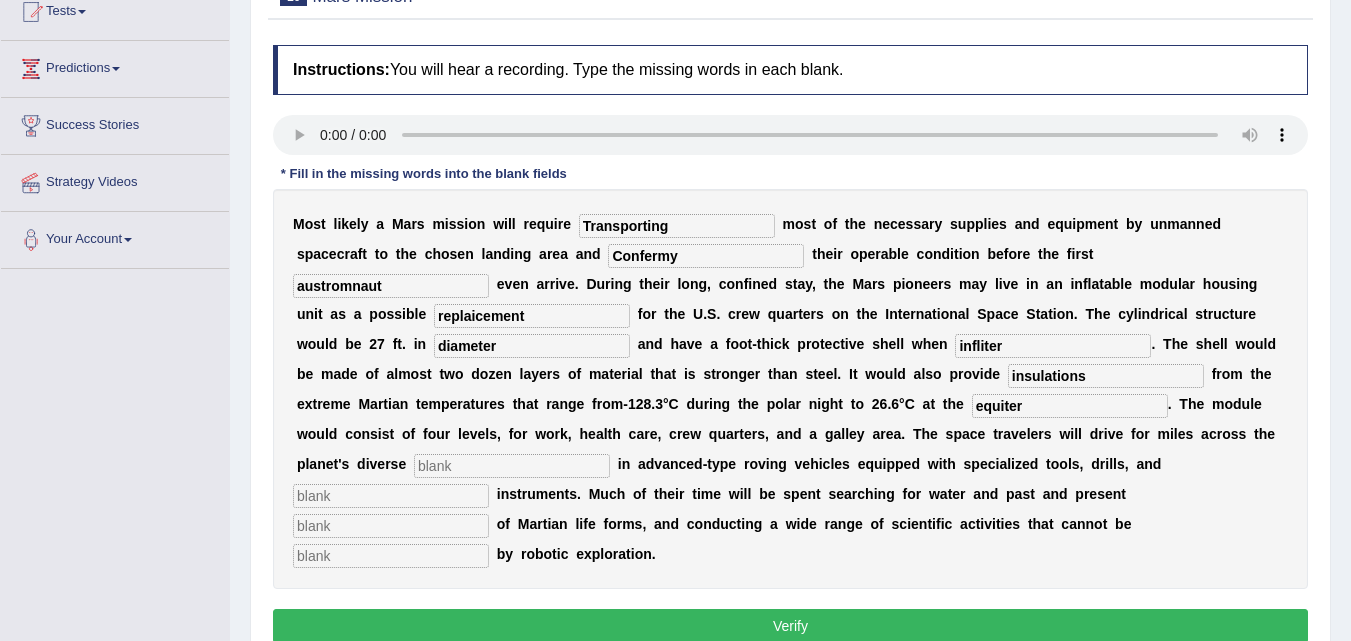 scroll, scrollTop: 232, scrollLeft: 0, axis: vertical 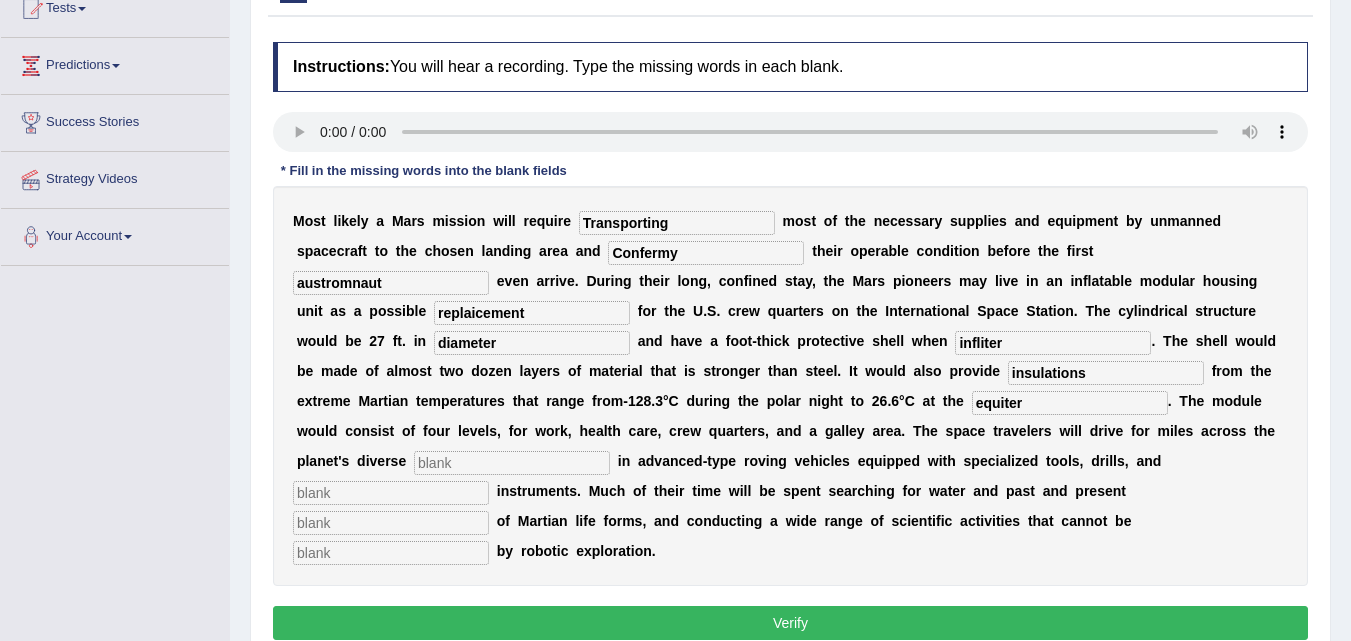 type on "equiter" 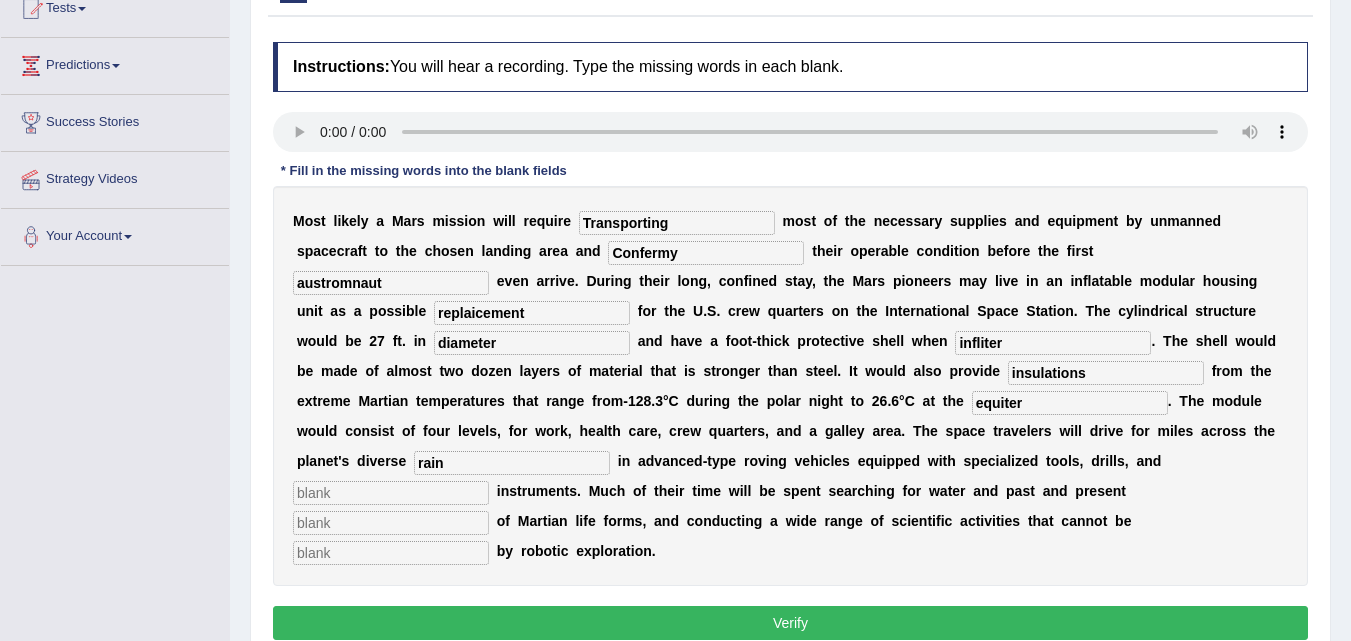 type on "rain" 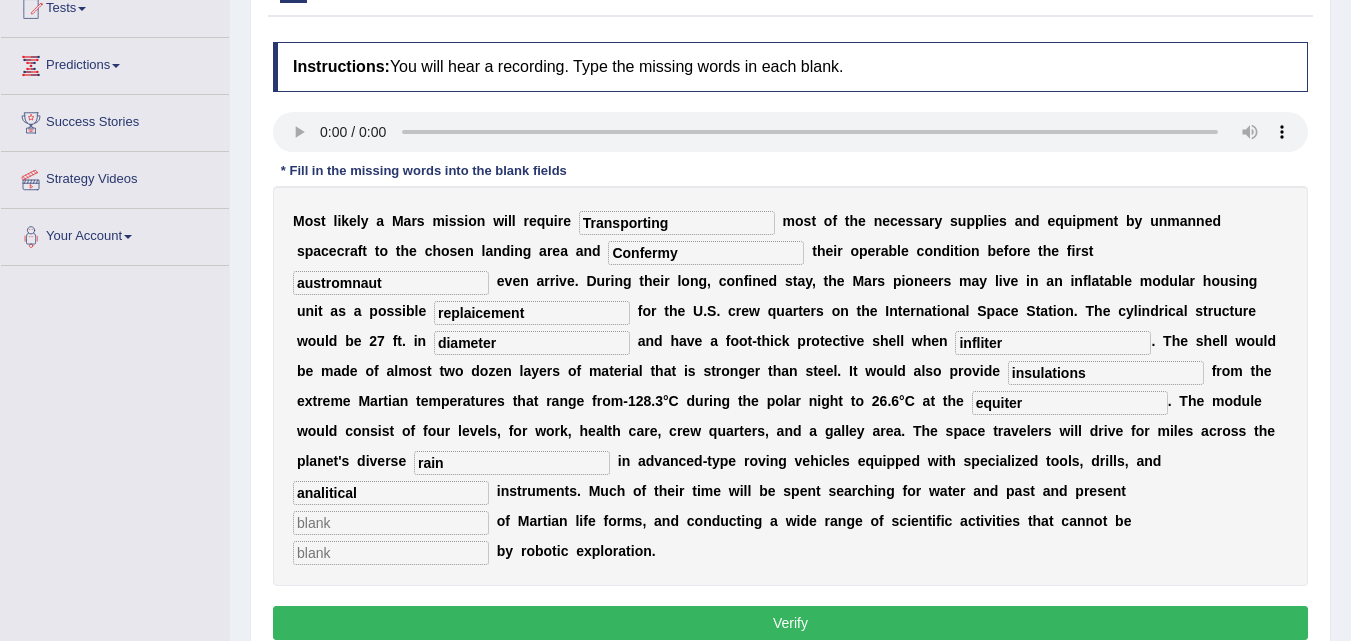 type on "analitical" 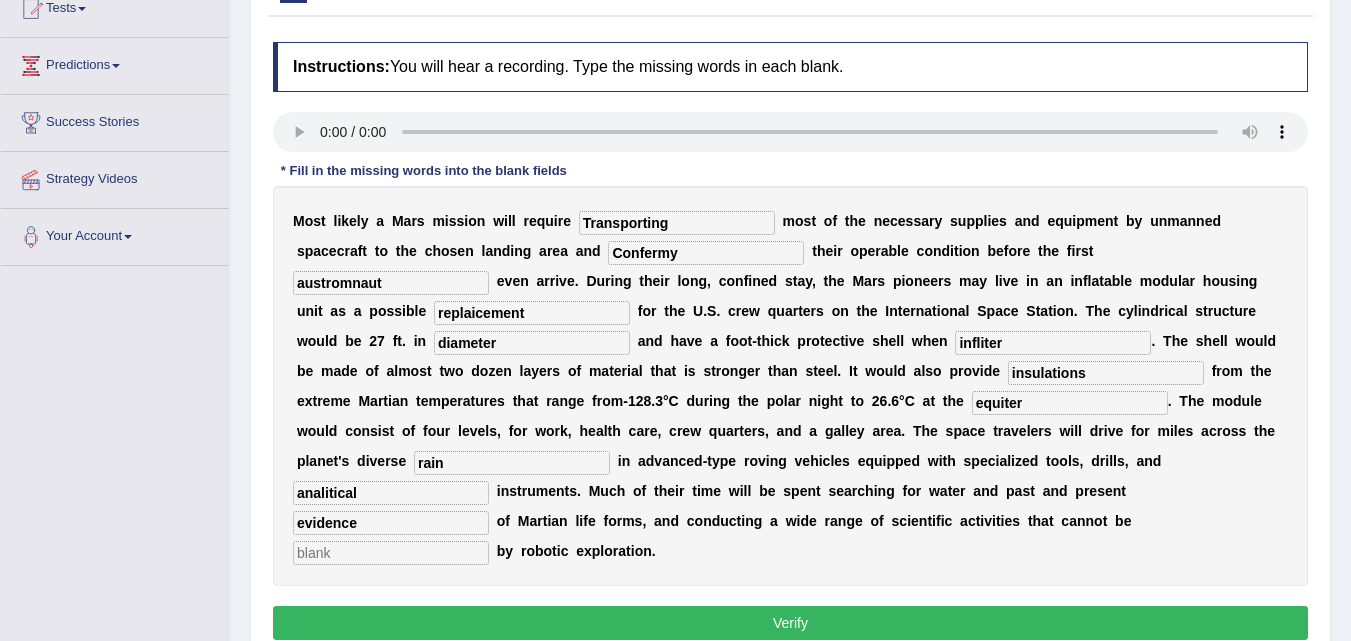 type on "evidence" 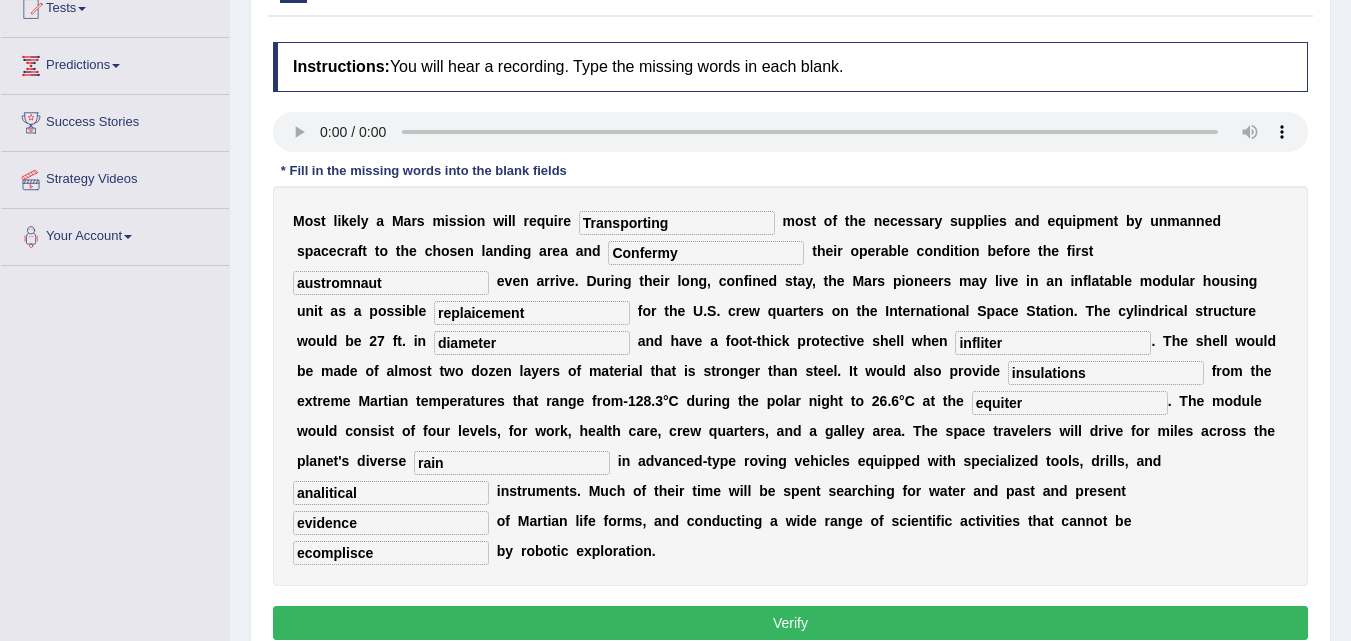 type on "ecomplisce" 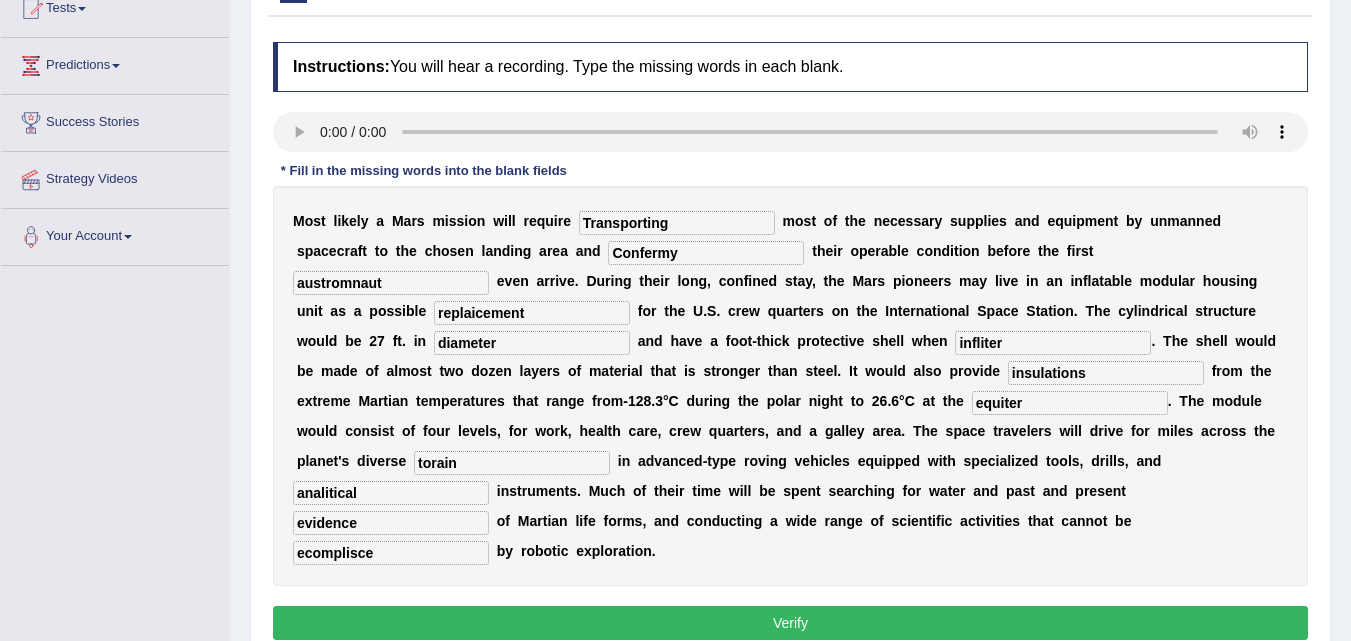 type on "torain" 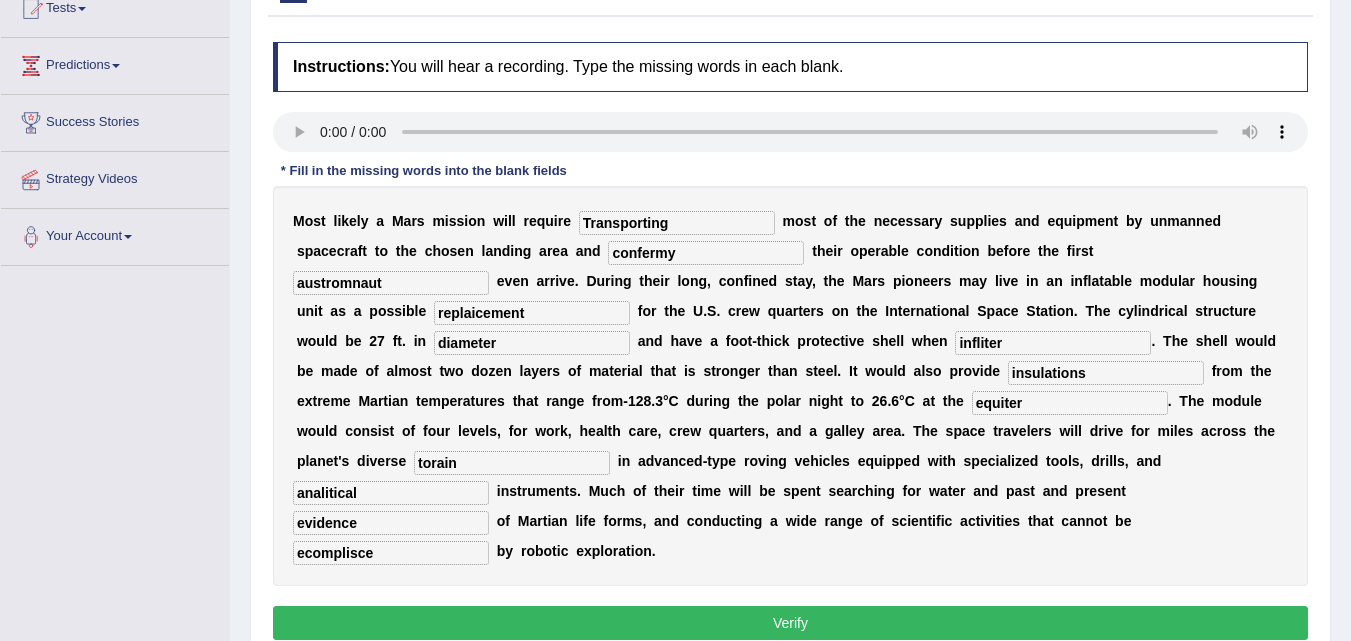 type on "confermy" 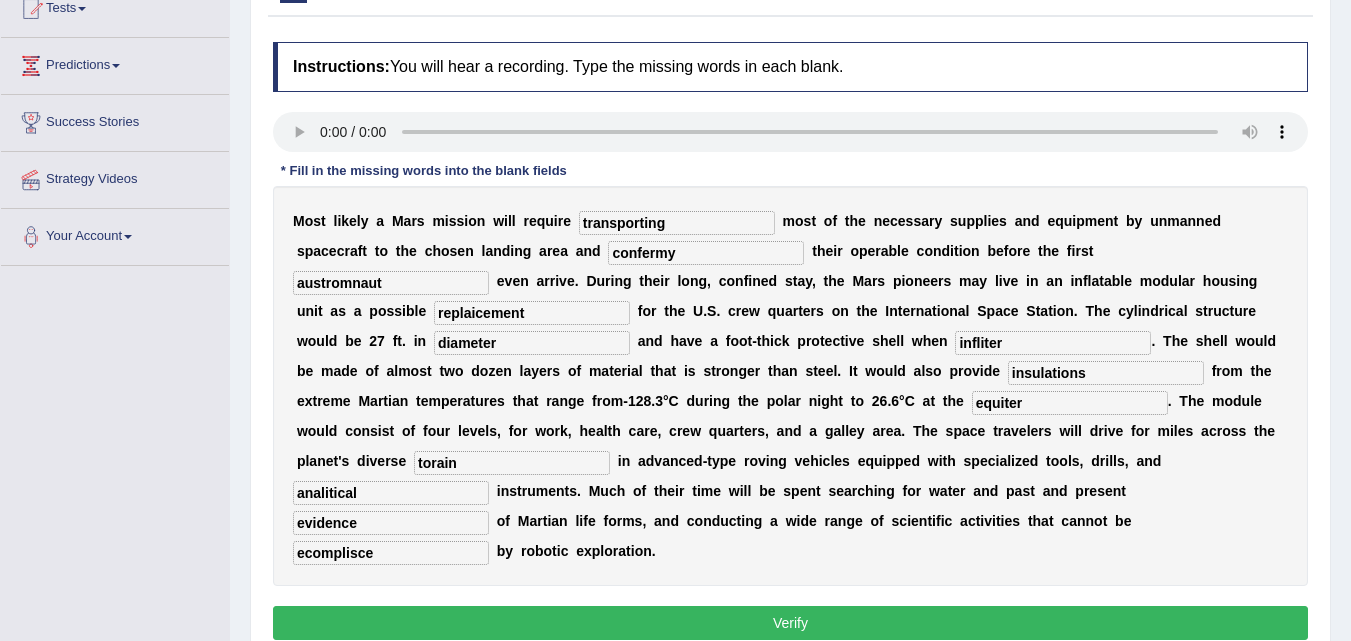 type on "transporting" 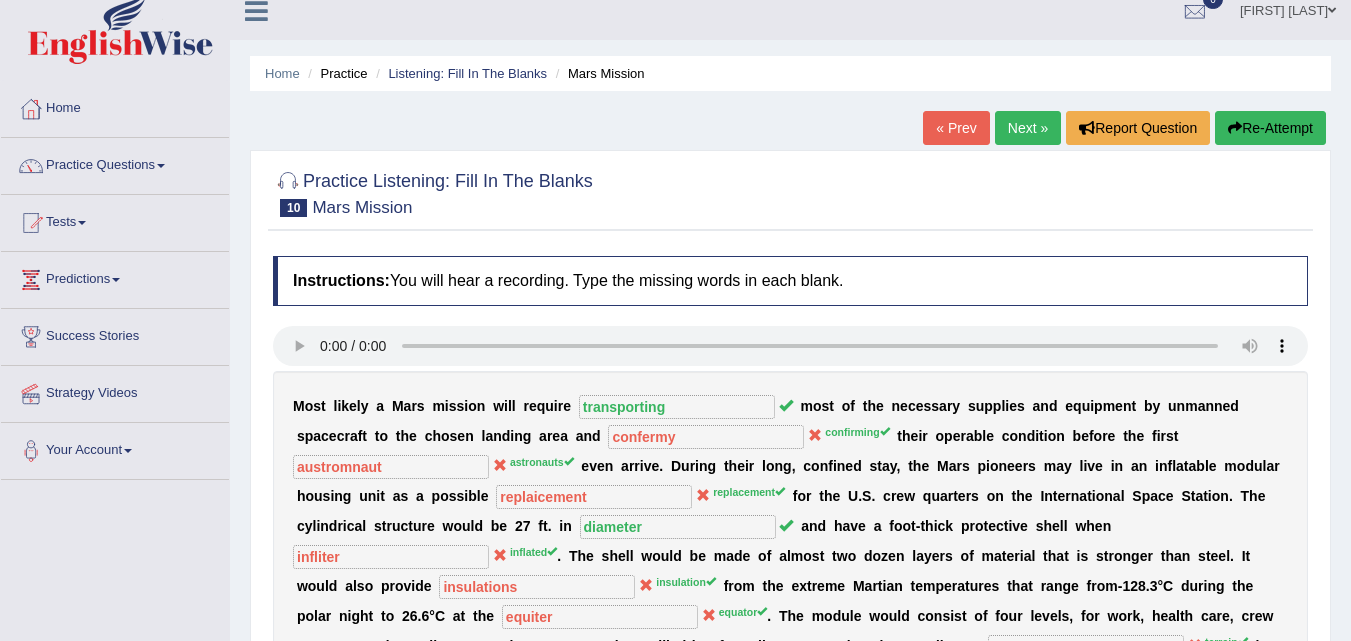 scroll, scrollTop: 16, scrollLeft: 0, axis: vertical 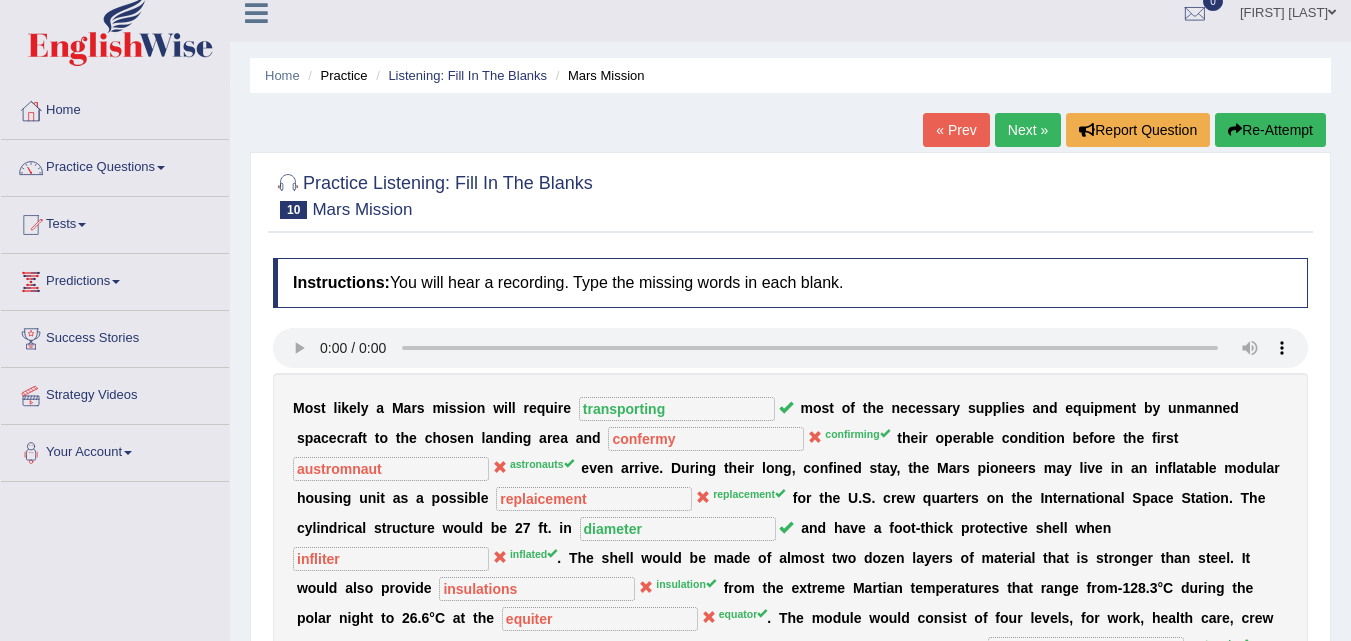 click on "Next »" at bounding box center [1028, 130] 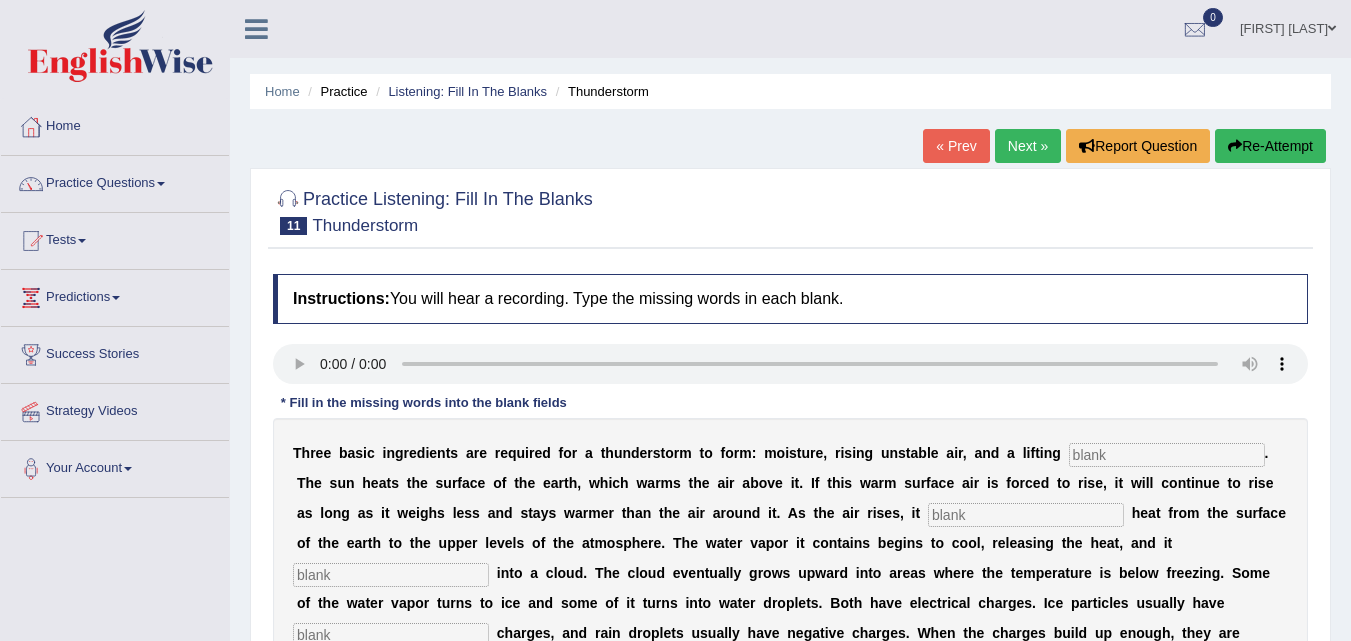 scroll, scrollTop: 0, scrollLeft: 0, axis: both 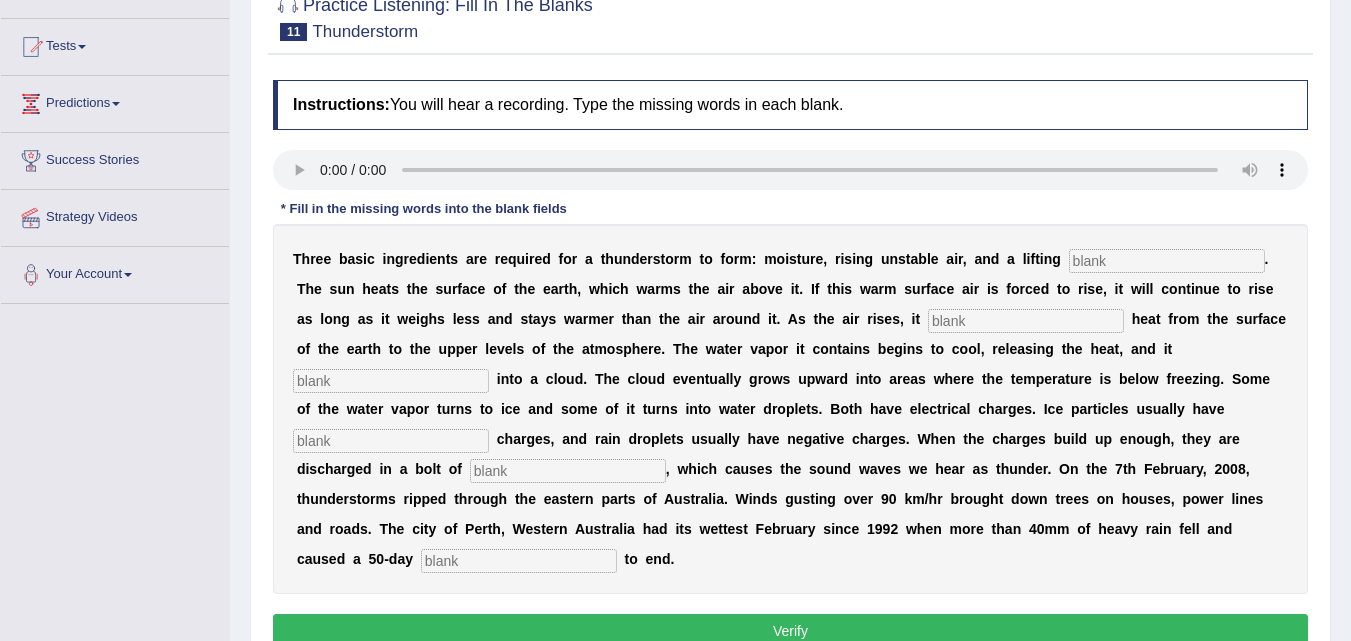 click at bounding box center [1167, 261] 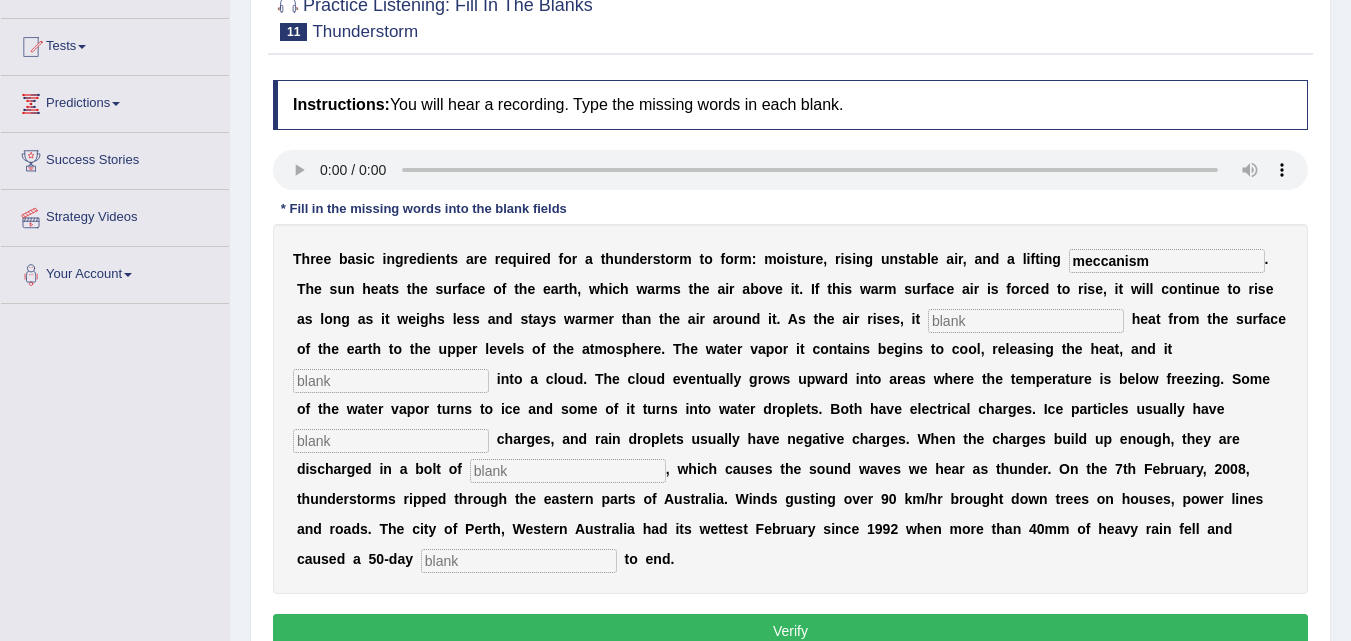 type on "meccanism" 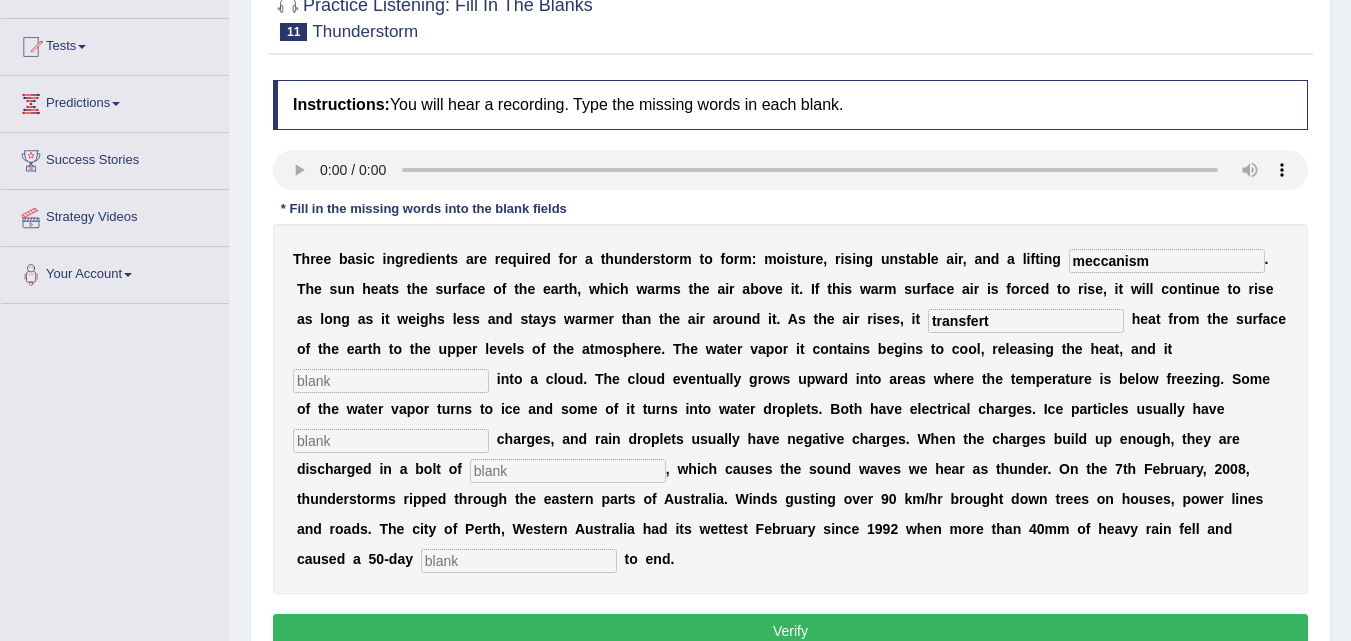 type on "transfert" 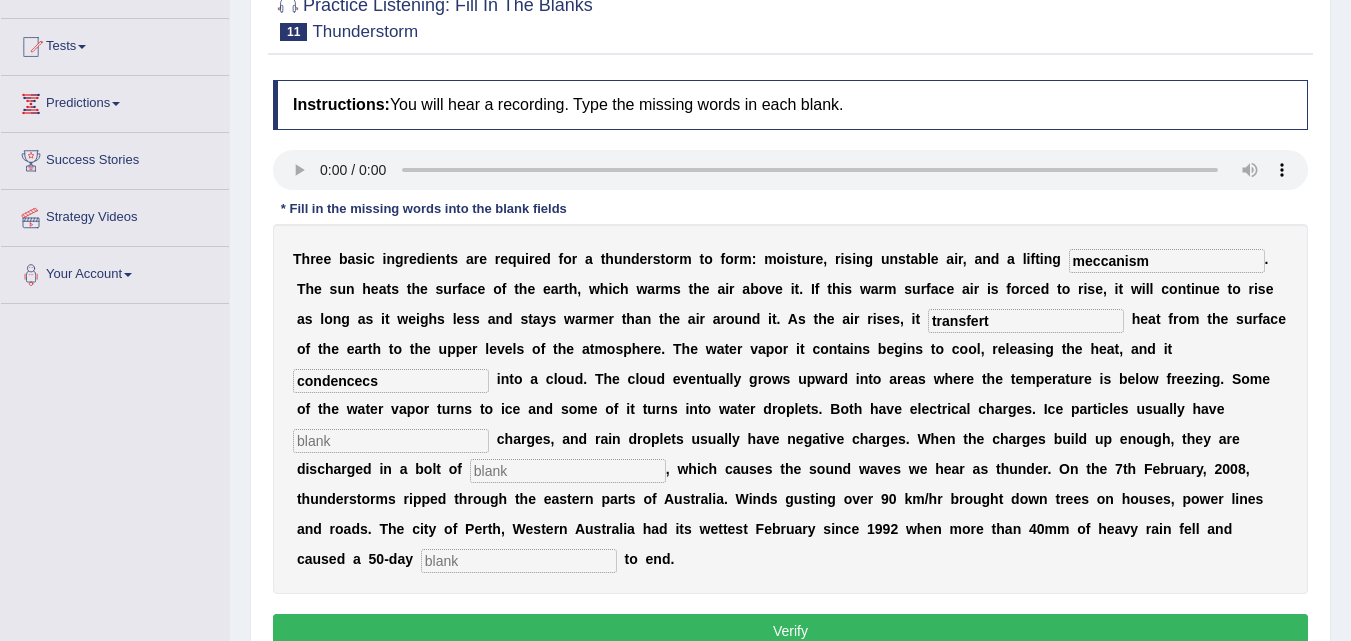 type on "condencecs" 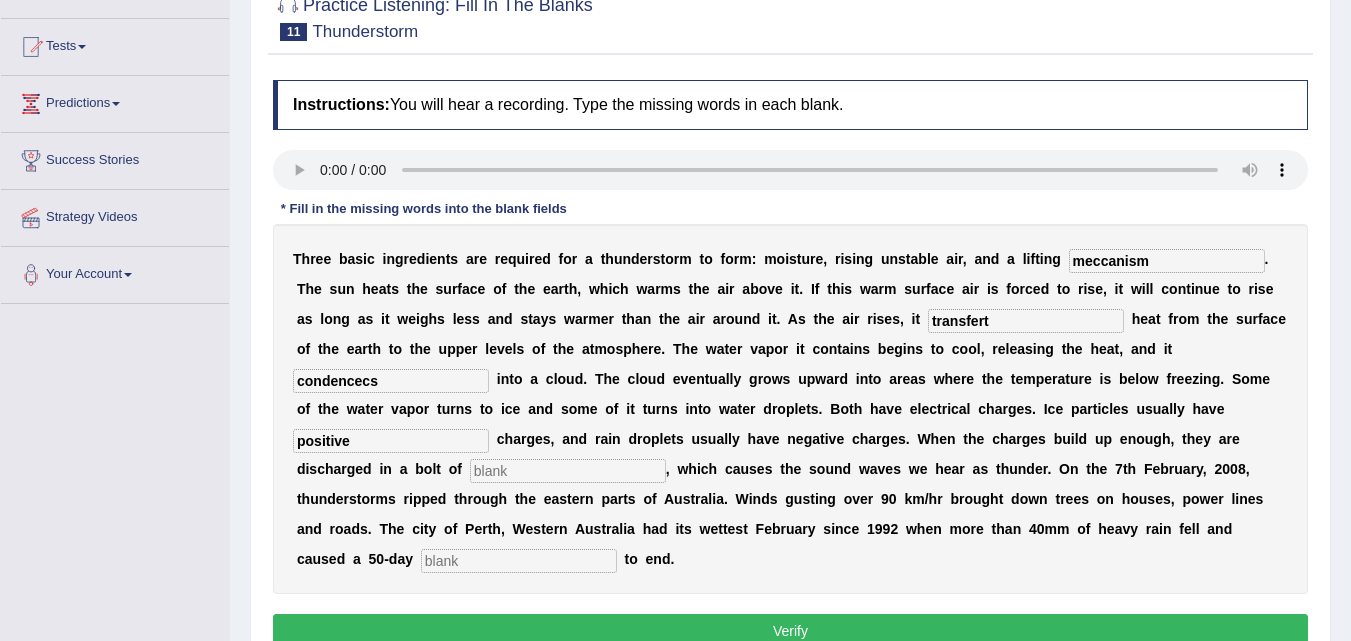 type on "positive" 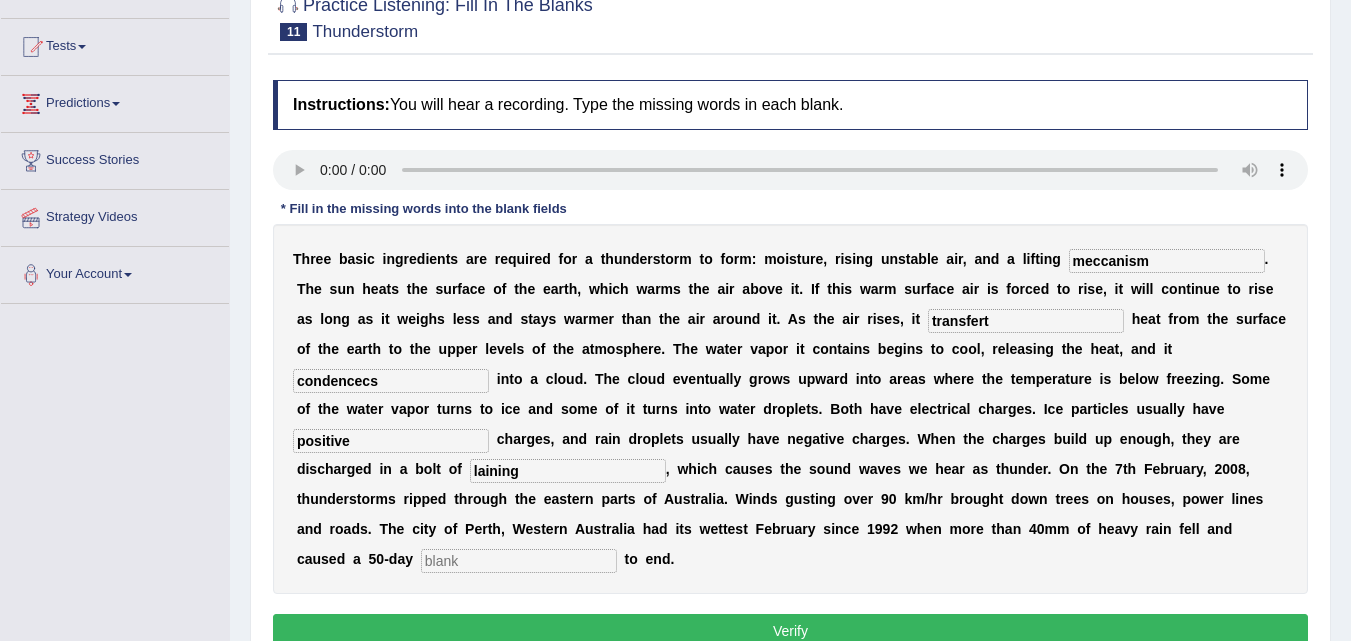 type on "laining" 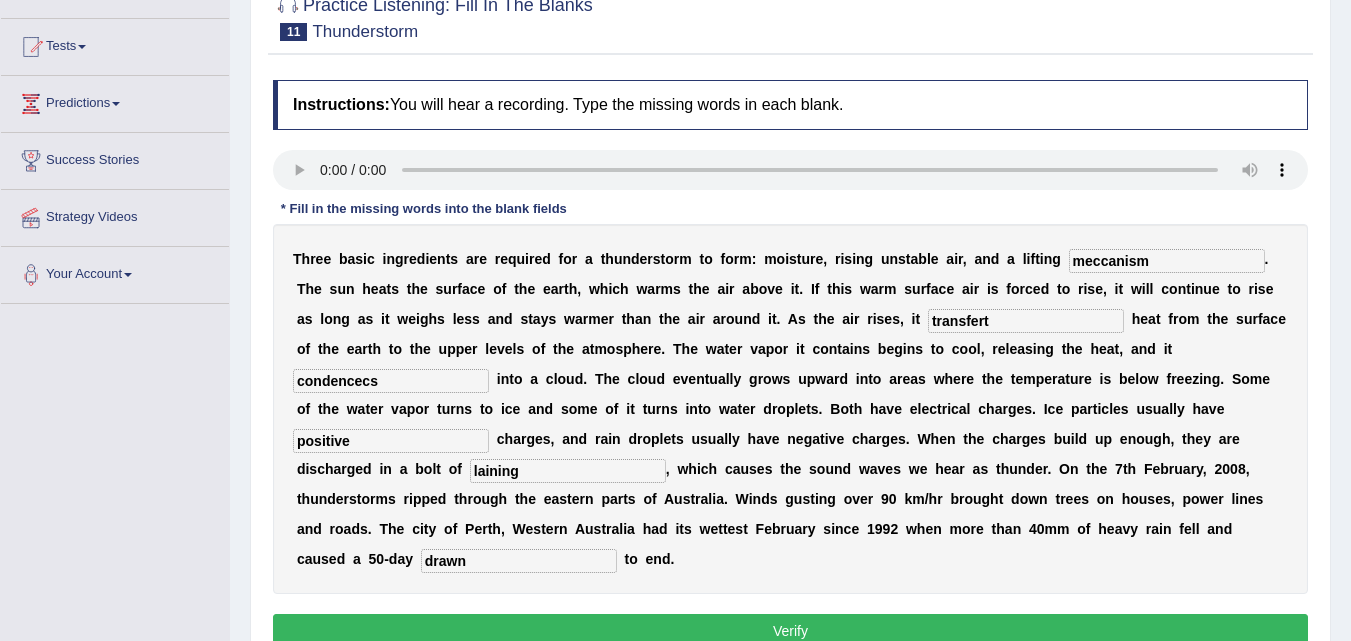 type on "drawn" 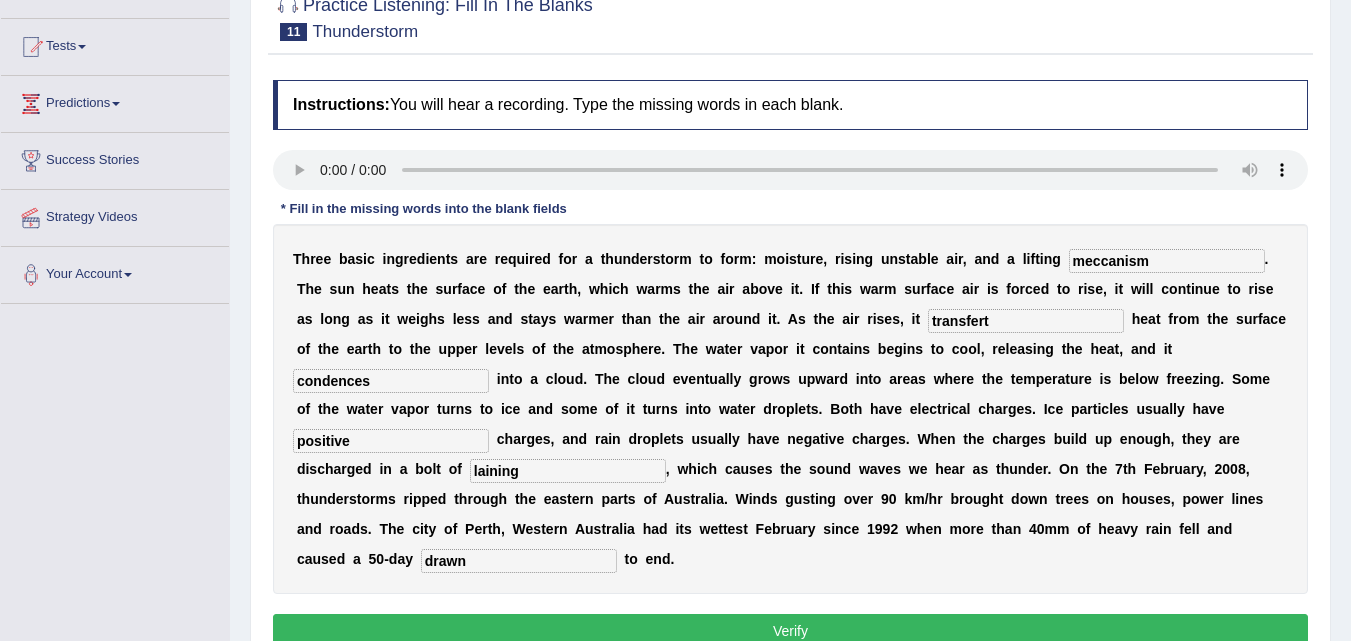 type on "condences" 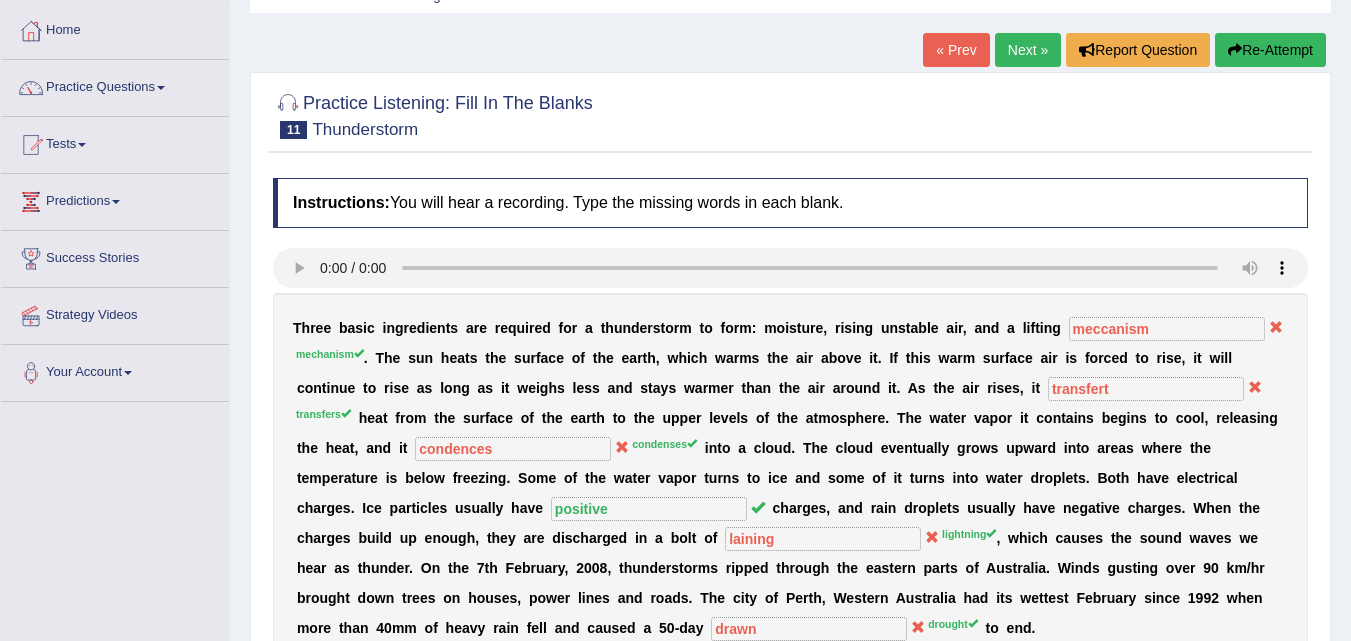 scroll, scrollTop: 0, scrollLeft: 0, axis: both 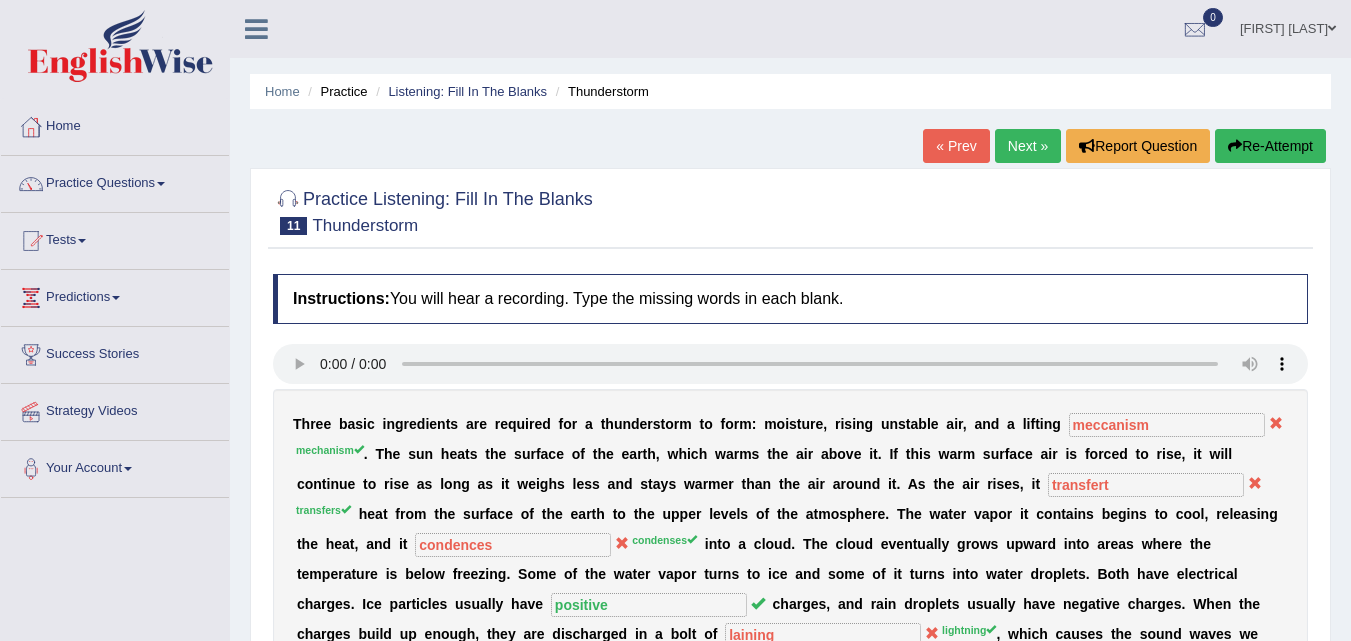 click on "Re-Attempt" at bounding box center (1270, 146) 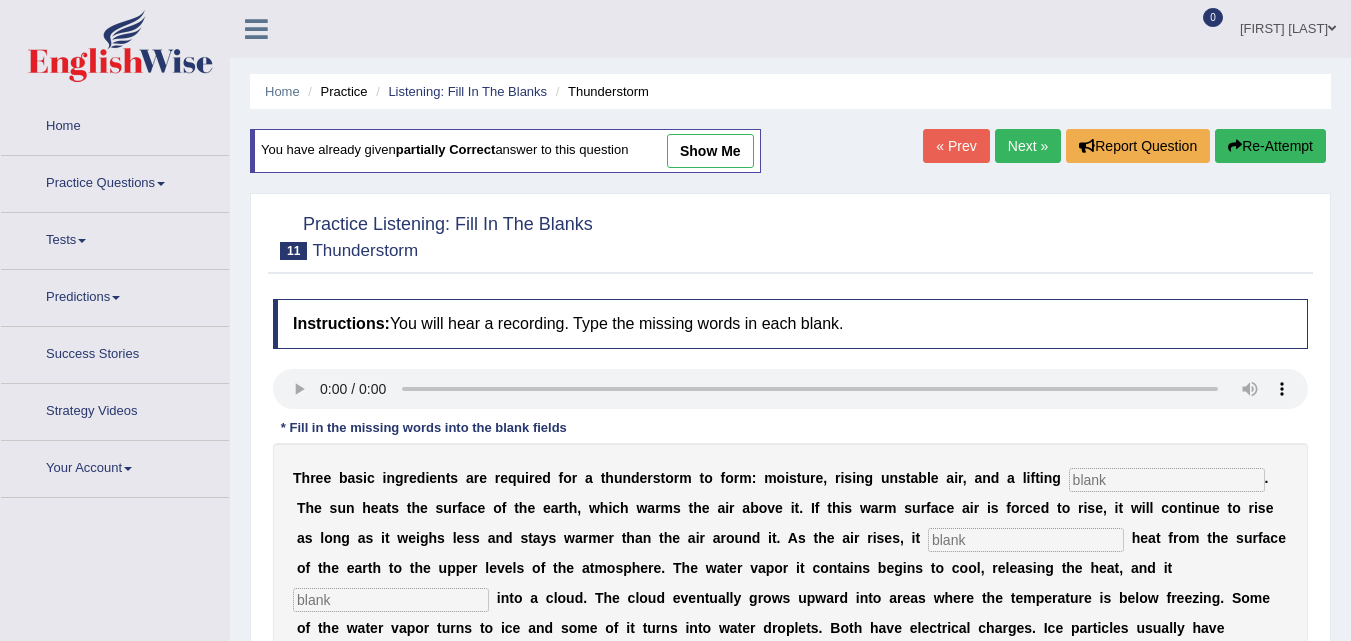scroll, scrollTop: 0, scrollLeft: 0, axis: both 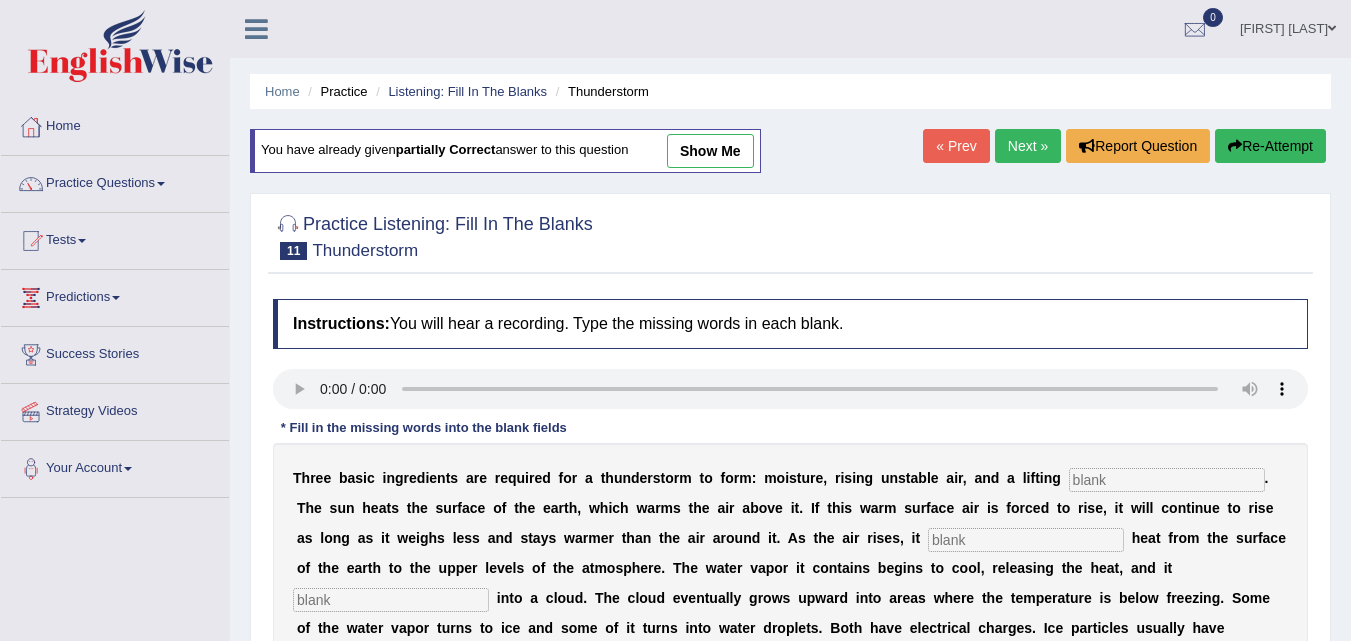 click at bounding box center (1167, 480) 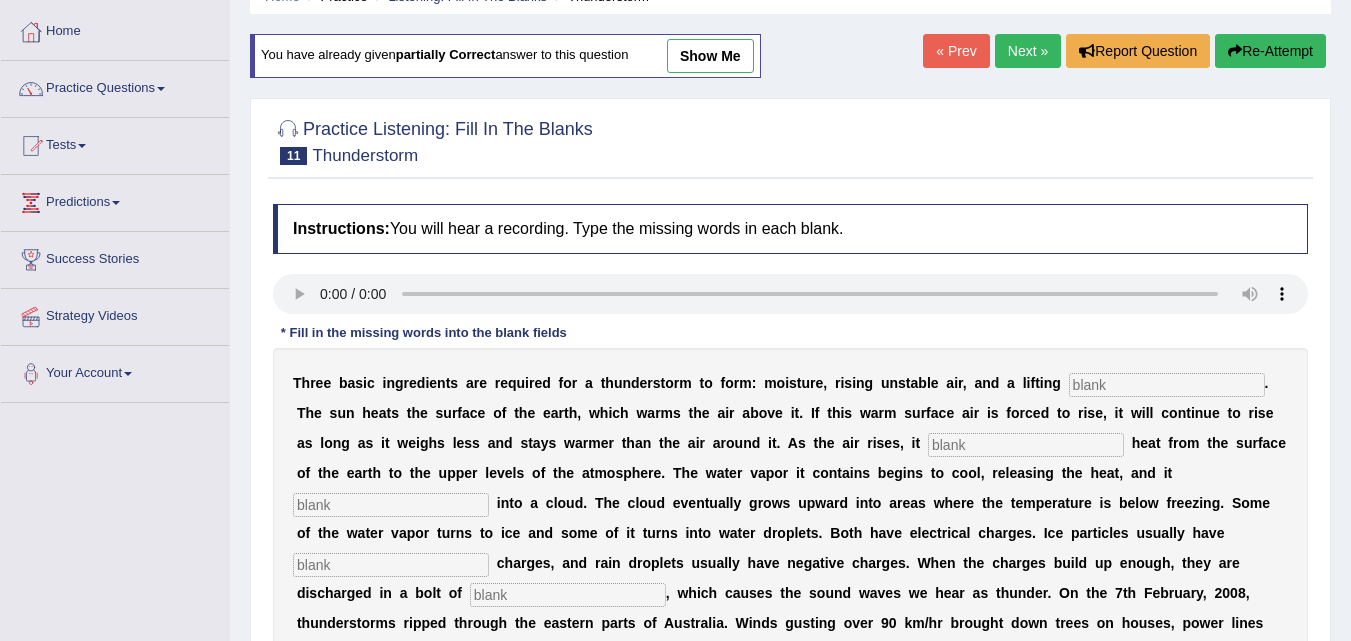 scroll, scrollTop: 162, scrollLeft: 0, axis: vertical 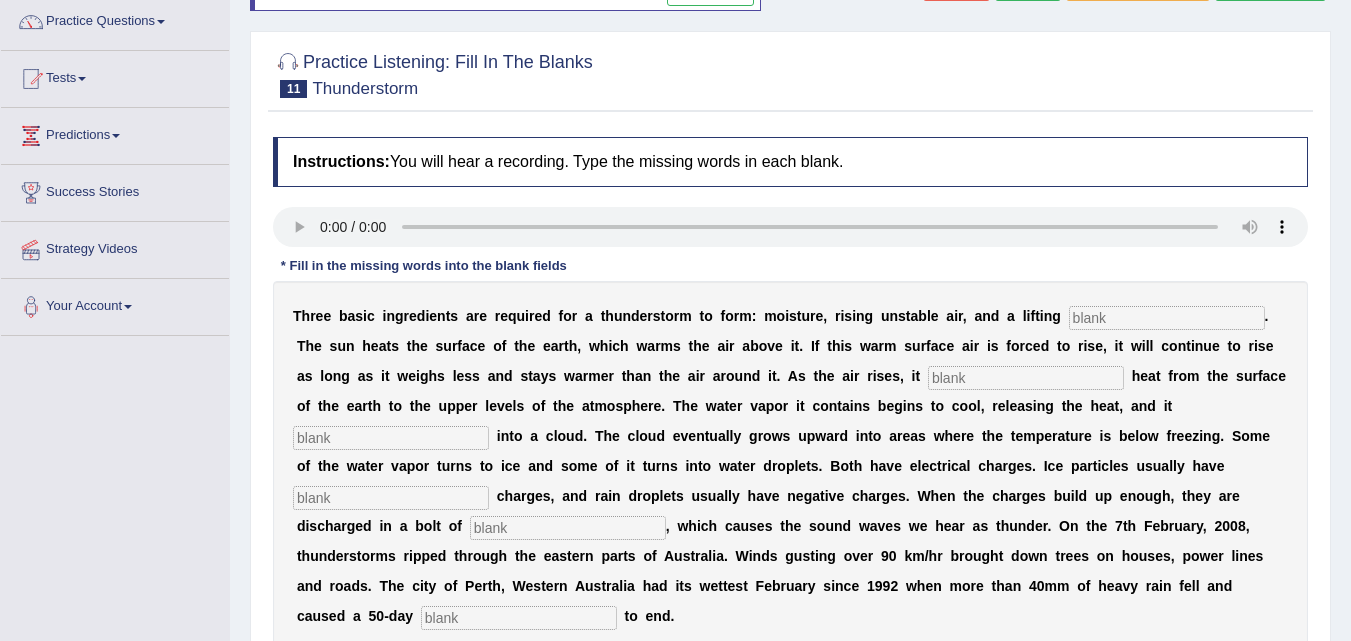 click at bounding box center [1167, 318] 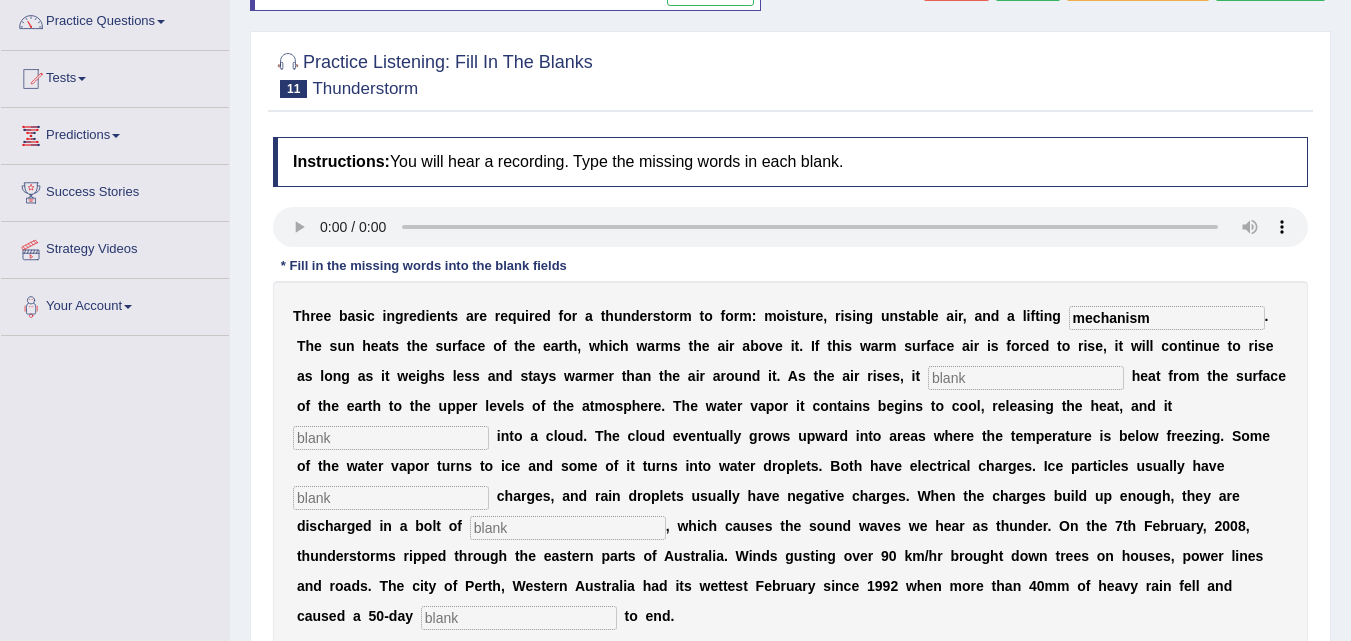 type on "mechanism" 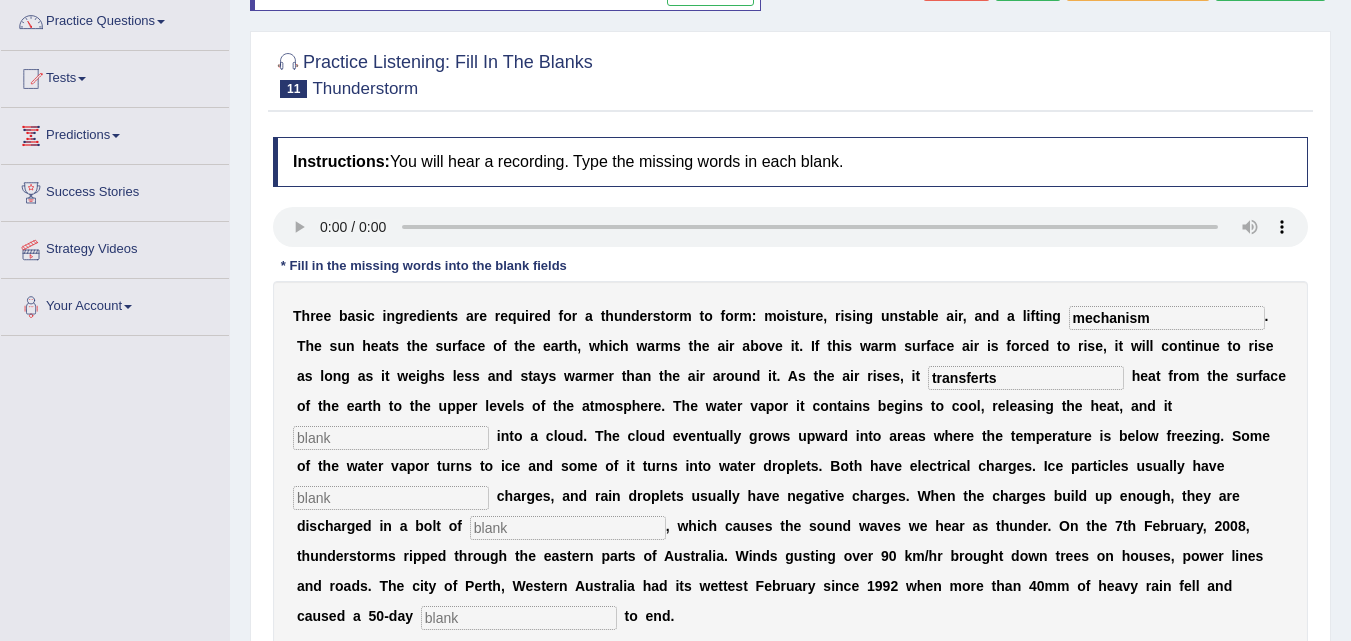type on "transferts" 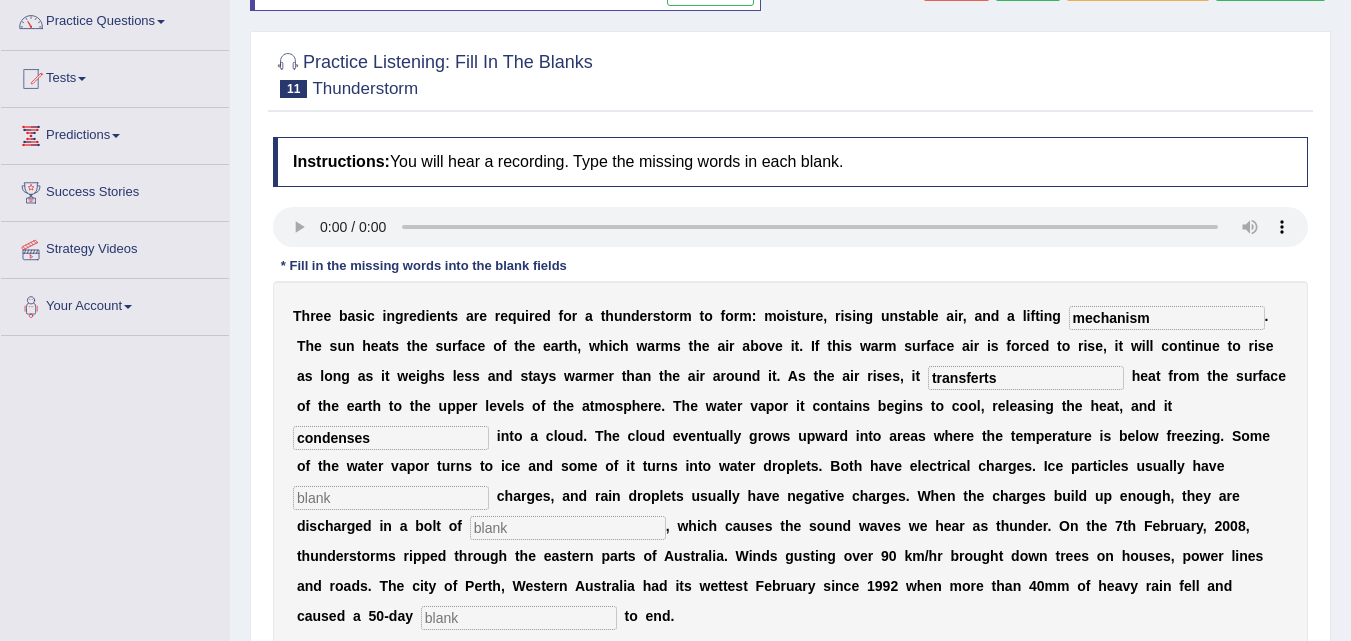 type on "condenses" 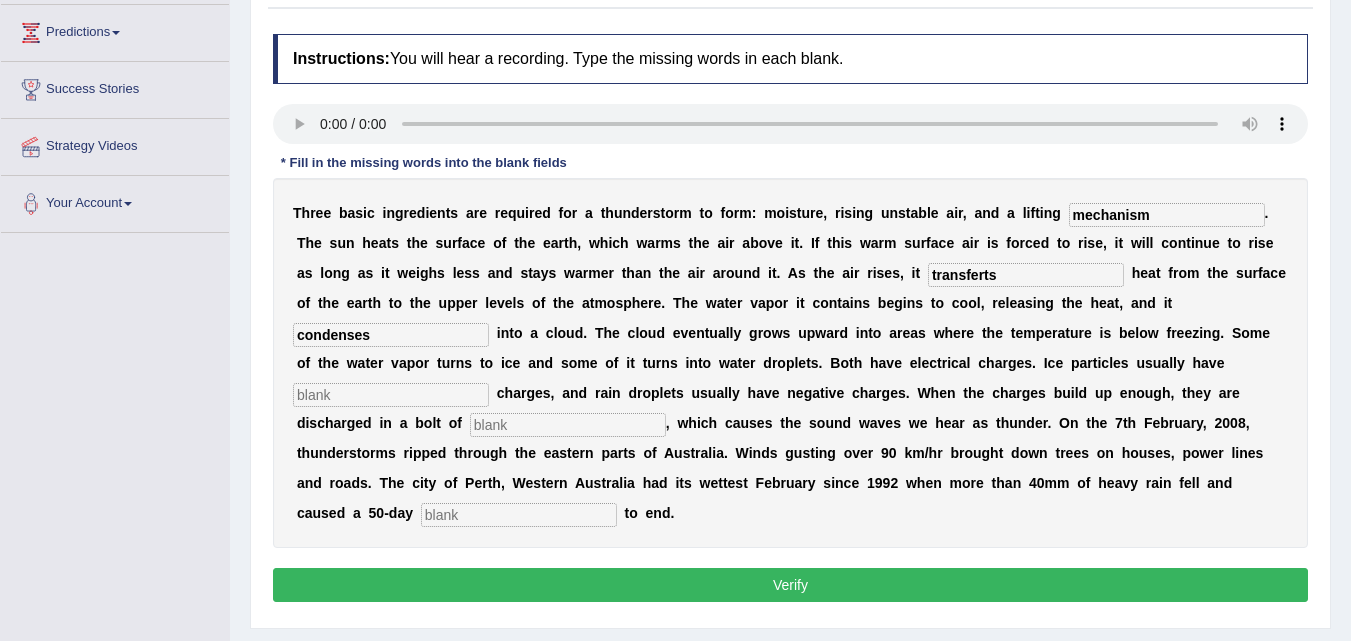 scroll, scrollTop: 266, scrollLeft: 0, axis: vertical 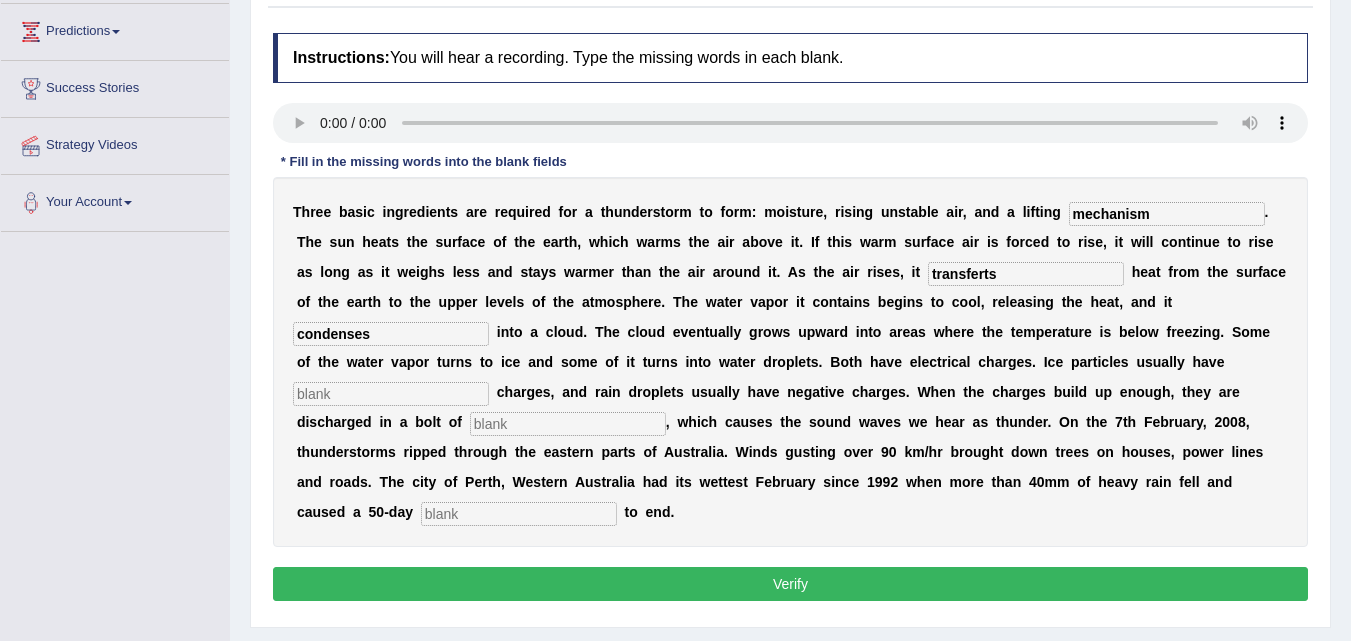 click at bounding box center [391, 394] 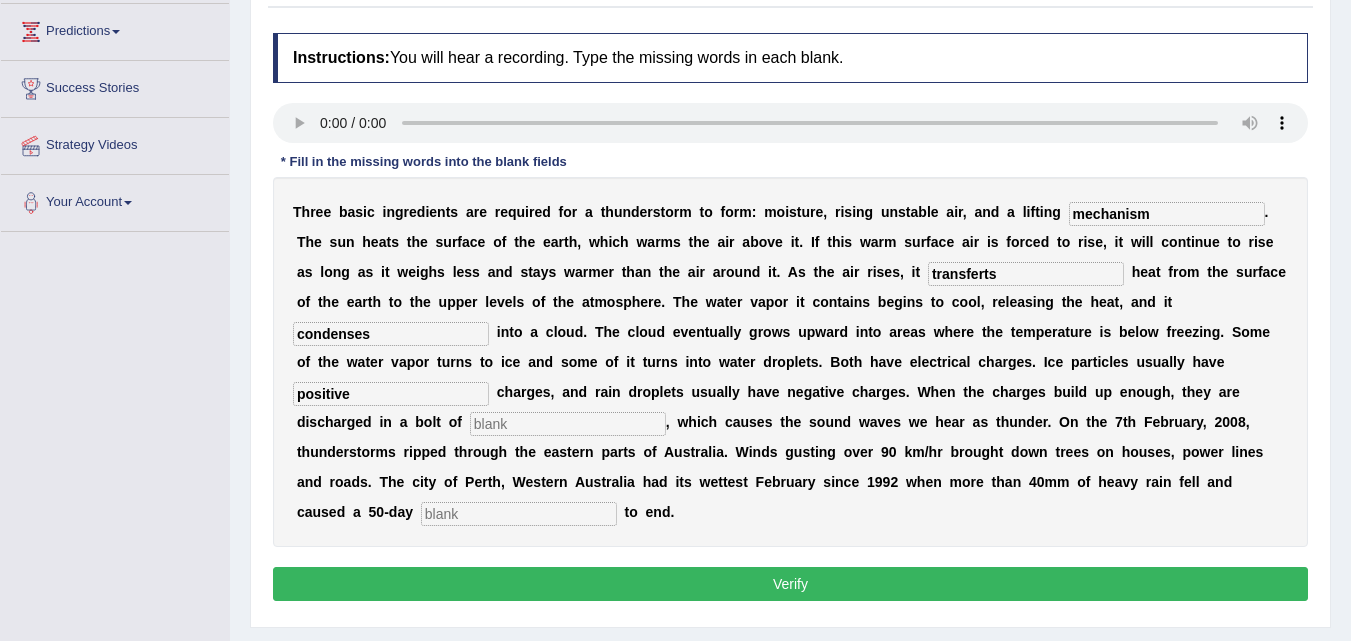 type on "positive" 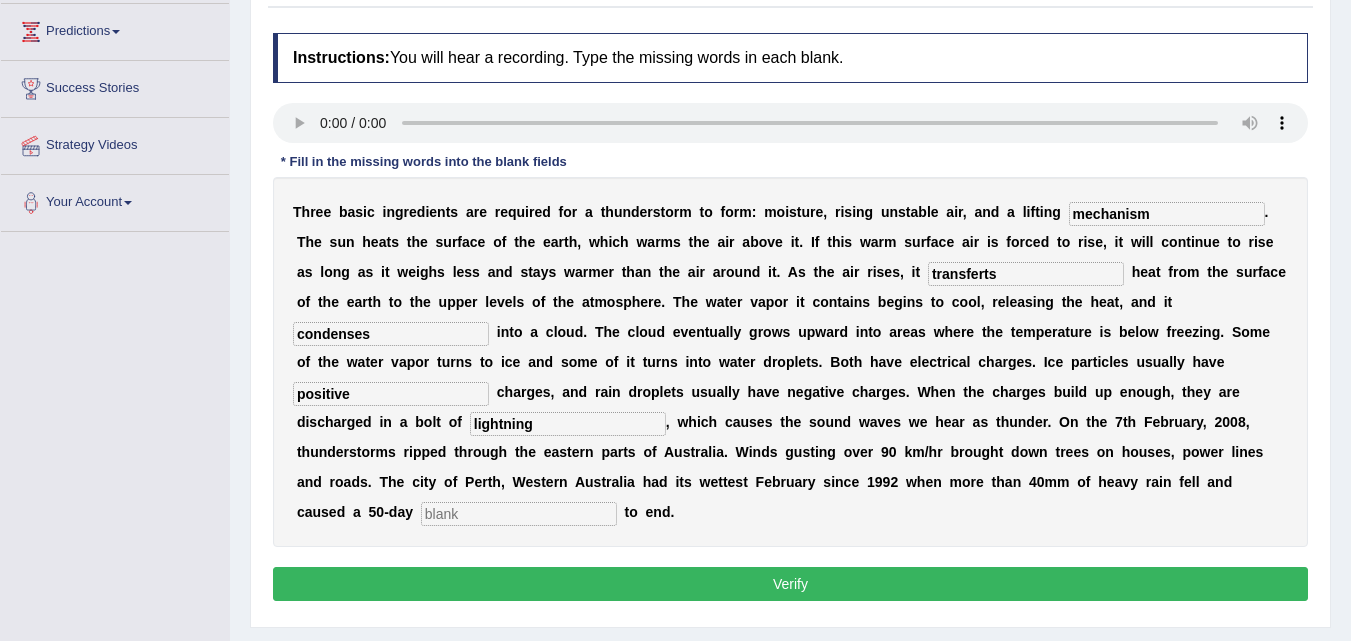 type on "lightning" 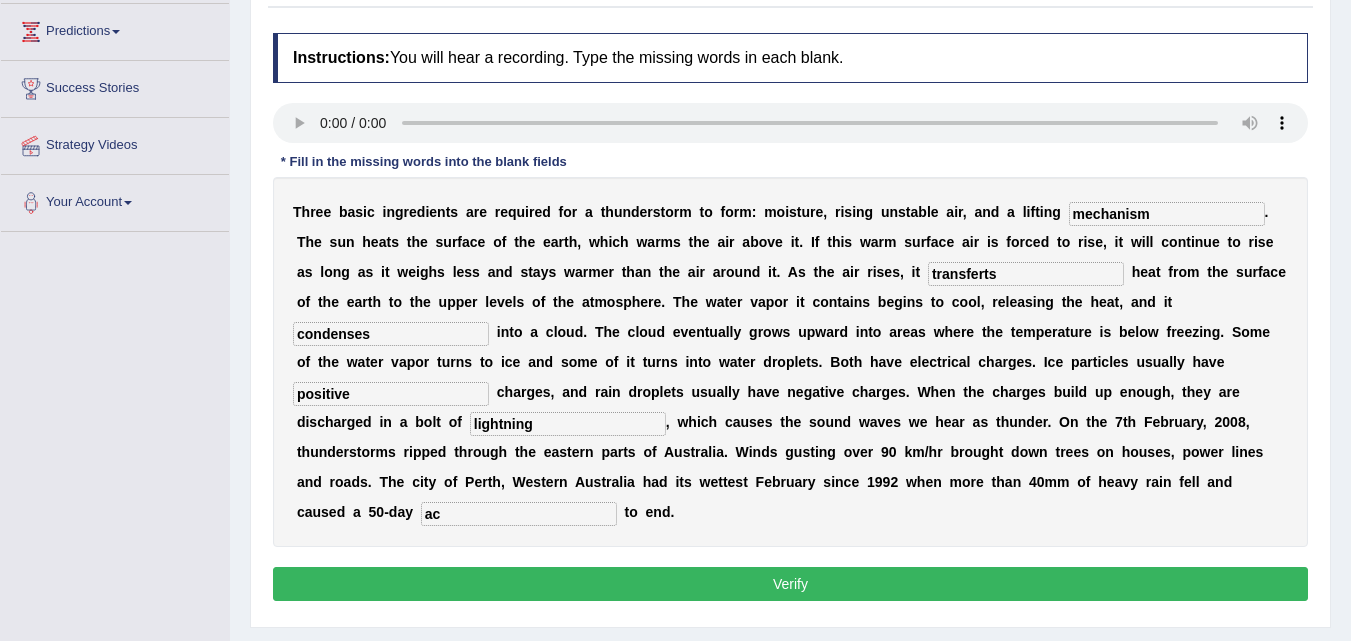 type on "a" 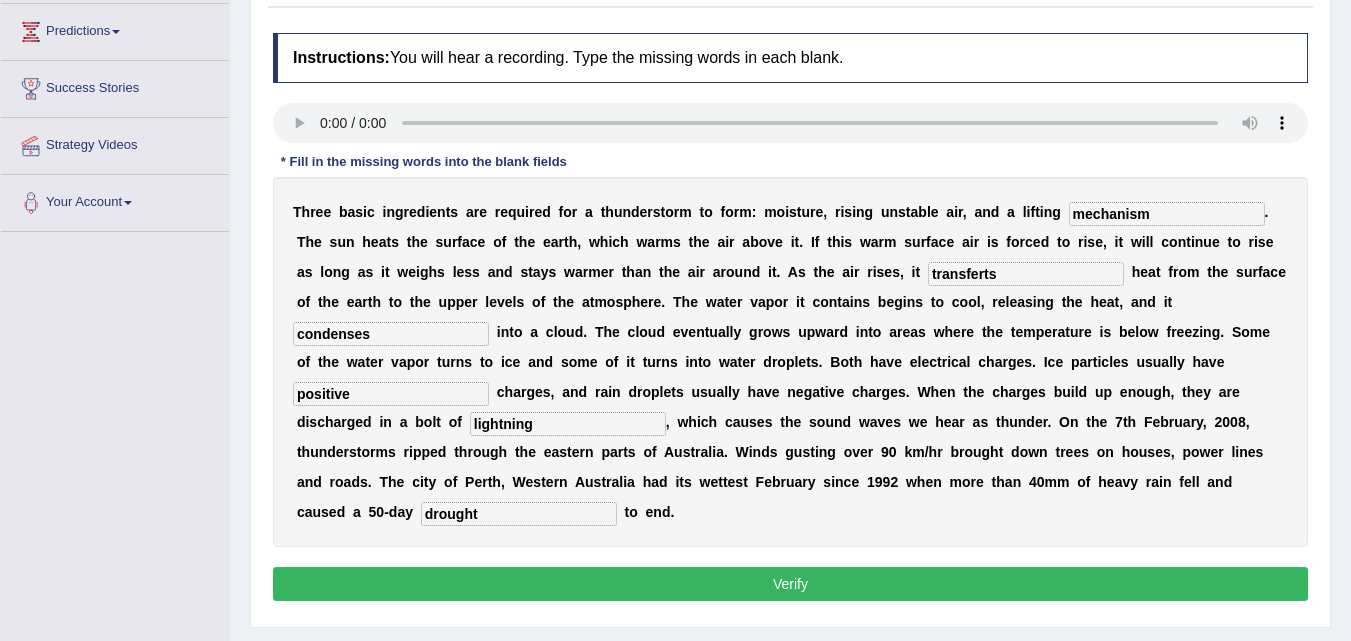 type on "drought" 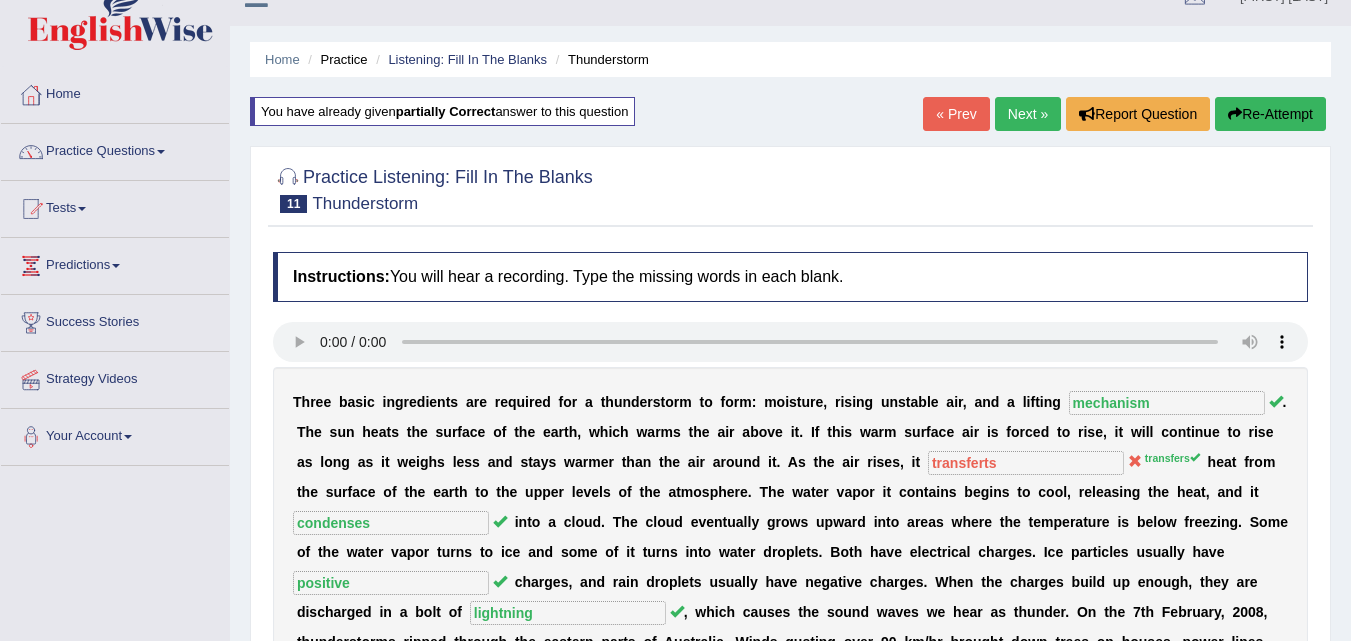 scroll, scrollTop: 27, scrollLeft: 0, axis: vertical 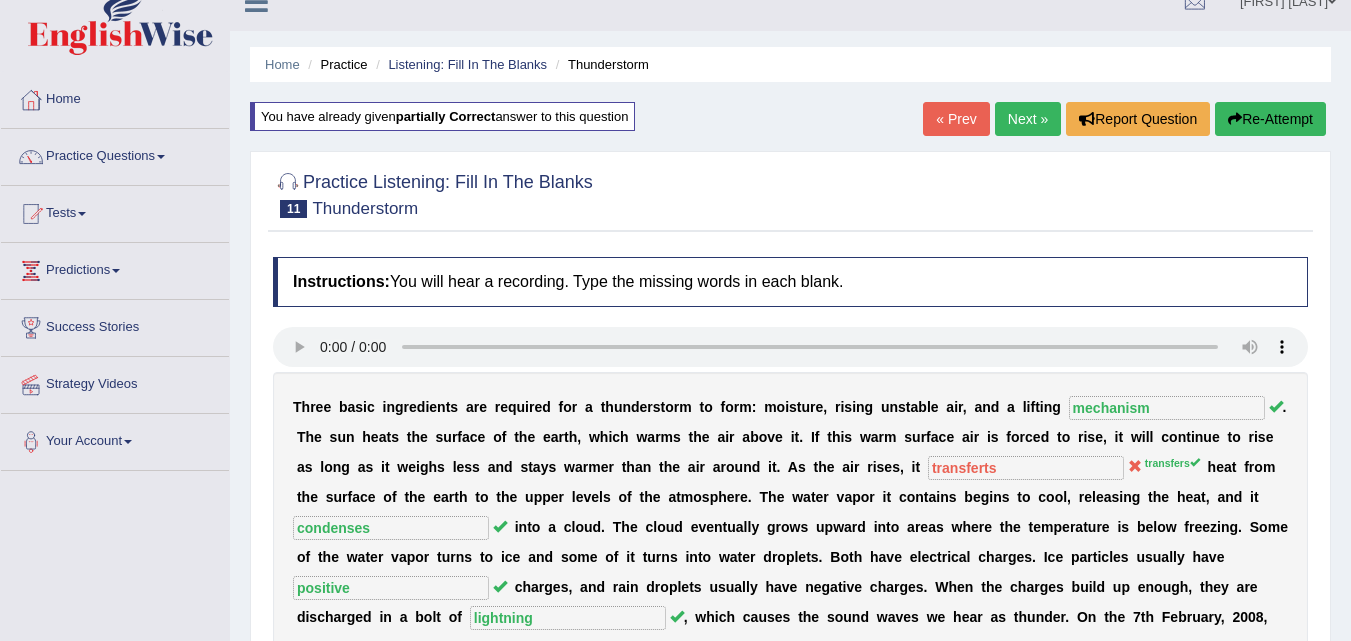 click on "Next »" at bounding box center (1028, 119) 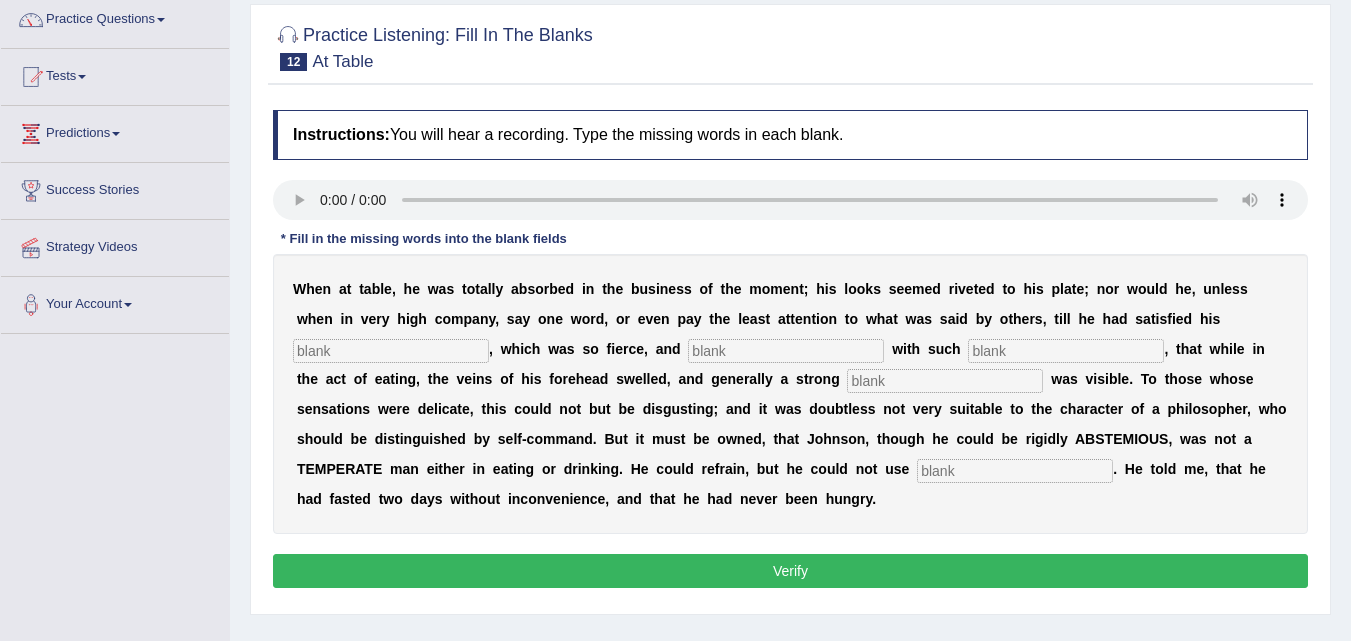 scroll, scrollTop: 164, scrollLeft: 0, axis: vertical 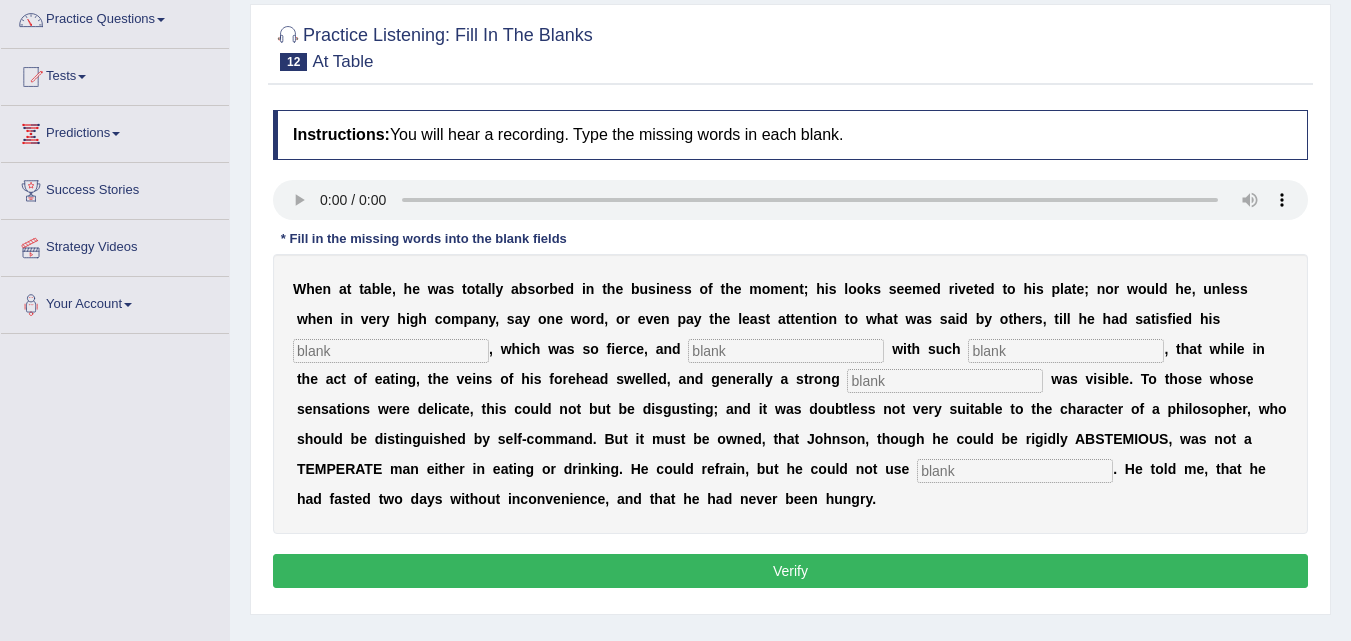 click at bounding box center (391, 351) 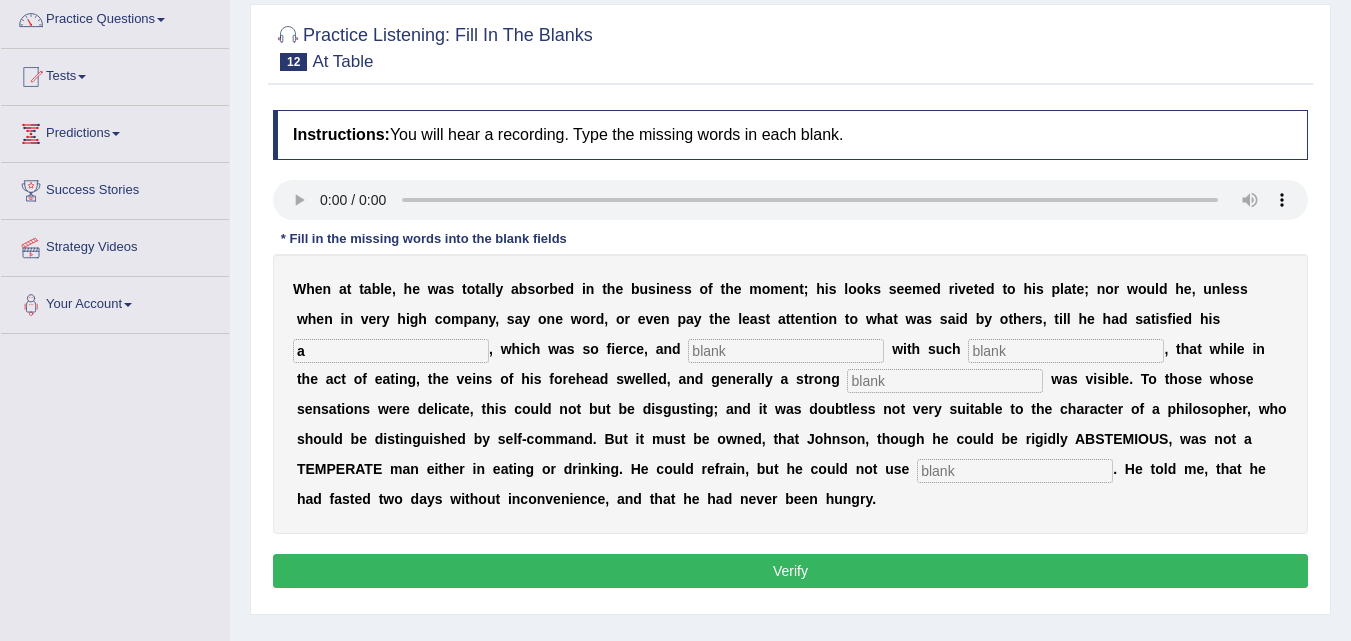 type on "a" 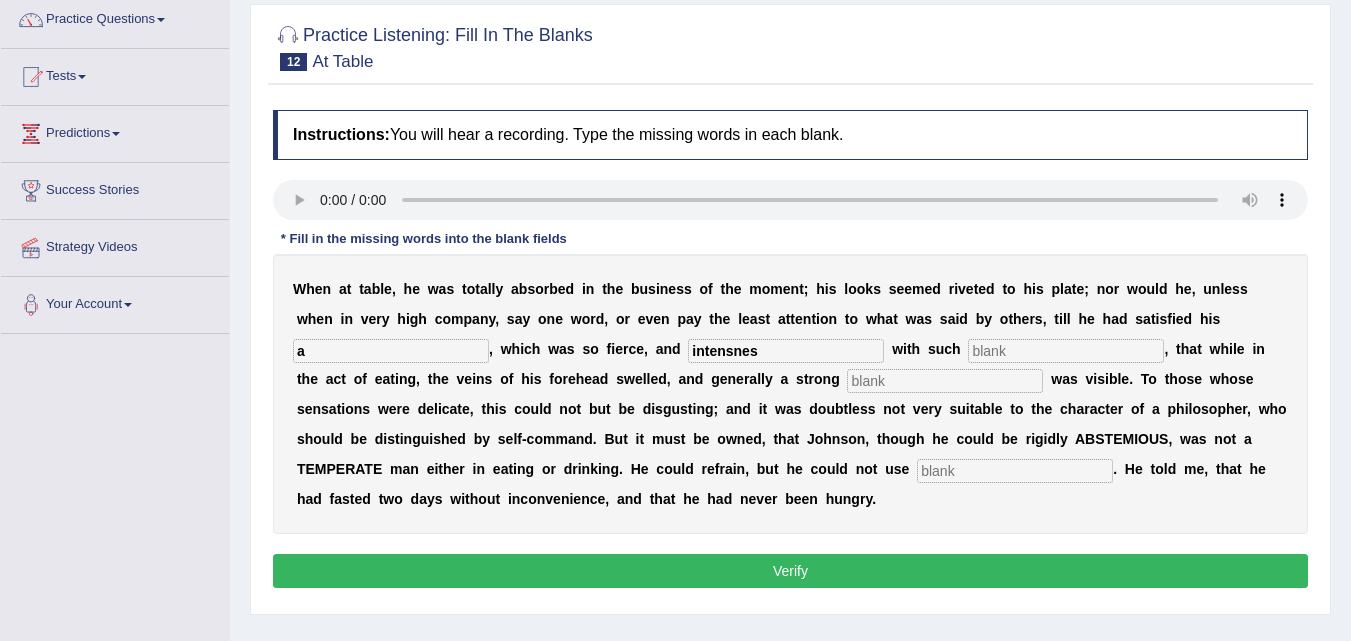 type on "intensnes" 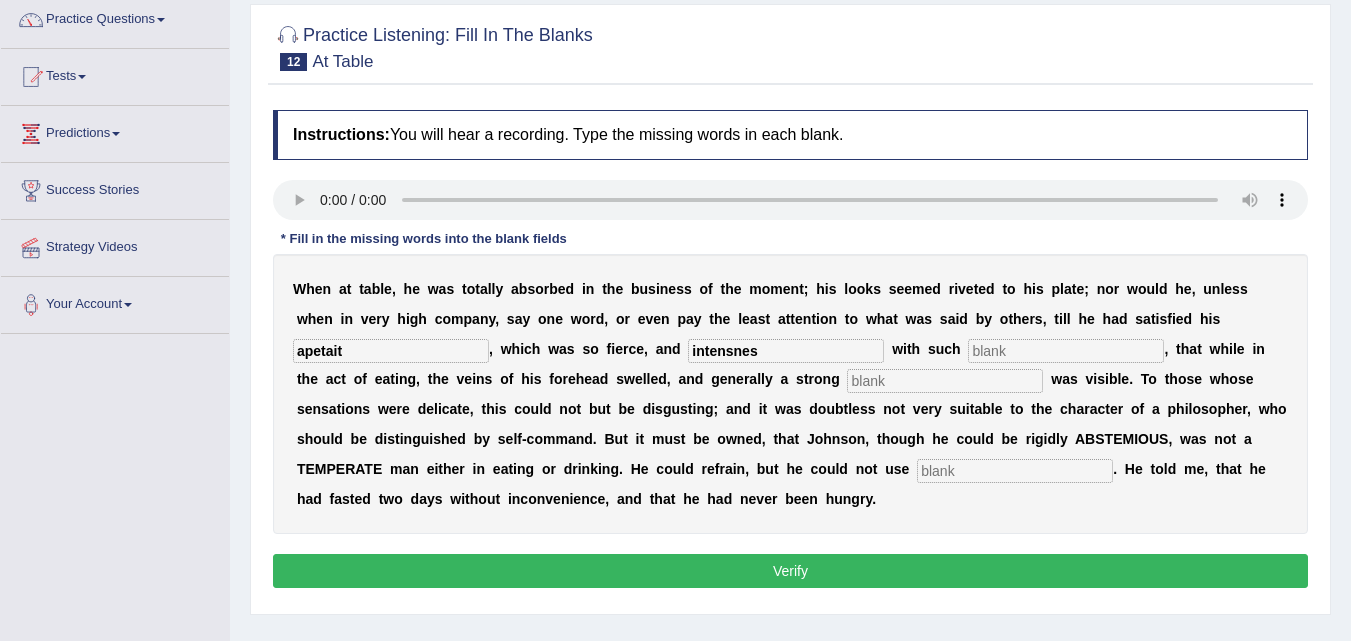 type on "apetait" 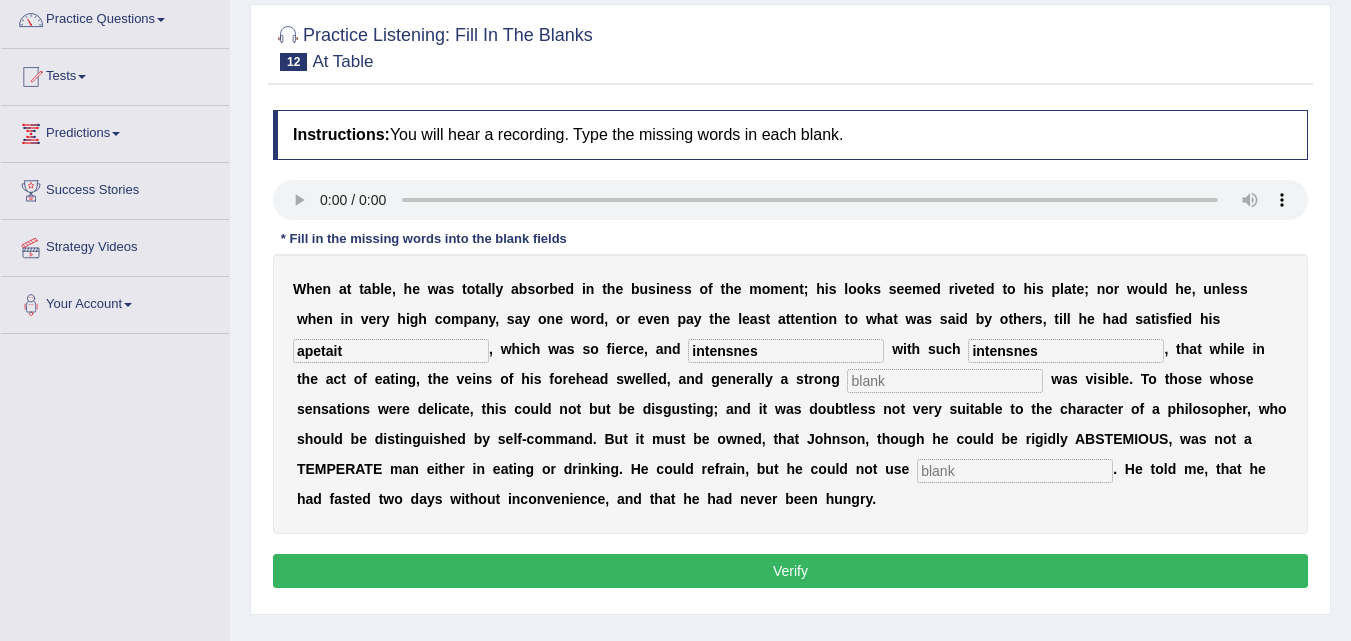 type on "intensnes" 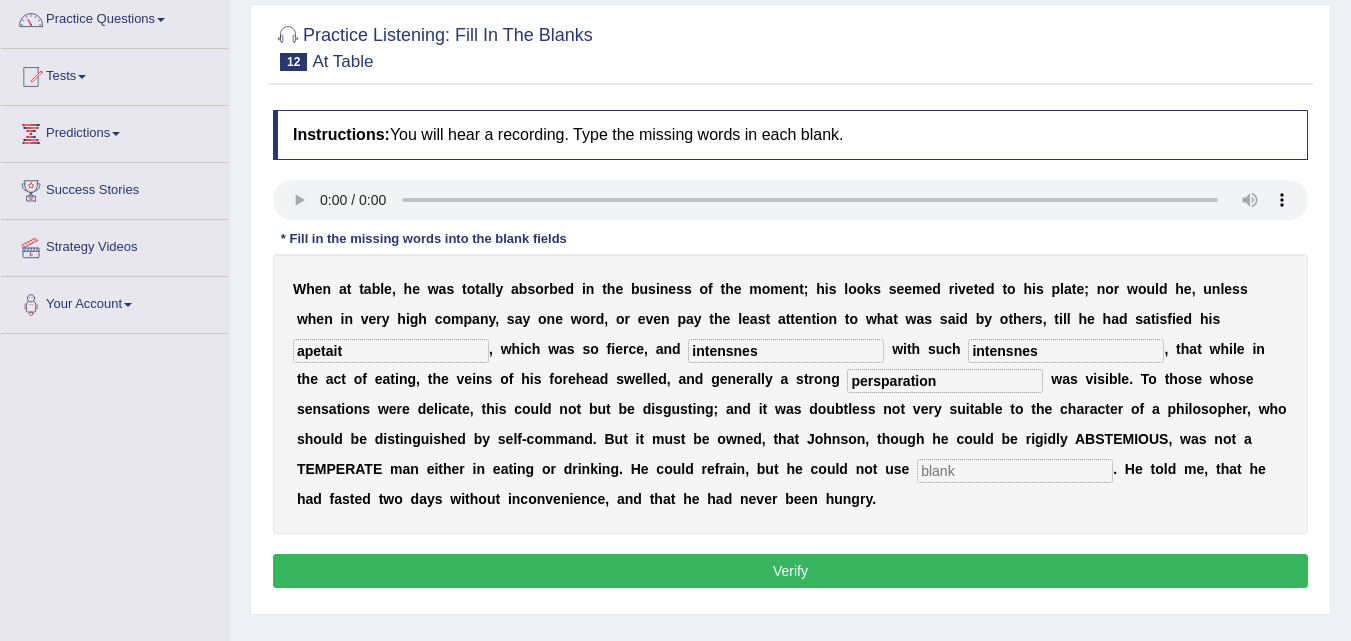 type on "persparation" 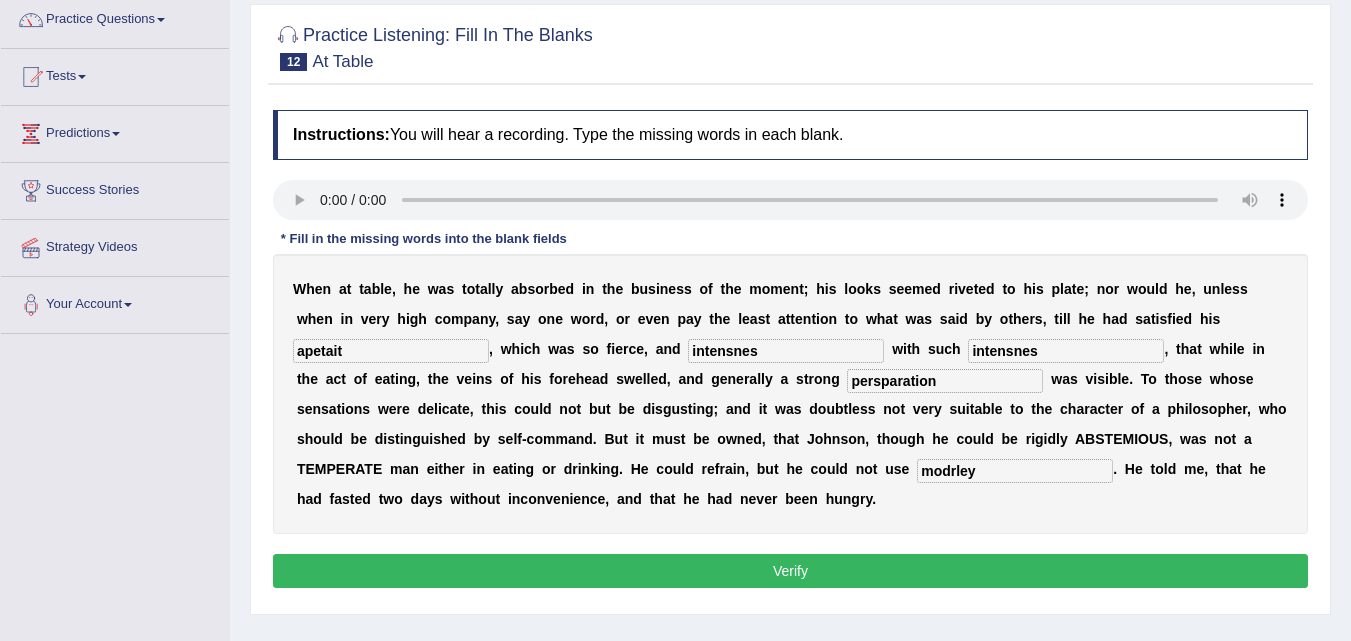 type on "modrley" 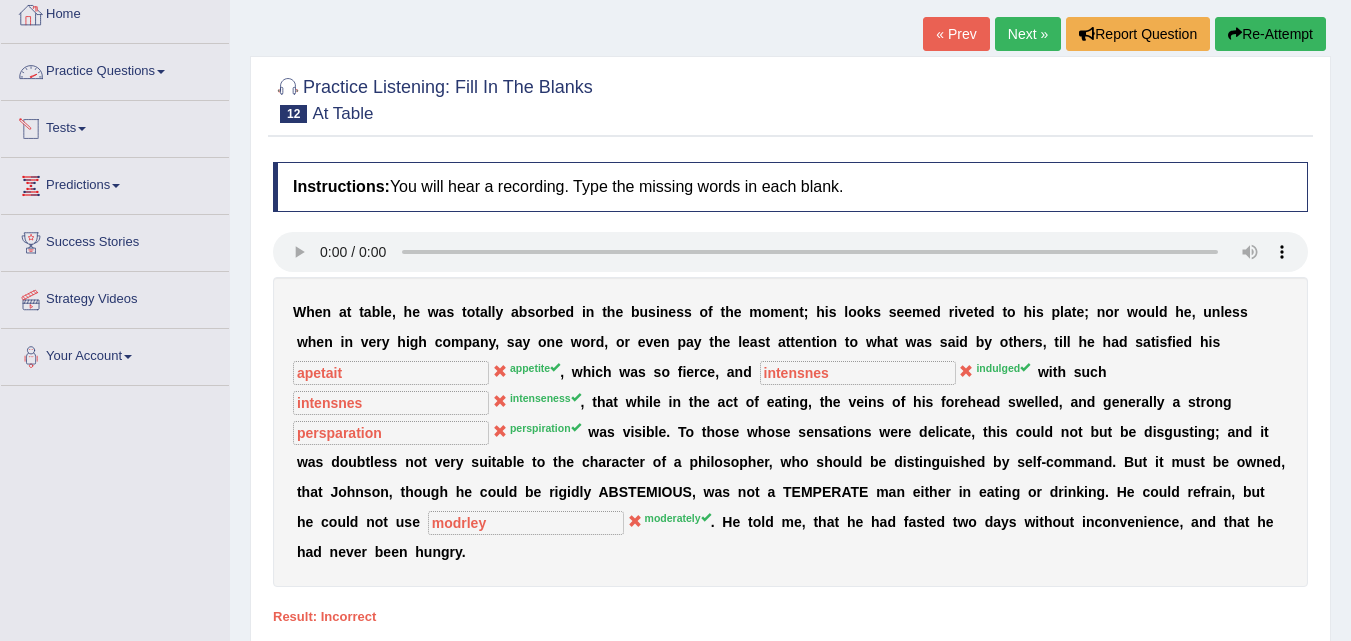 scroll, scrollTop: 0, scrollLeft: 0, axis: both 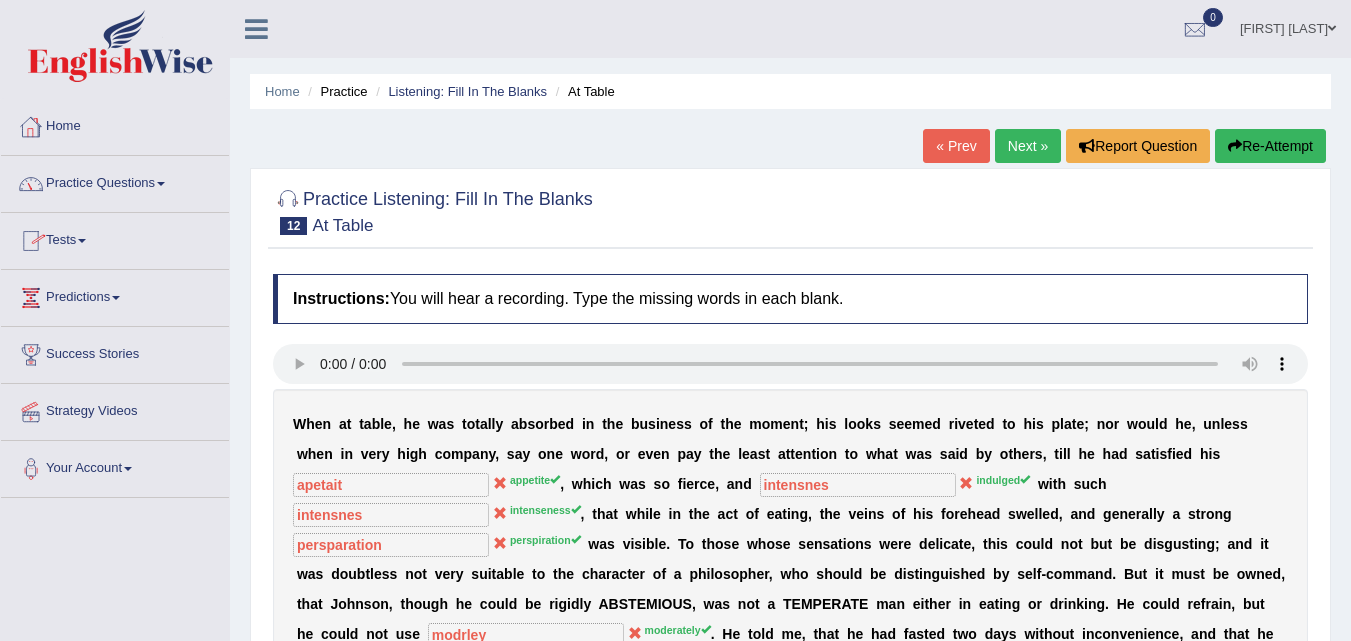 click on "Practice Questions" at bounding box center [115, 181] 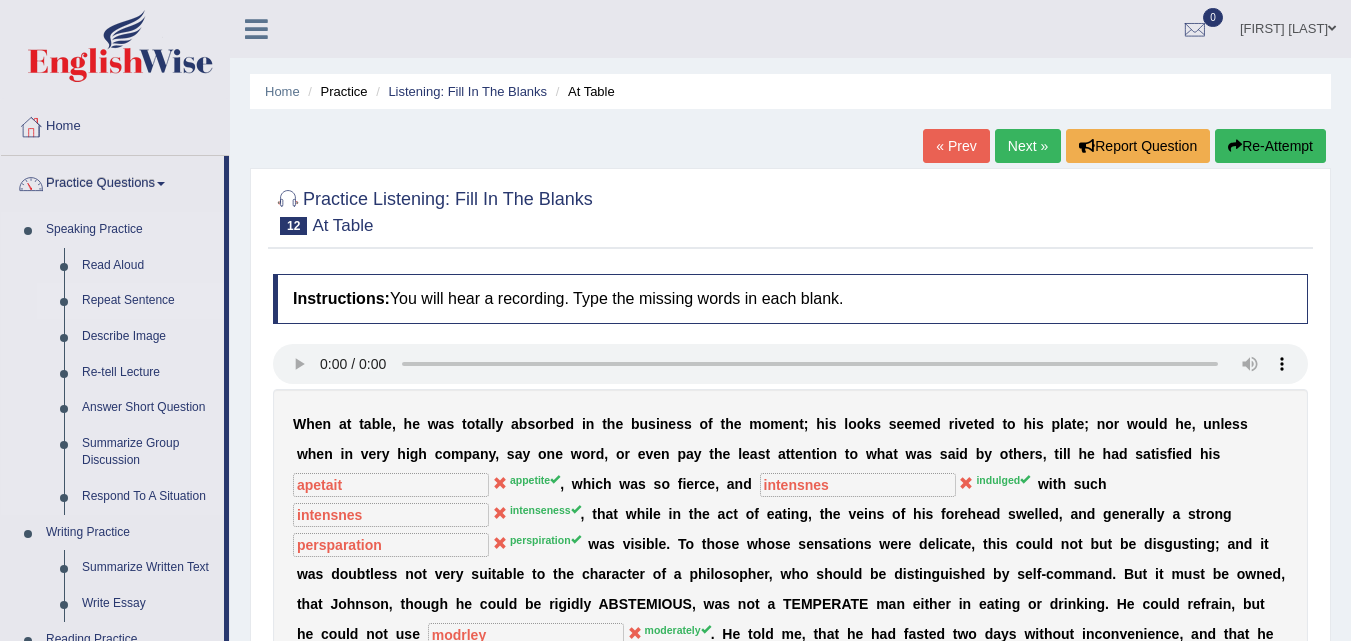 click on "Repeat Sentence" at bounding box center [148, 301] 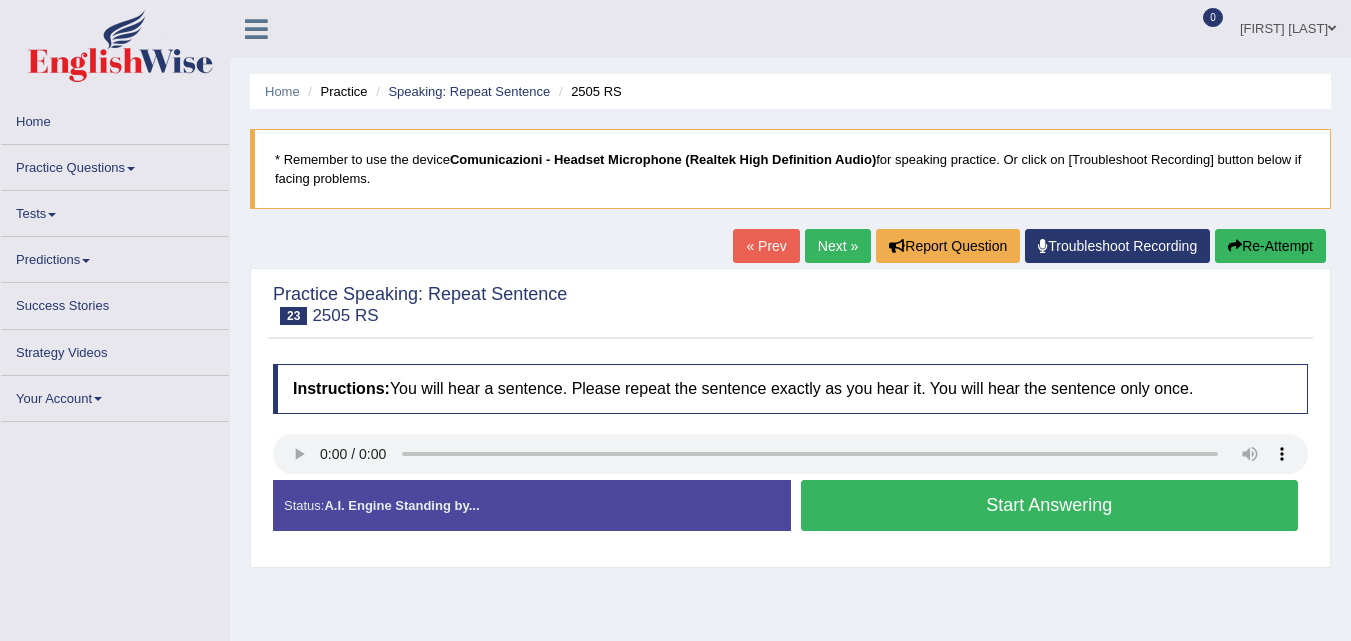 scroll, scrollTop: 0, scrollLeft: 0, axis: both 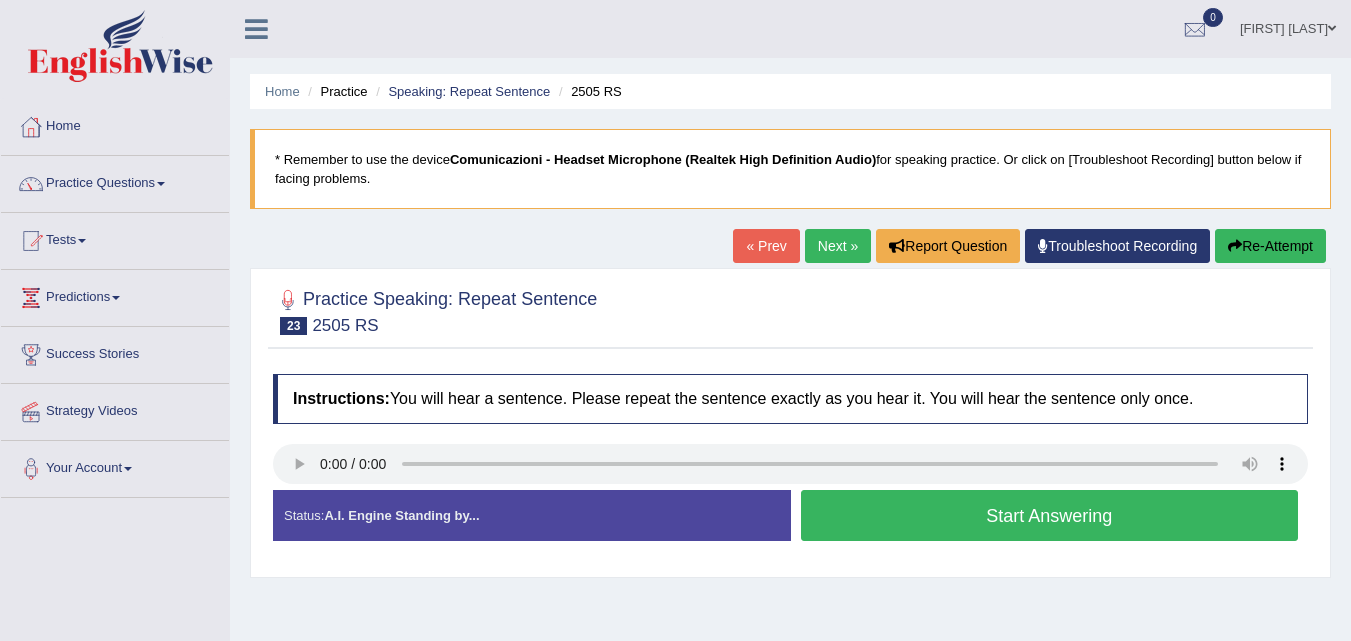 click on "Start Answering" at bounding box center (1050, 515) 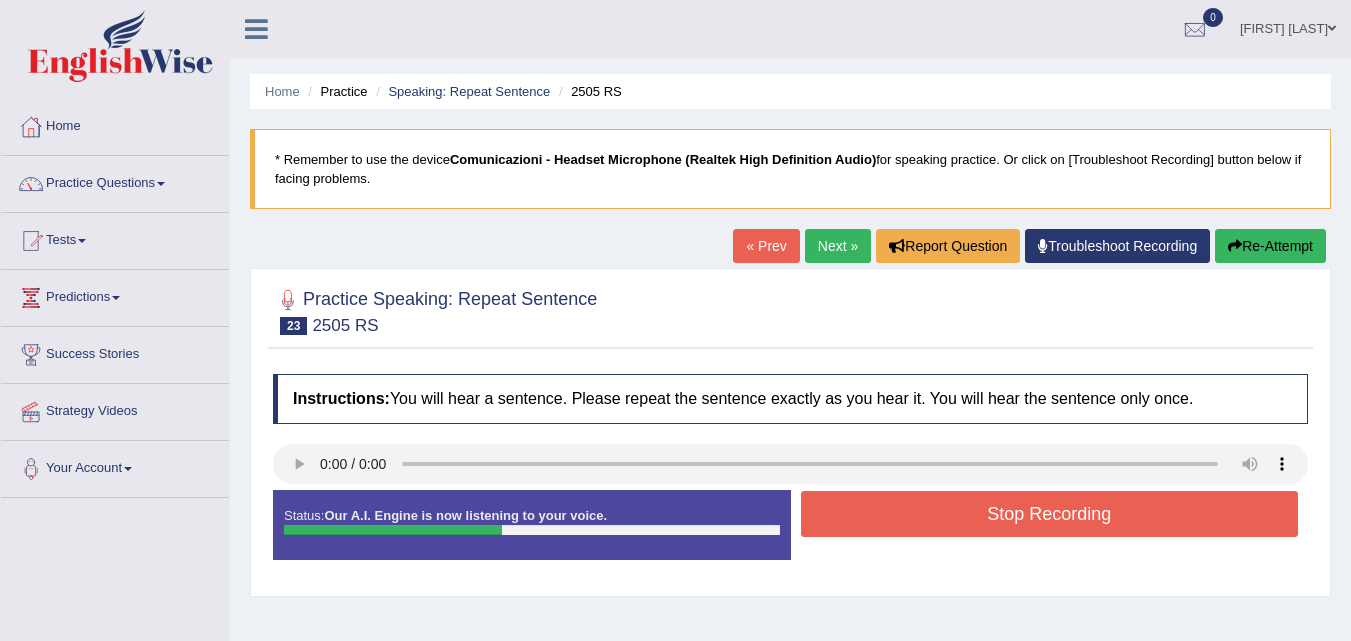 click on "Stop Recording" at bounding box center (1050, 514) 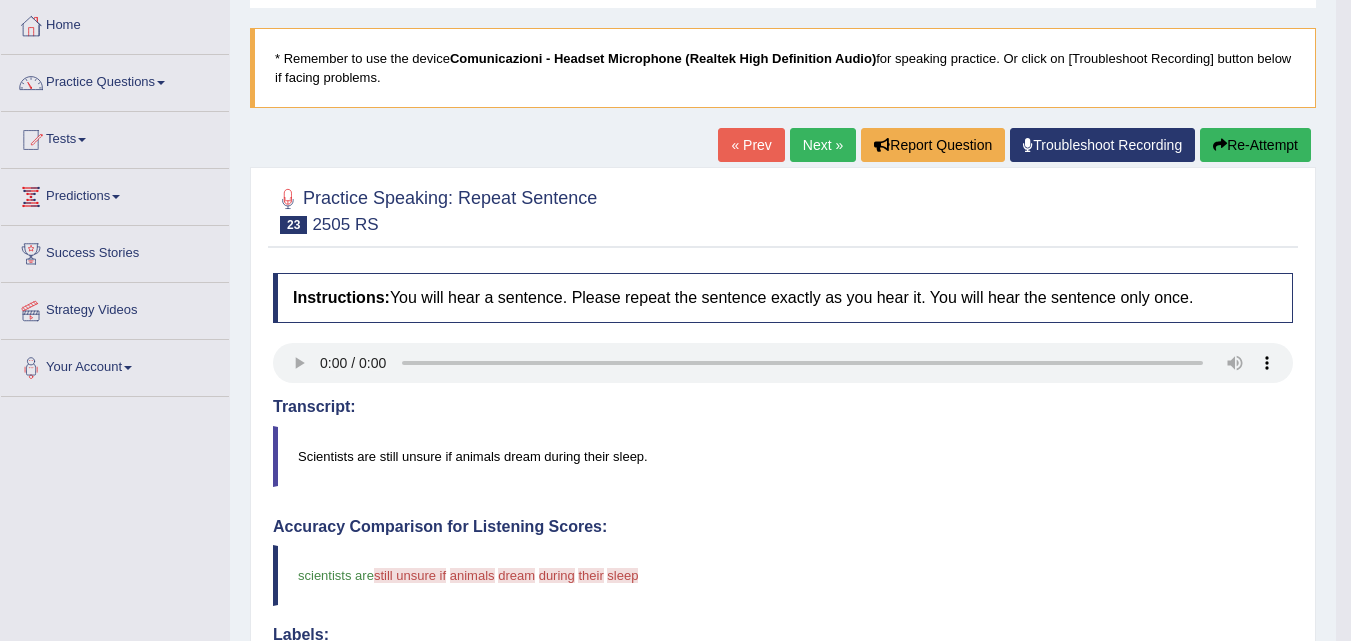 scroll, scrollTop: 47, scrollLeft: 0, axis: vertical 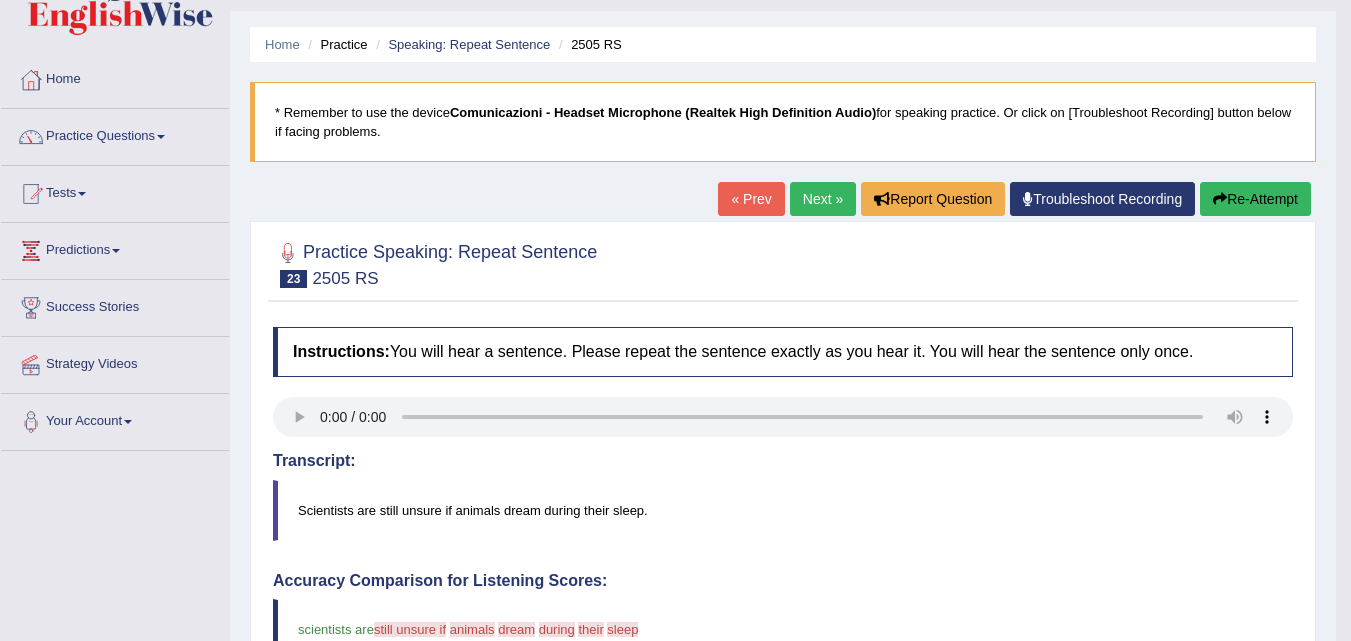 click at bounding box center (1220, 199) 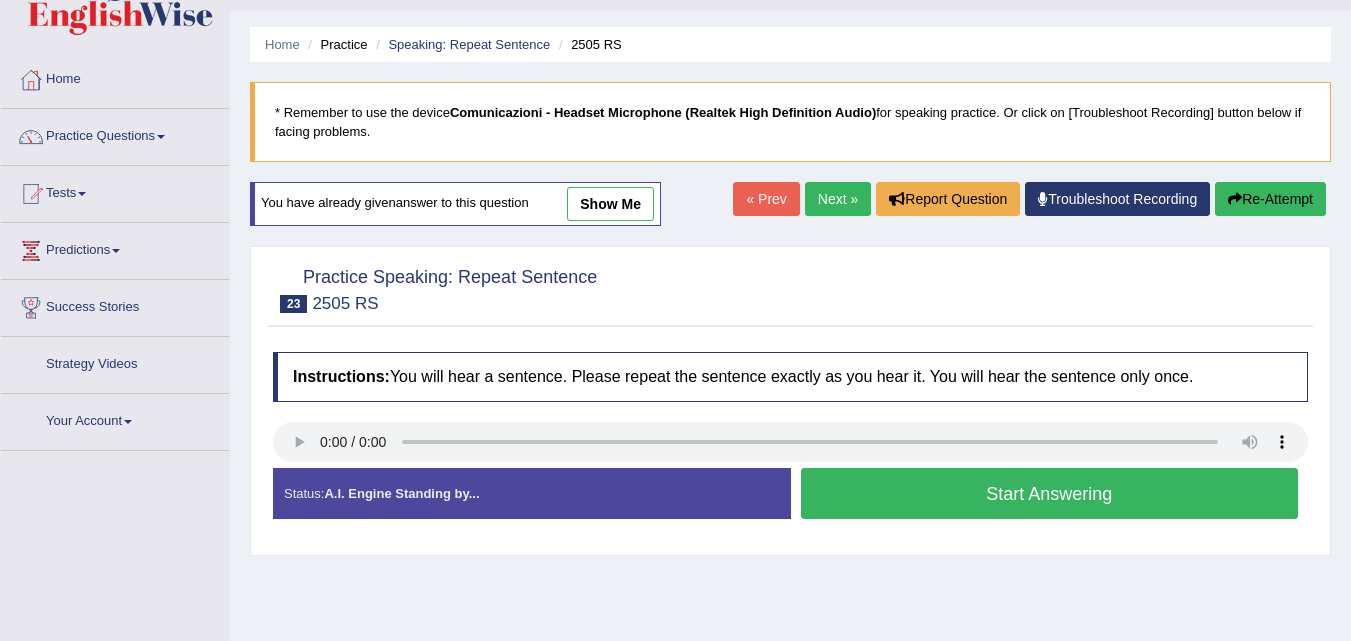 scroll, scrollTop: 47, scrollLeft: 0, axis: vertical 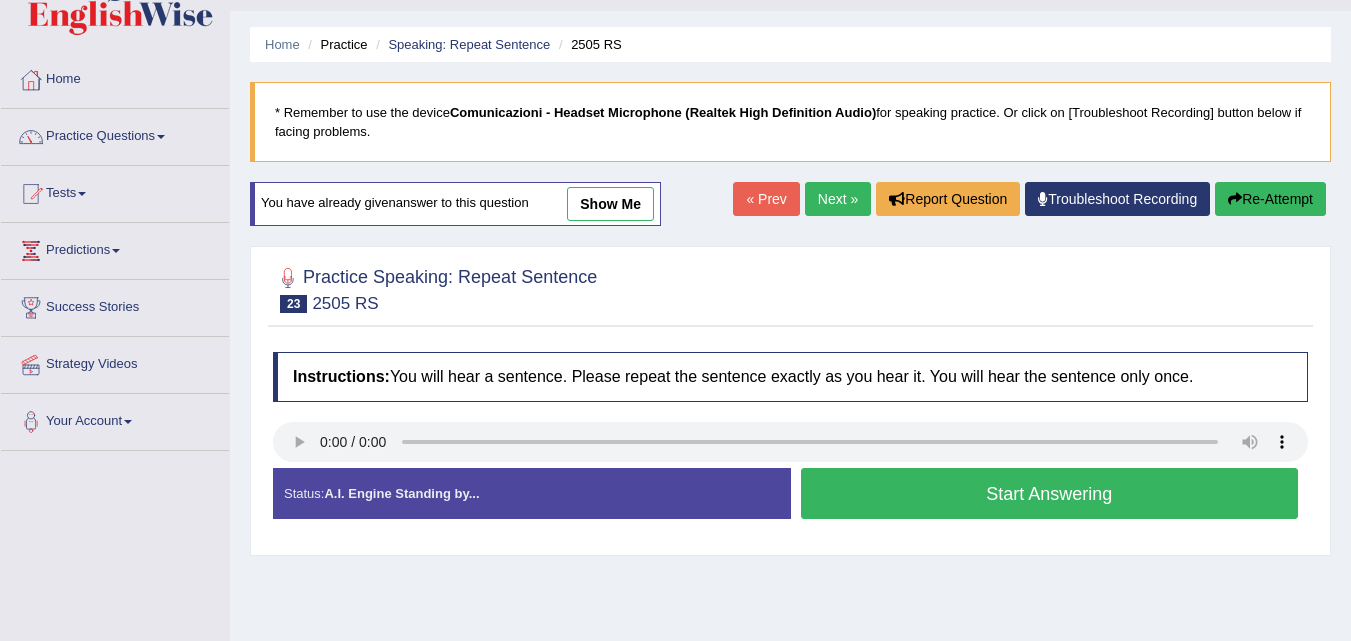 click on "Start Answering" at bounding box center (1050, 493) 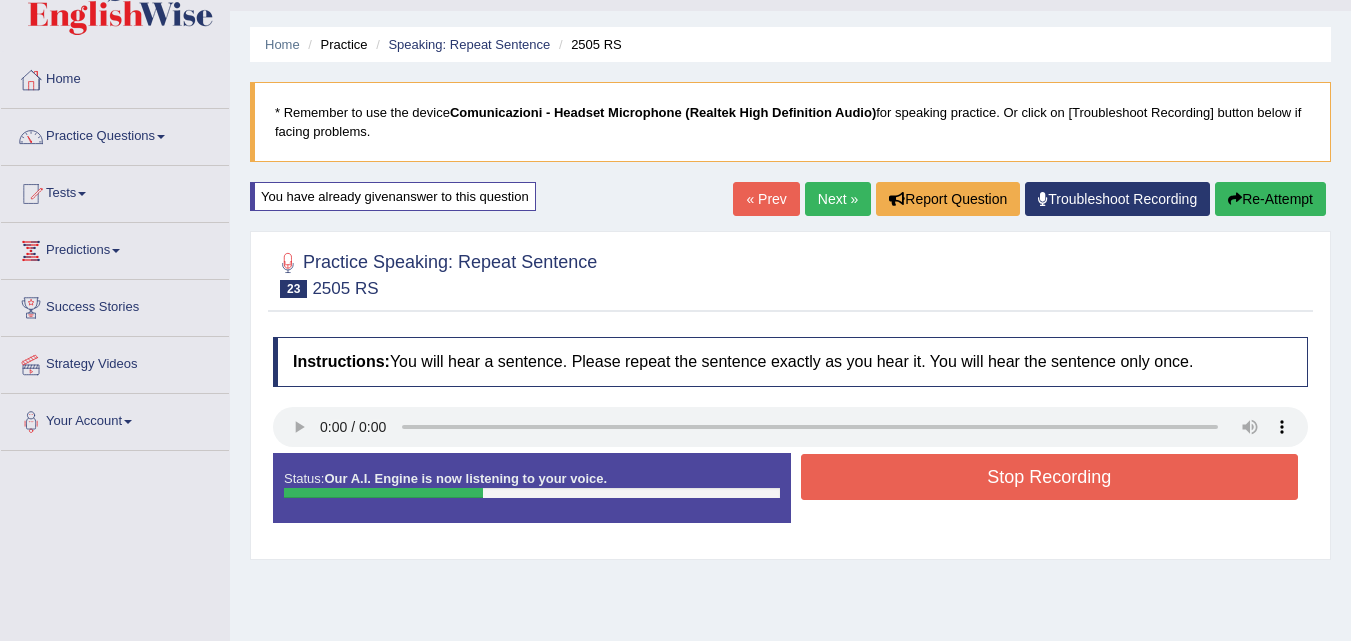 click on "Stop Recording" at bounding box center [1050, 477] 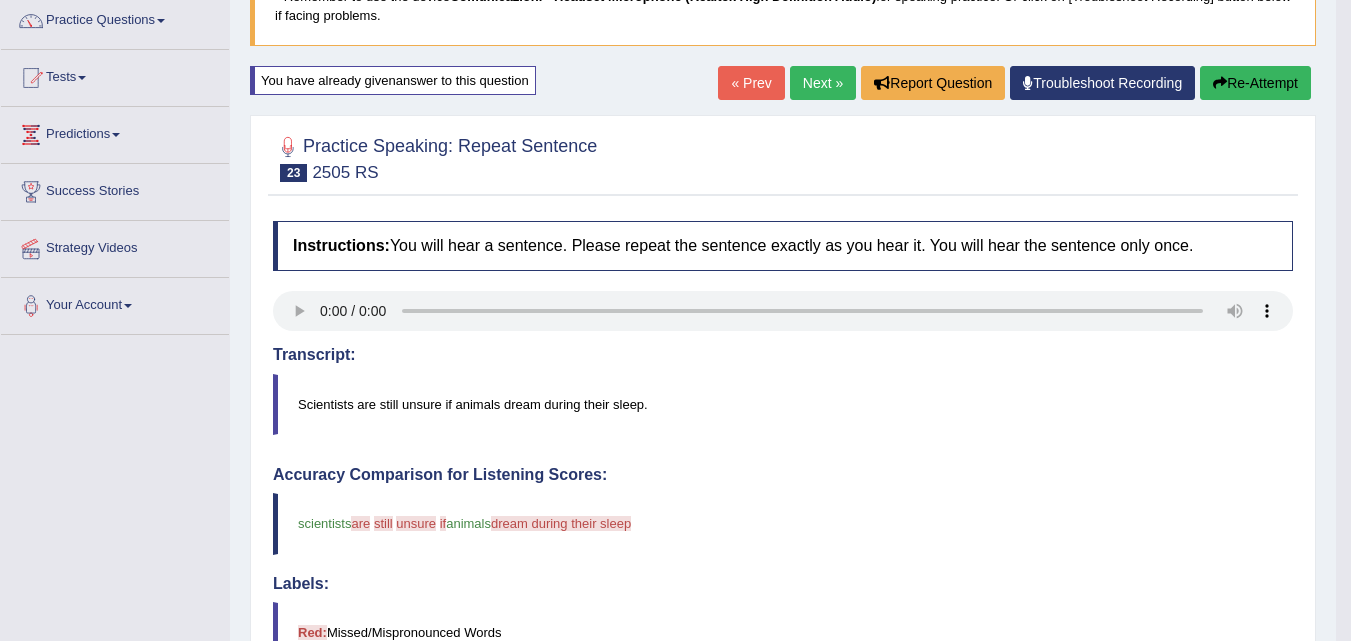 scroll, scrollTop: 0, scrollLeft: 0, axis: both 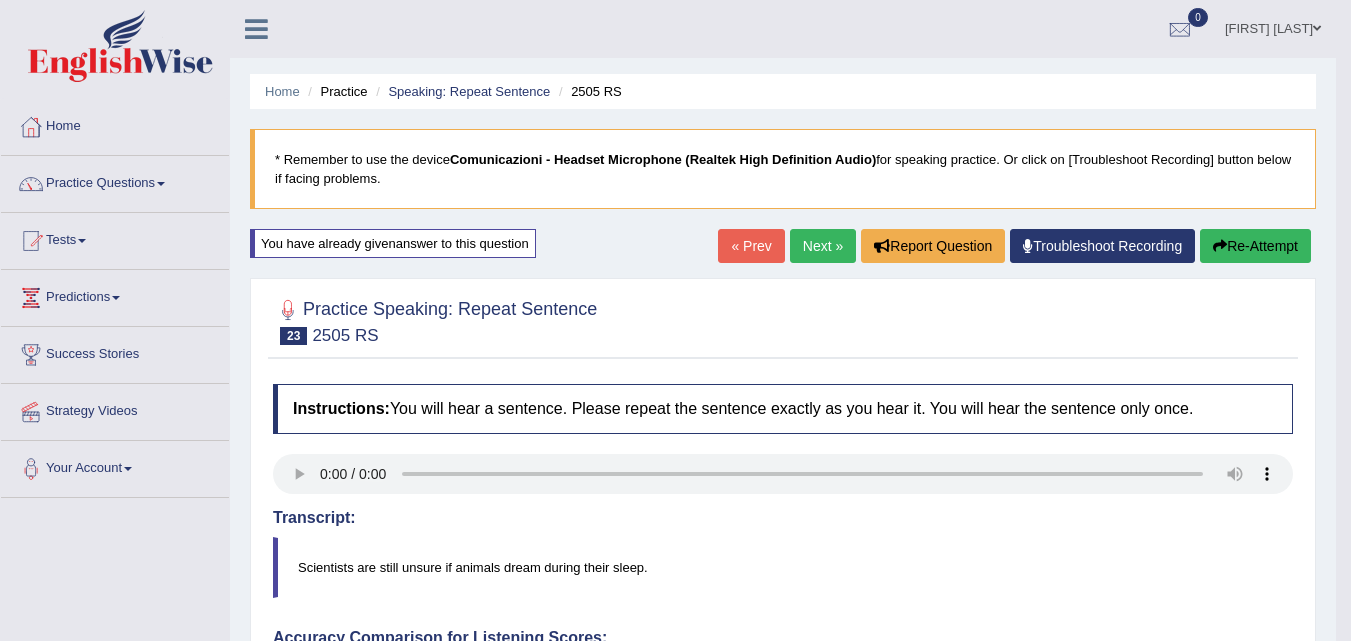 type 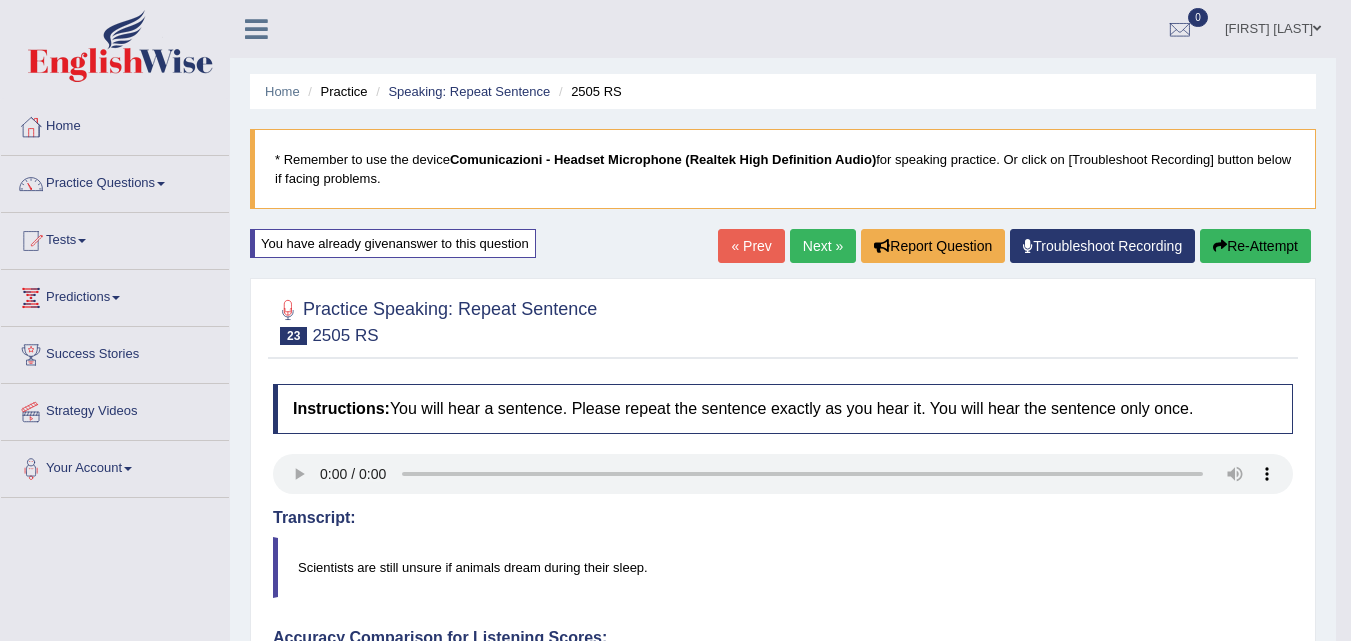 click at bounding box center (1220, 246) 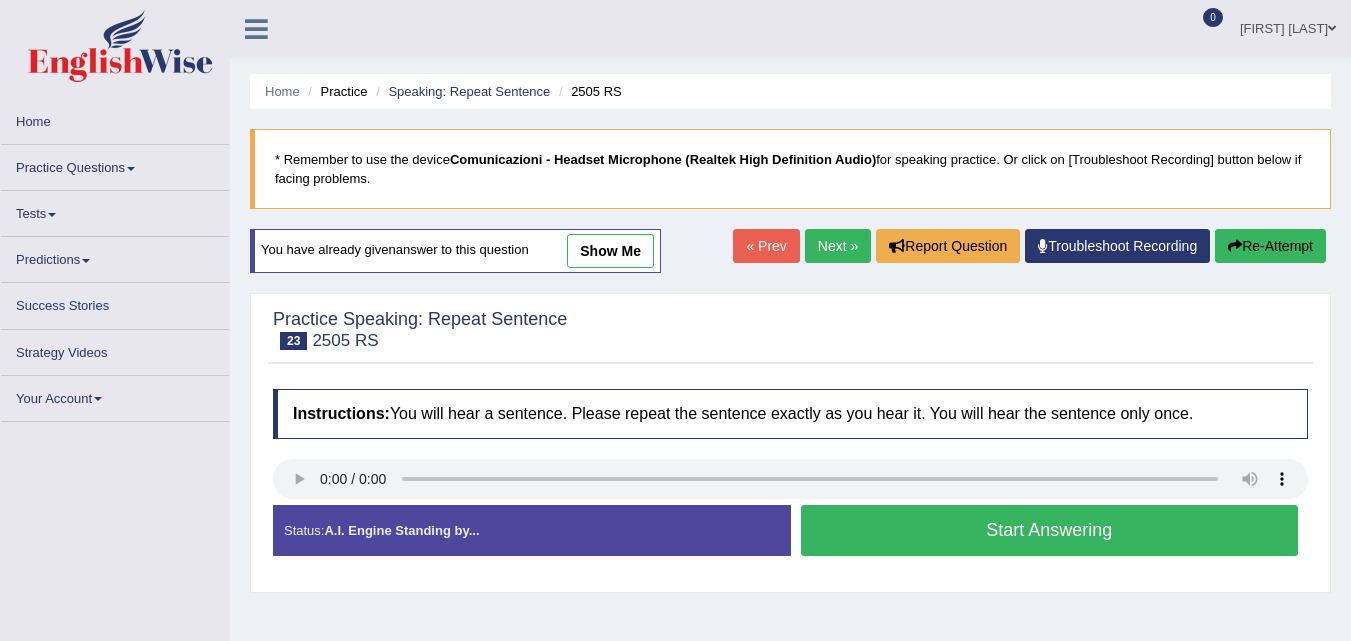 scroll, scrollTop: 0, scrollLeft: 0, axis: both 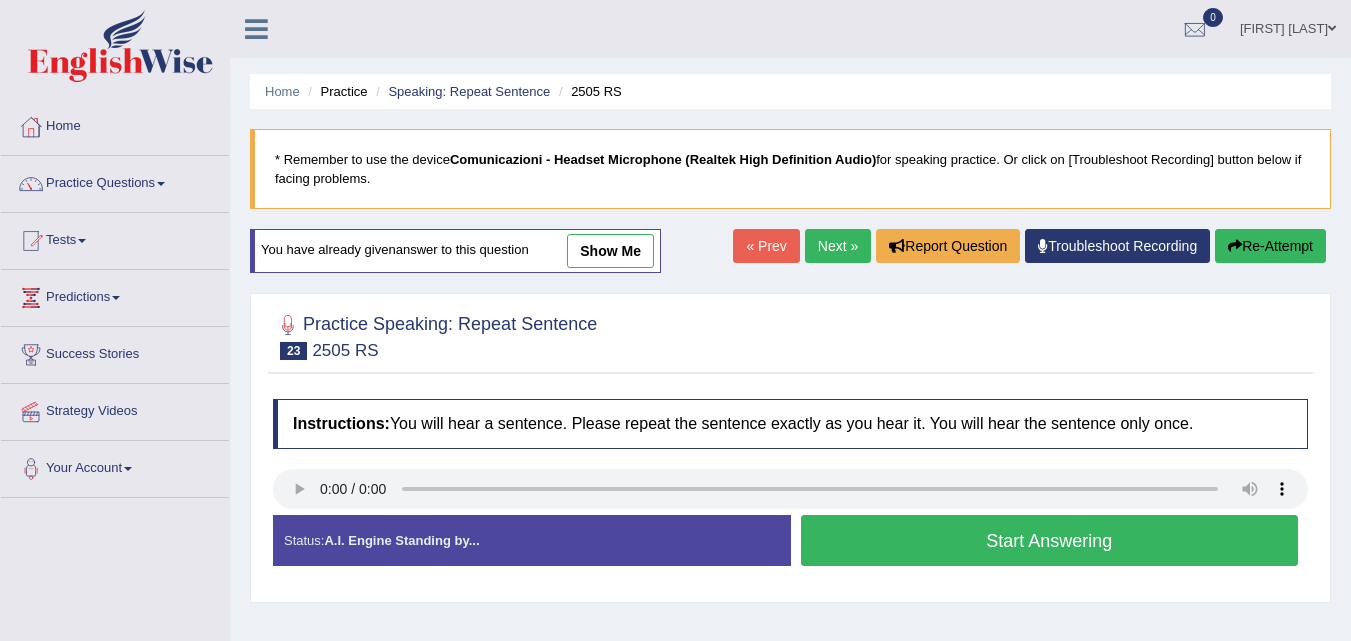 click on "Start Answering" at bounding box center [1050, 540] 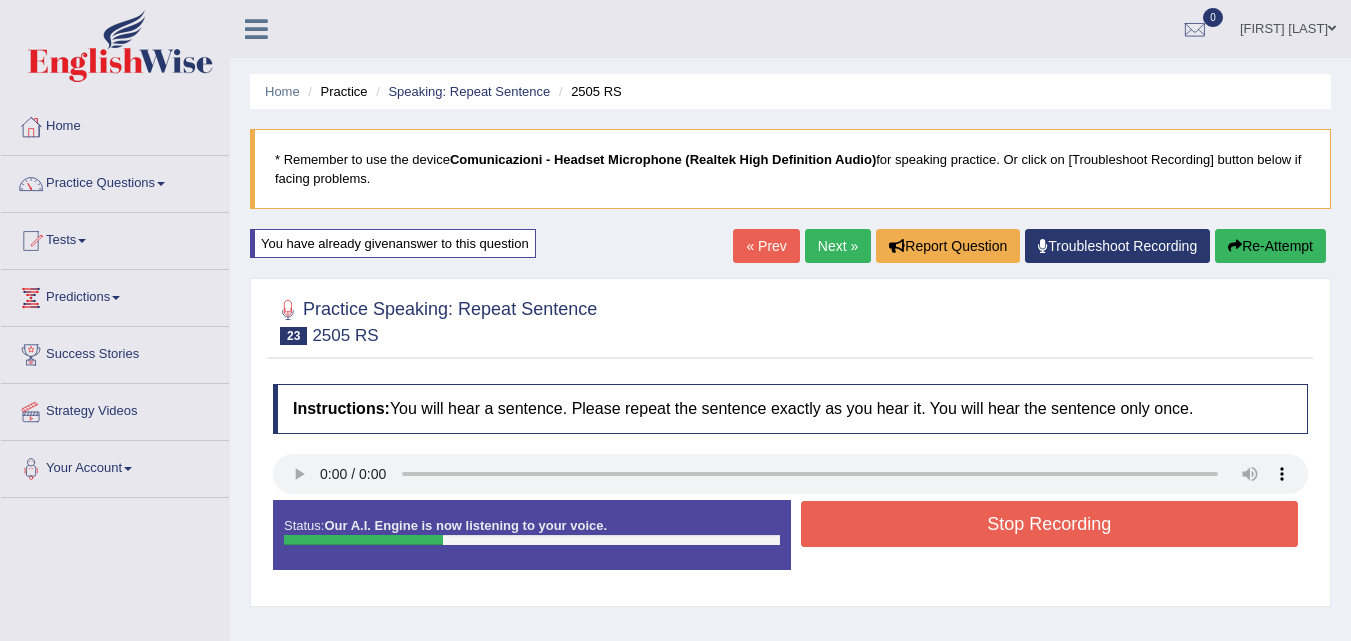 click on "Stop Recording" at bounding box center [1050, 524] 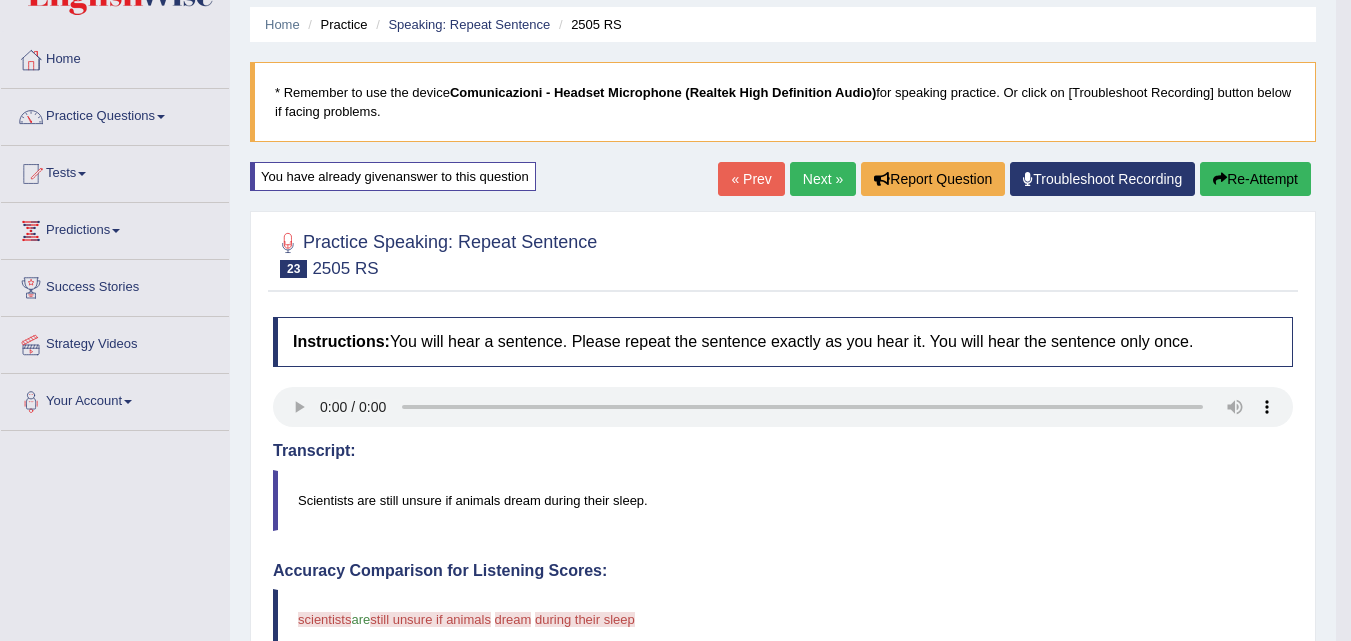 scroll, scrollTop: 0, scrollLeft: 0, axis: both 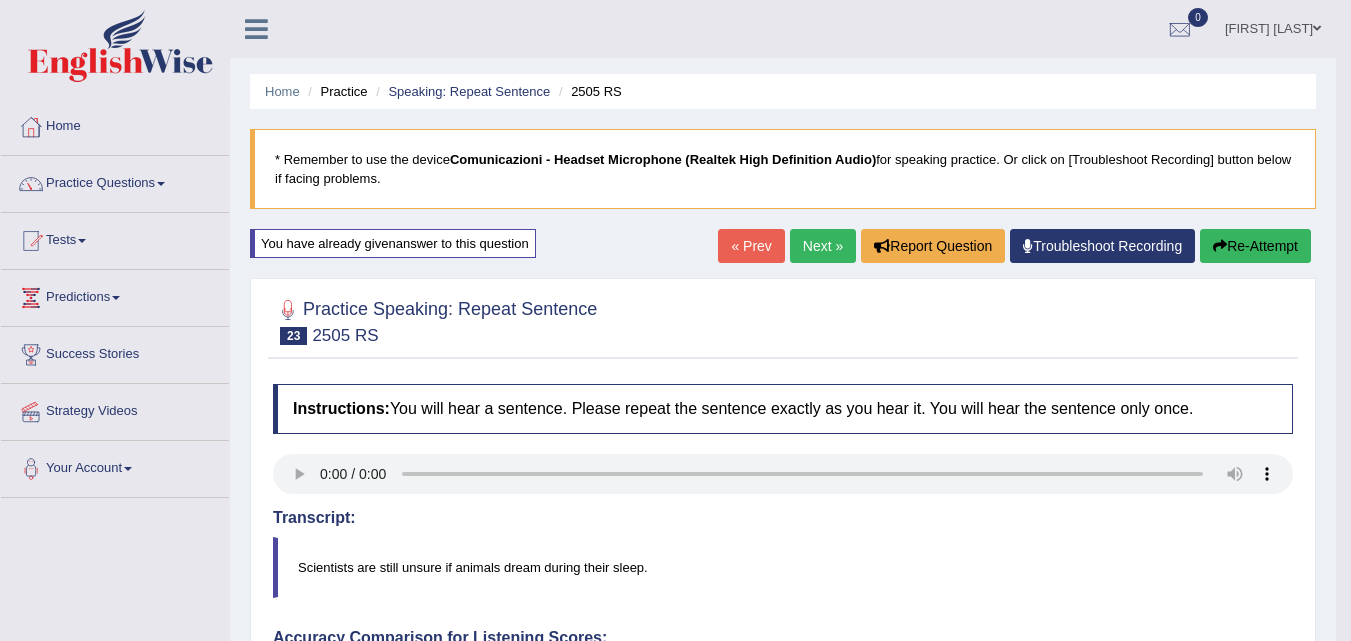 click on "Re-Attempt" at bounding box center [1255, 246] 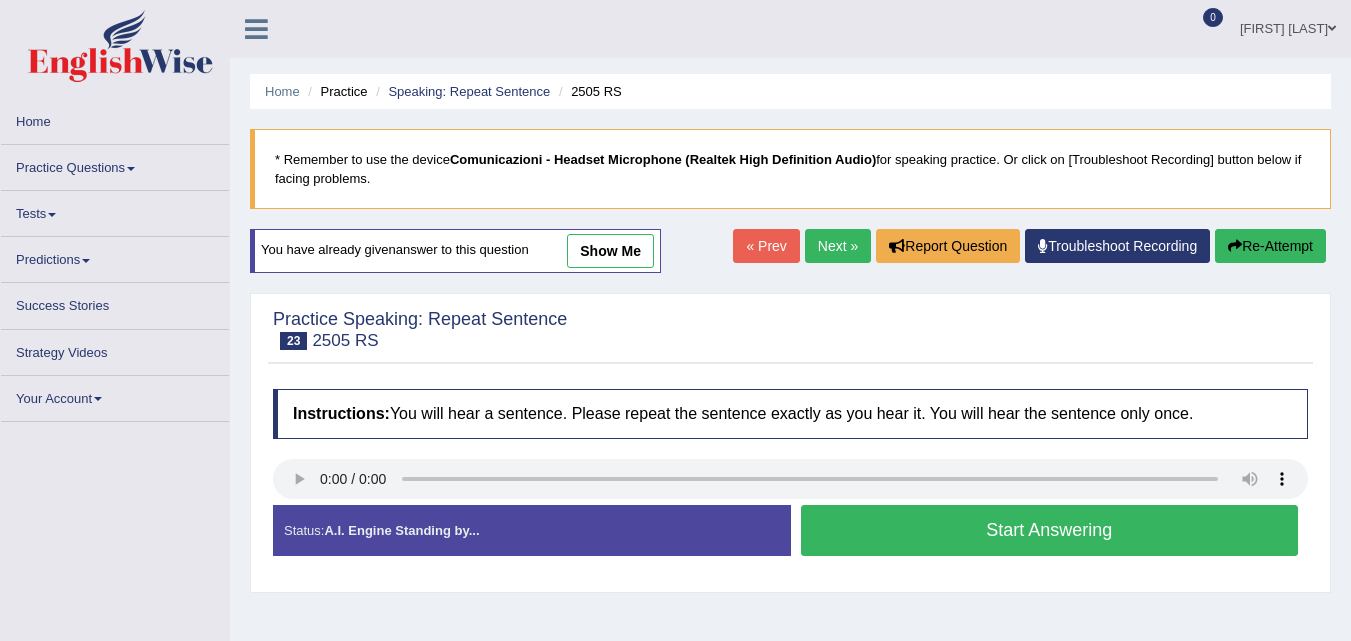 scroll, scrollTop: 0, scrollLeft: 0, axis: both 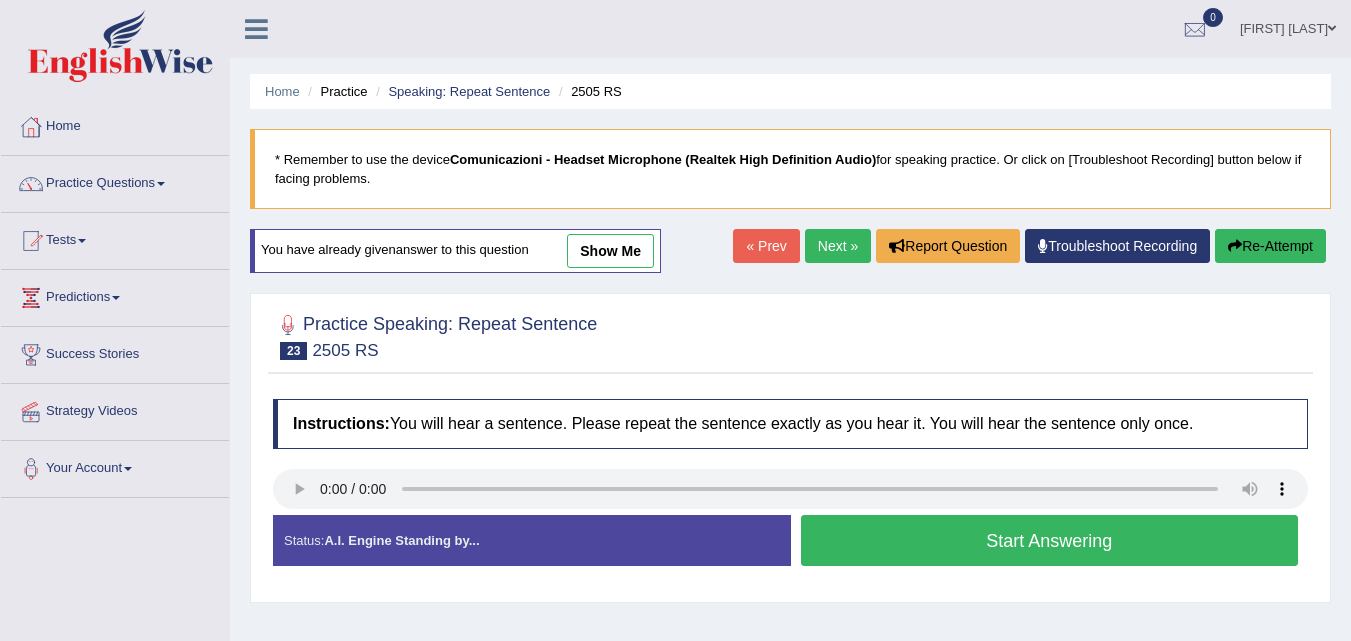 click on "Start Answering" at bounding box center [1050, 540] 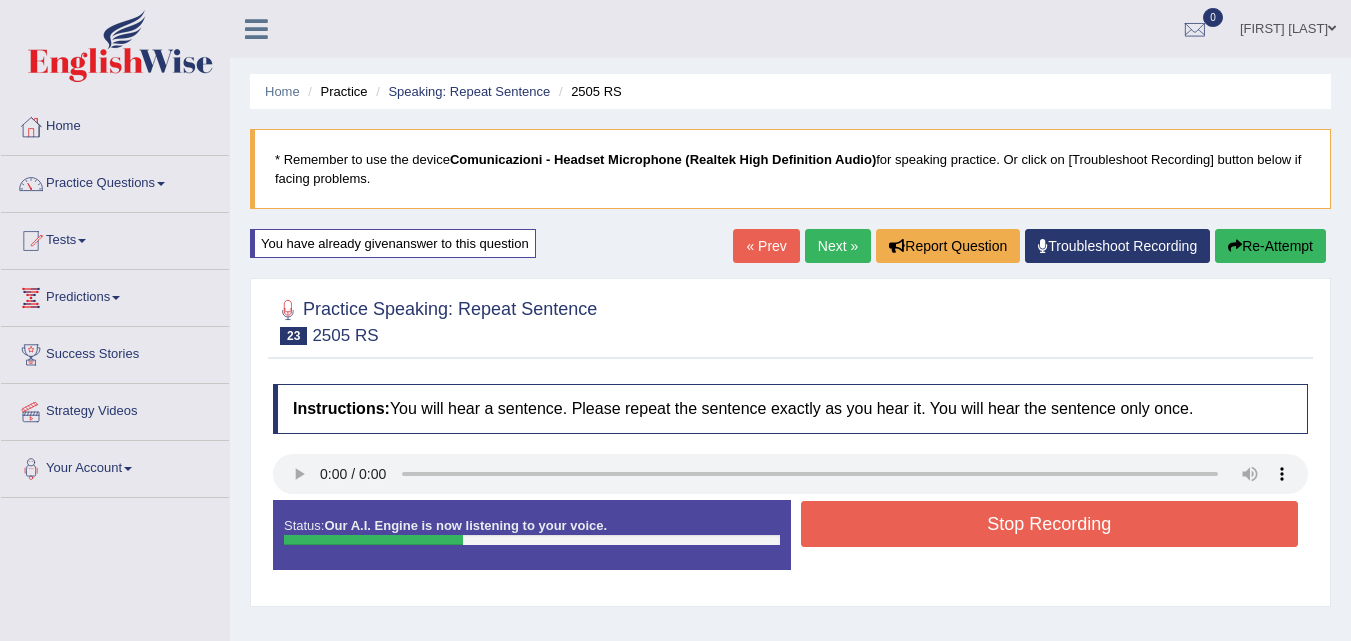 click on "Stop Recording" at bounding box center [1050, 524] 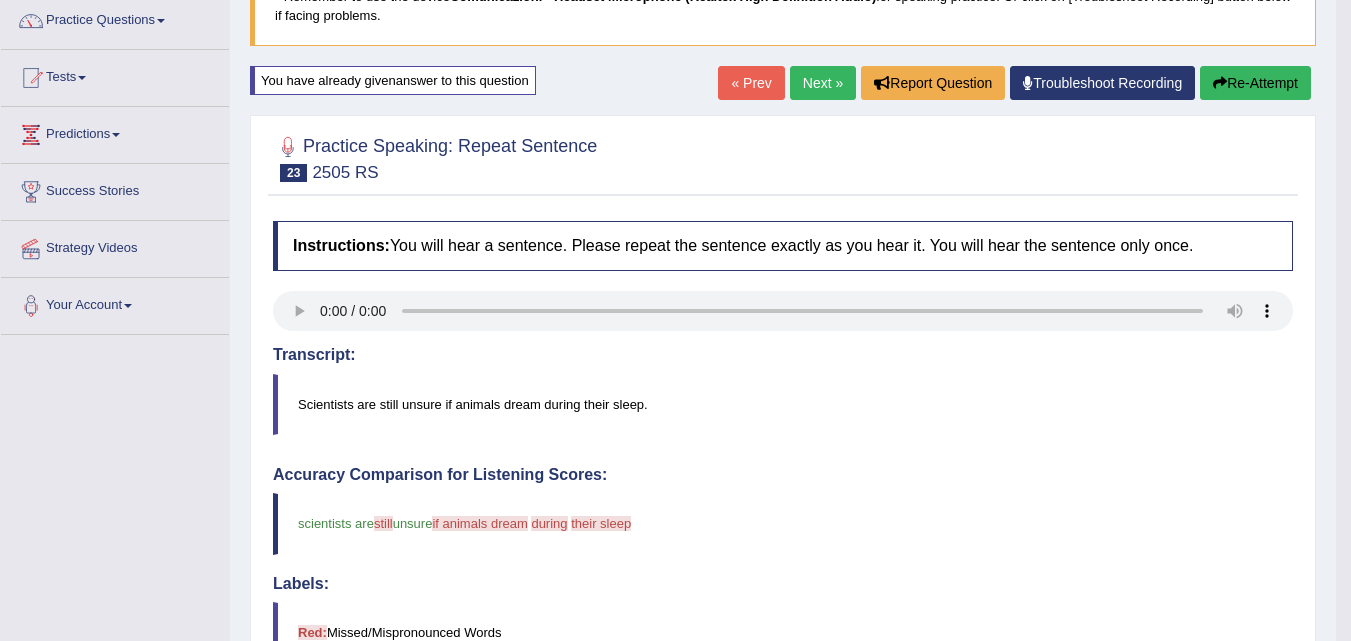scroll, scrollTop: 157, scrollLeft: 0, axis: vertical 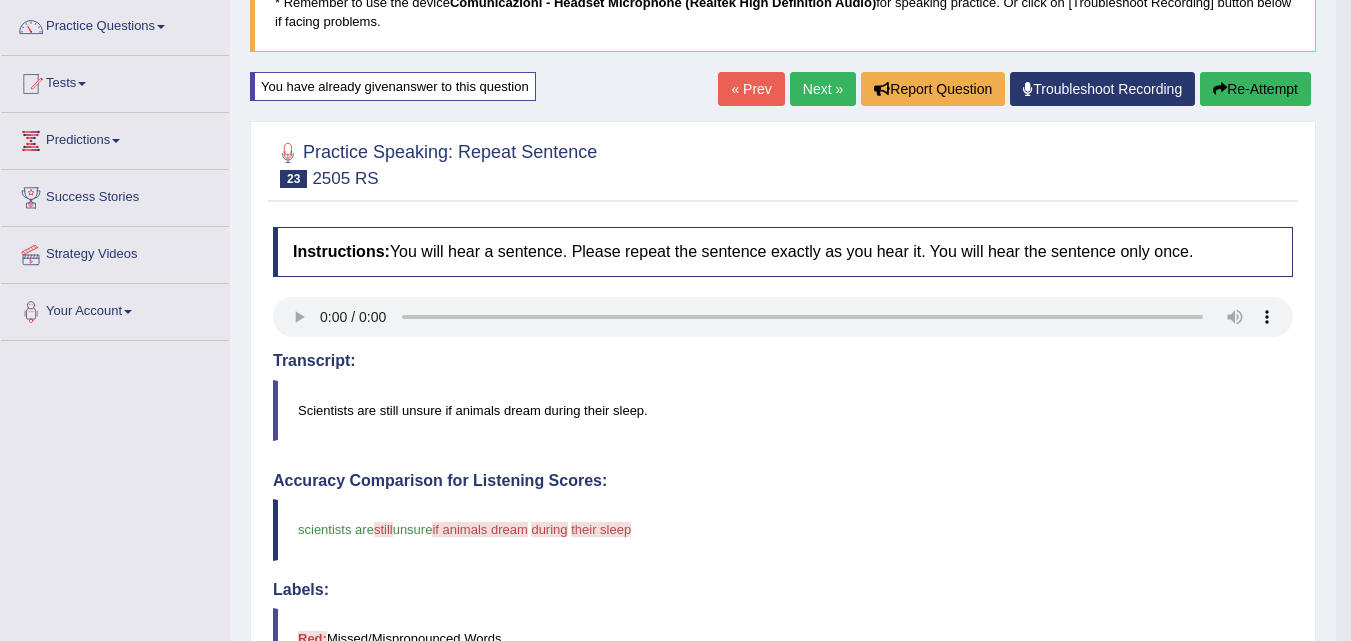 click on "Re-Attempt" at bounding box center [1255, 89] 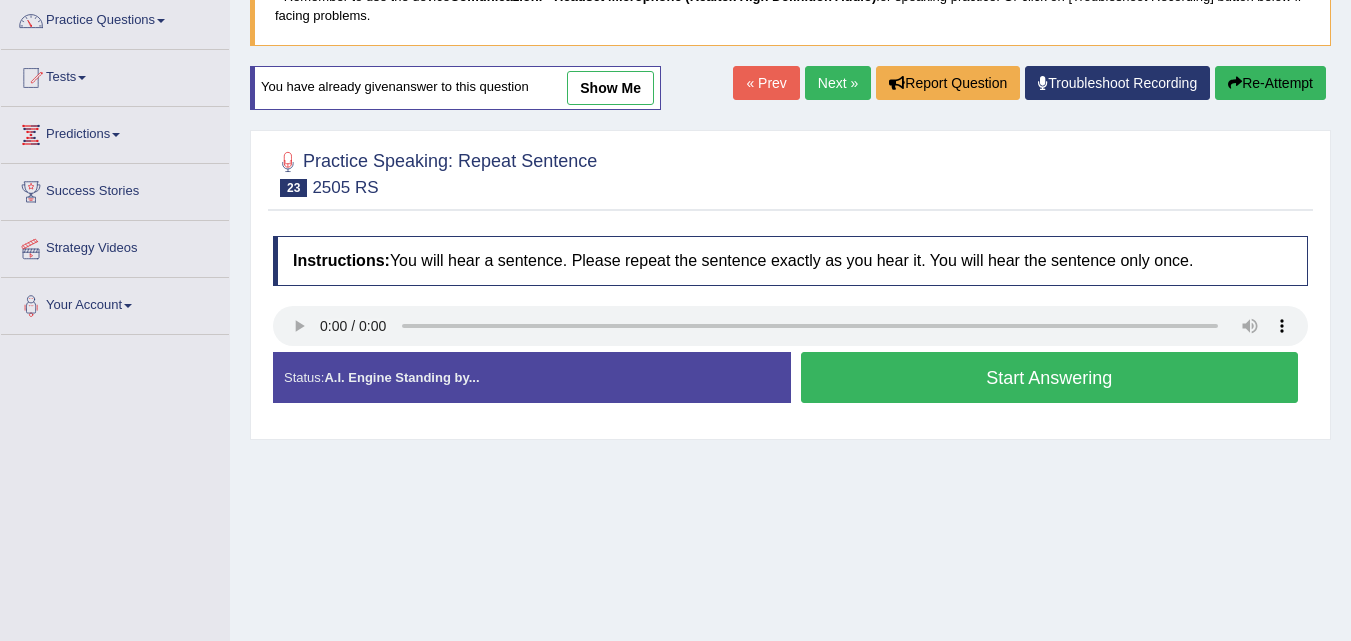 scroll, scrollTop: 163, scrollLeft: 0, axis: vertical 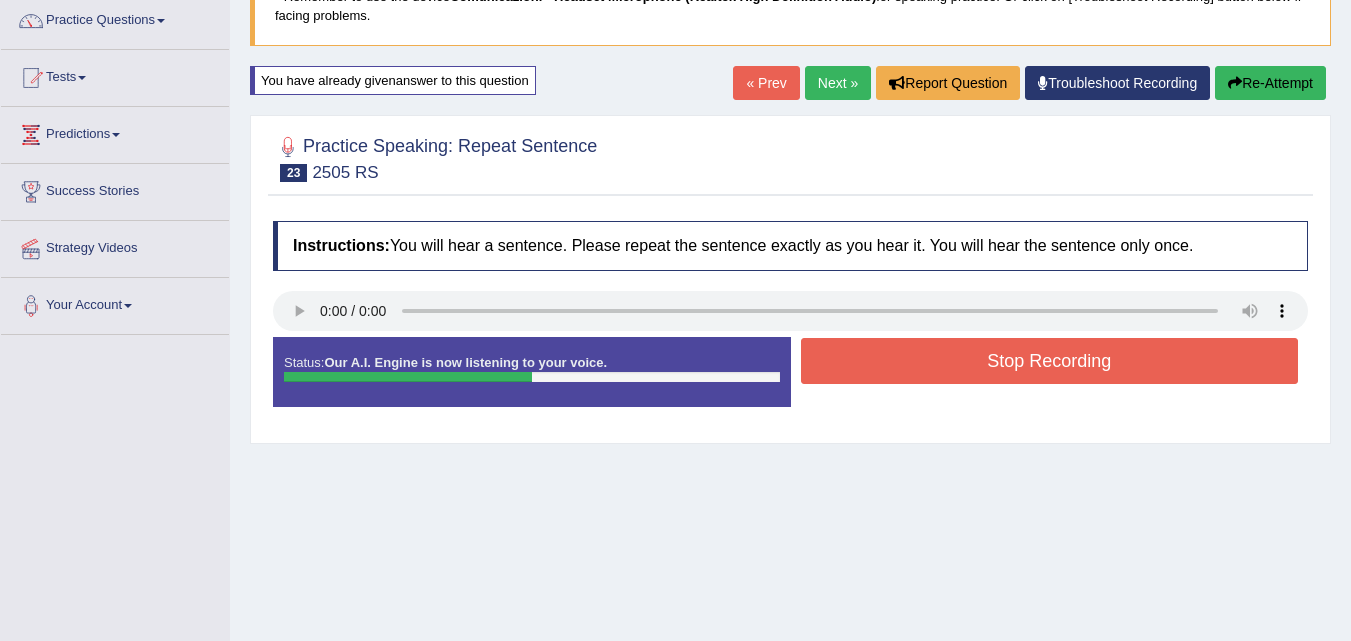 click on "Stop Recording" at bounding box center [1050, 361] 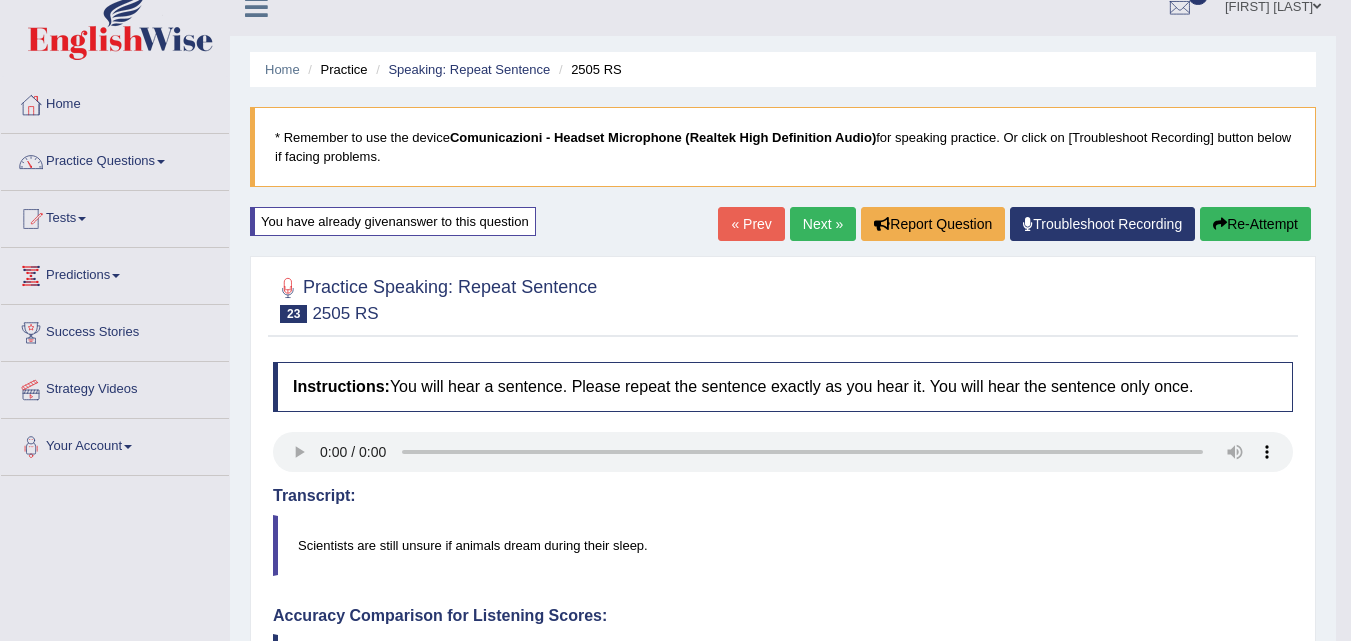 scroll, scrollTop: 20, scrollLeft: 0, axis: vertical 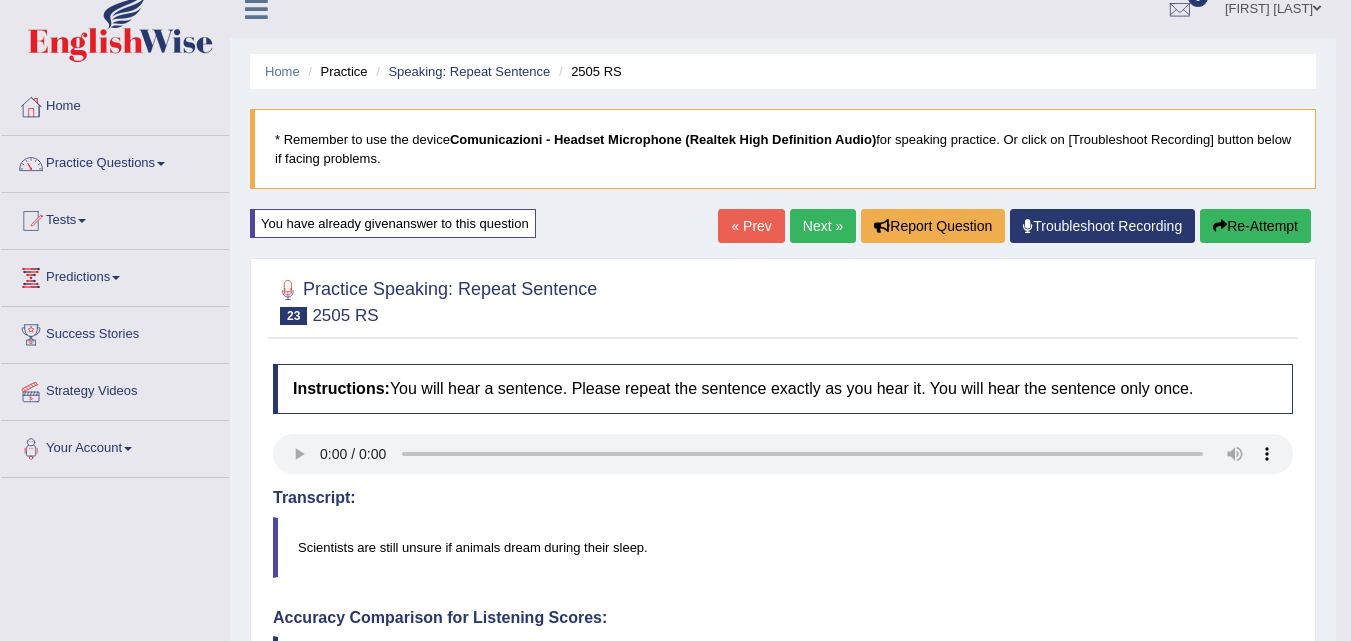 click on "Re-Attempt" at bounding box center (1255, 226) 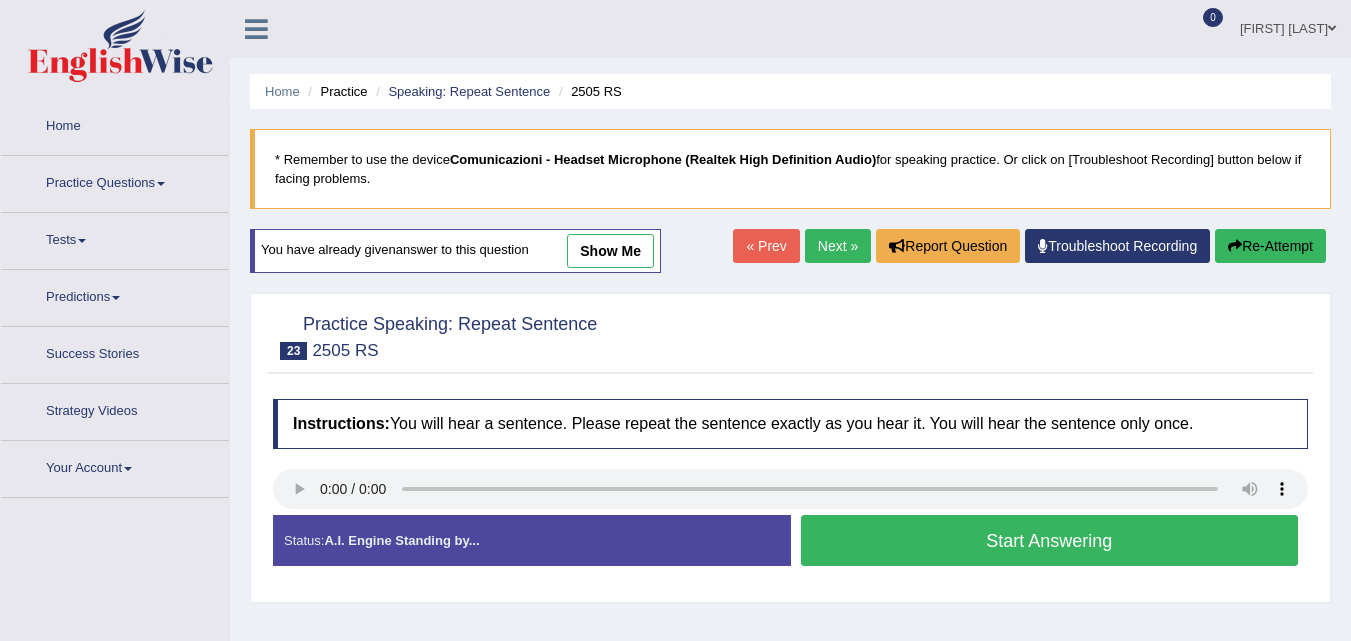 scroll, scrollTop: 20, scrollLeft: 0, axis: vertical 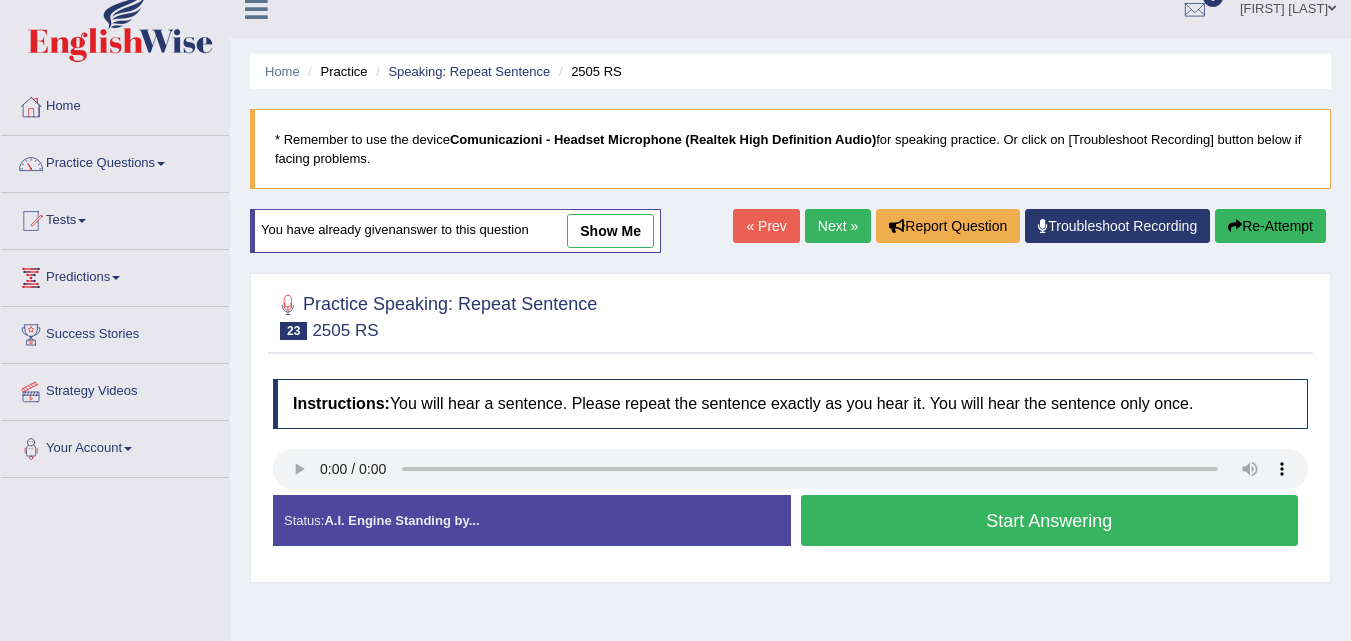 click on "Start Answering" at bounding box center (1050, 520) 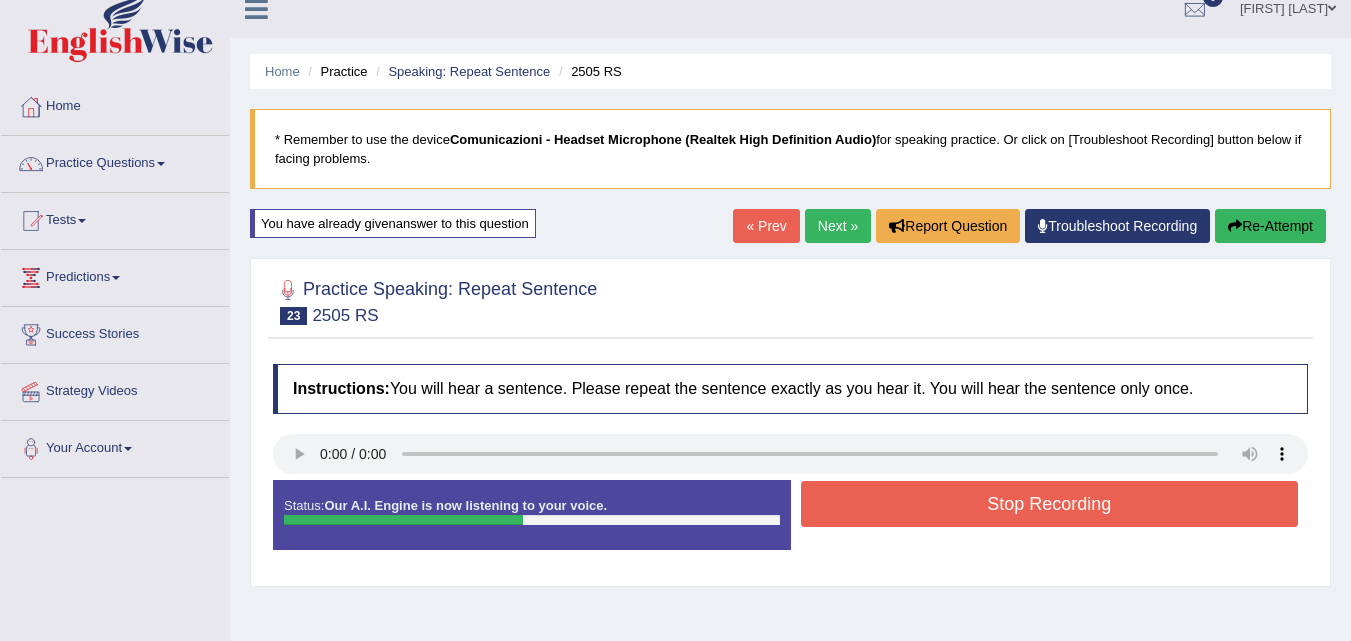 click on "Stop Recording" at bounding box center (1050, 504) 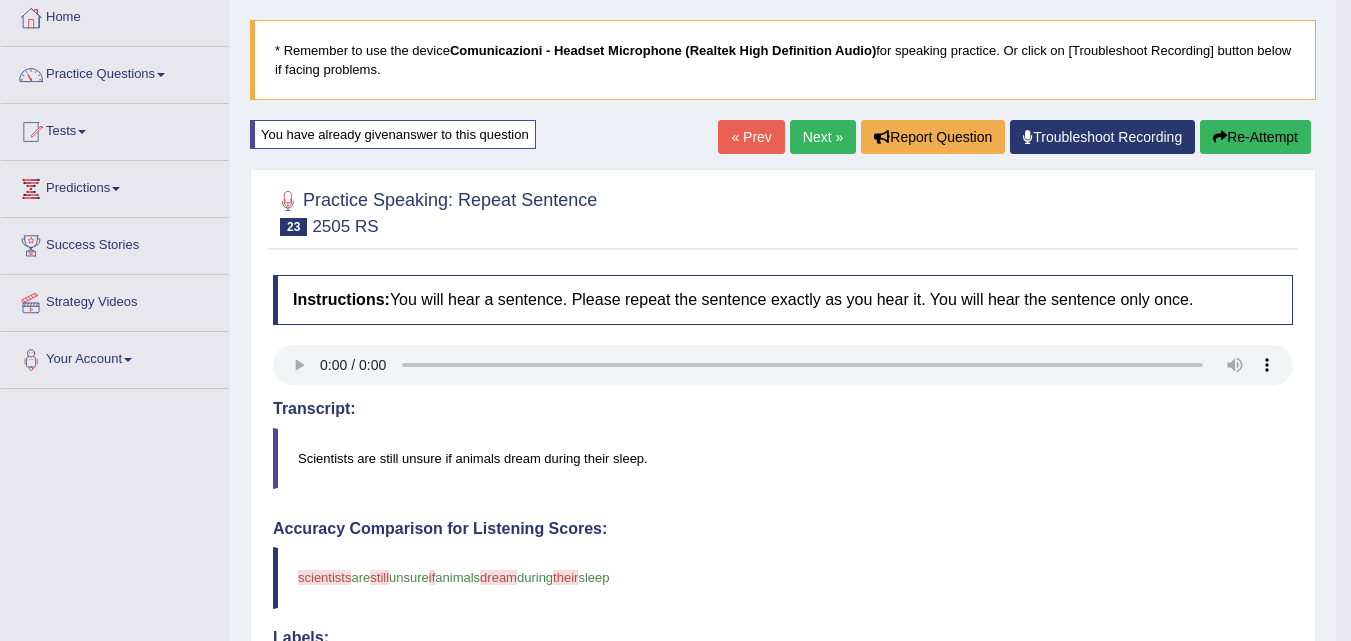 scroll, scrollTop: 0, scrollLeft: 0, axis: both 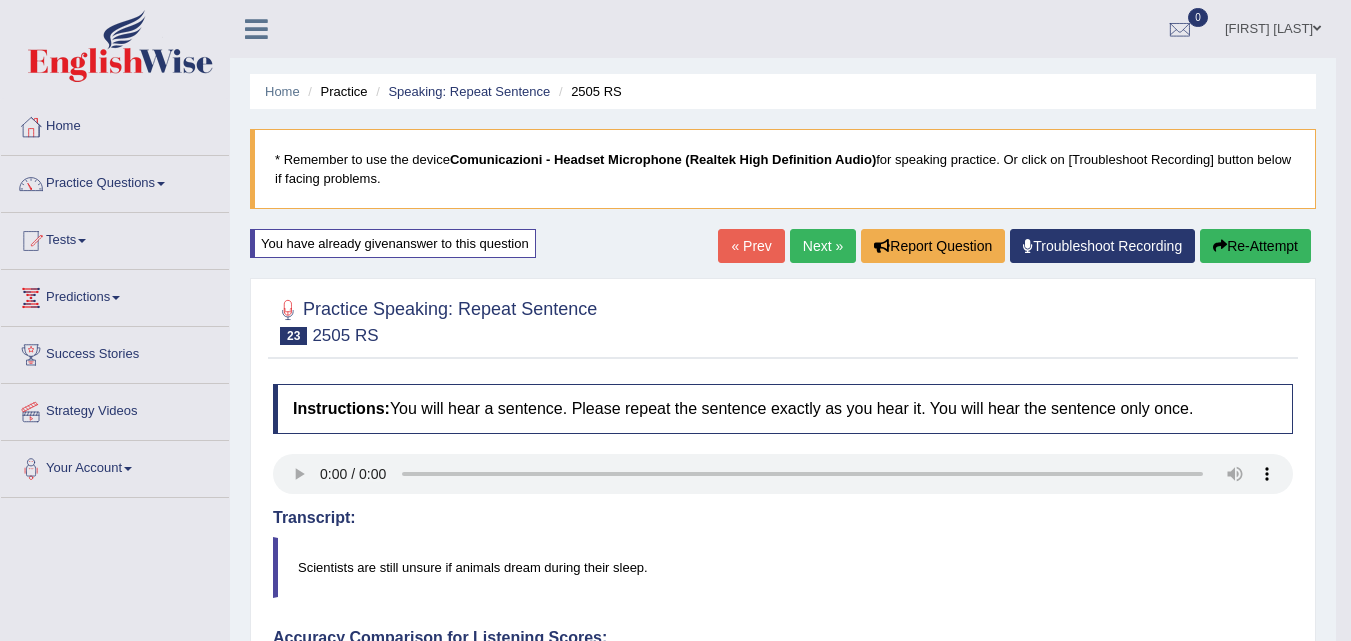 click on "Next »" at bounding box center (823, 246) 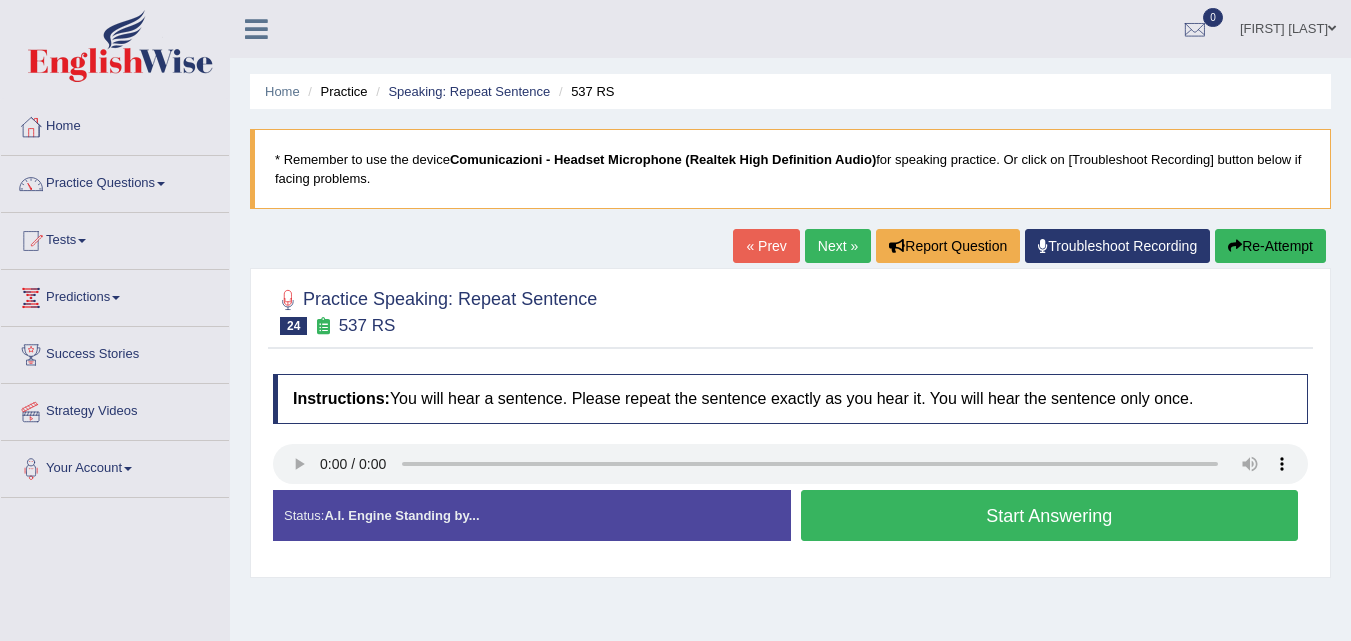 scroll, scrollTop: 0, scrollLeft: 0, axis: both 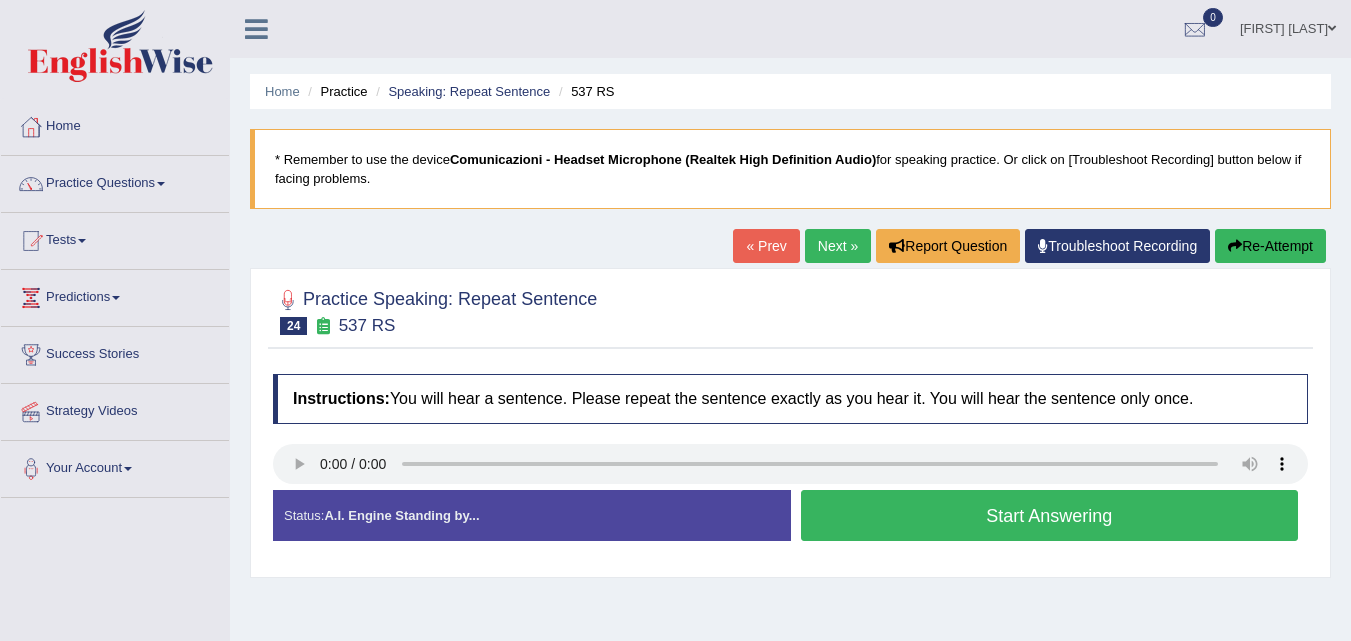 click on "Start Answering" at bounding box center [1050, 515] 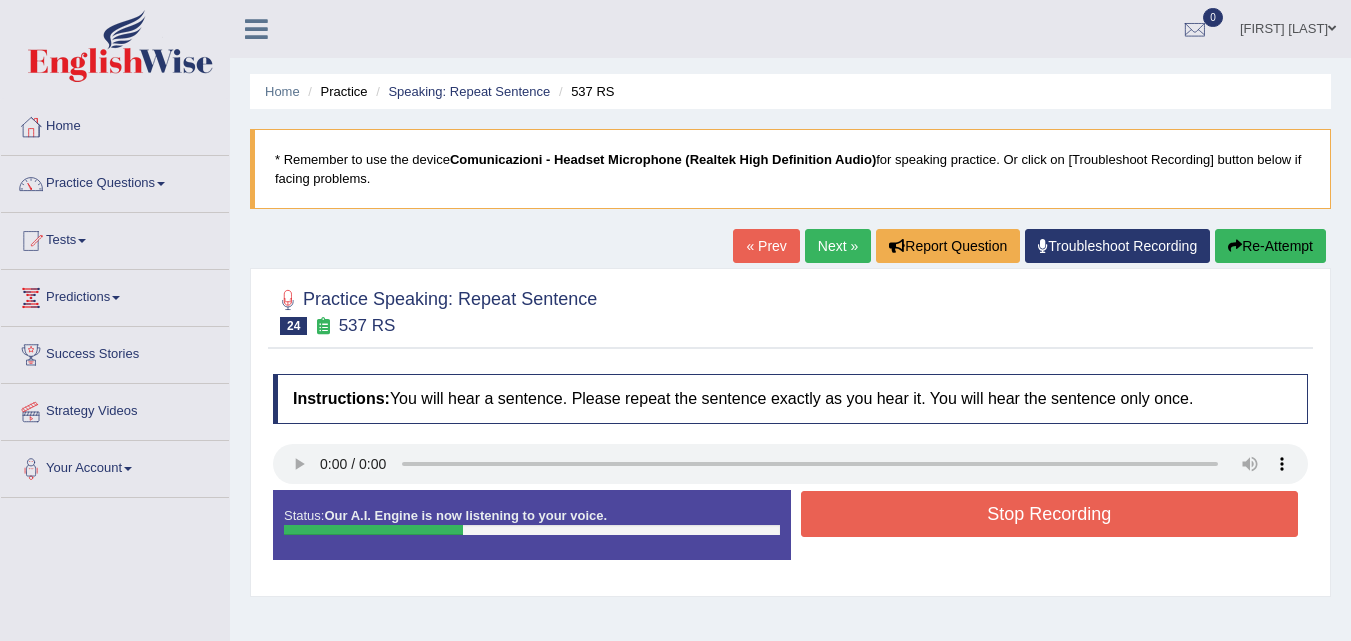 click on "Stop Recording" at bounding box center (1050, 514) 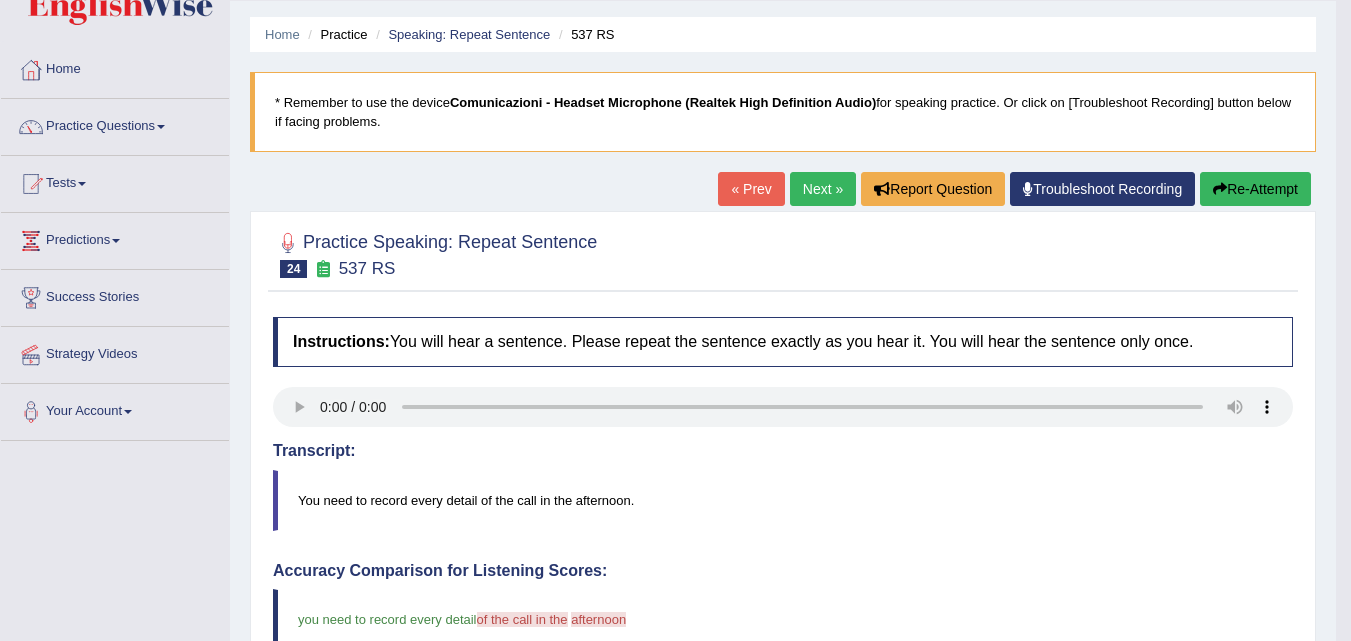 scroll, scrollTop: 41, scrollLeft: 0, axis: vertical 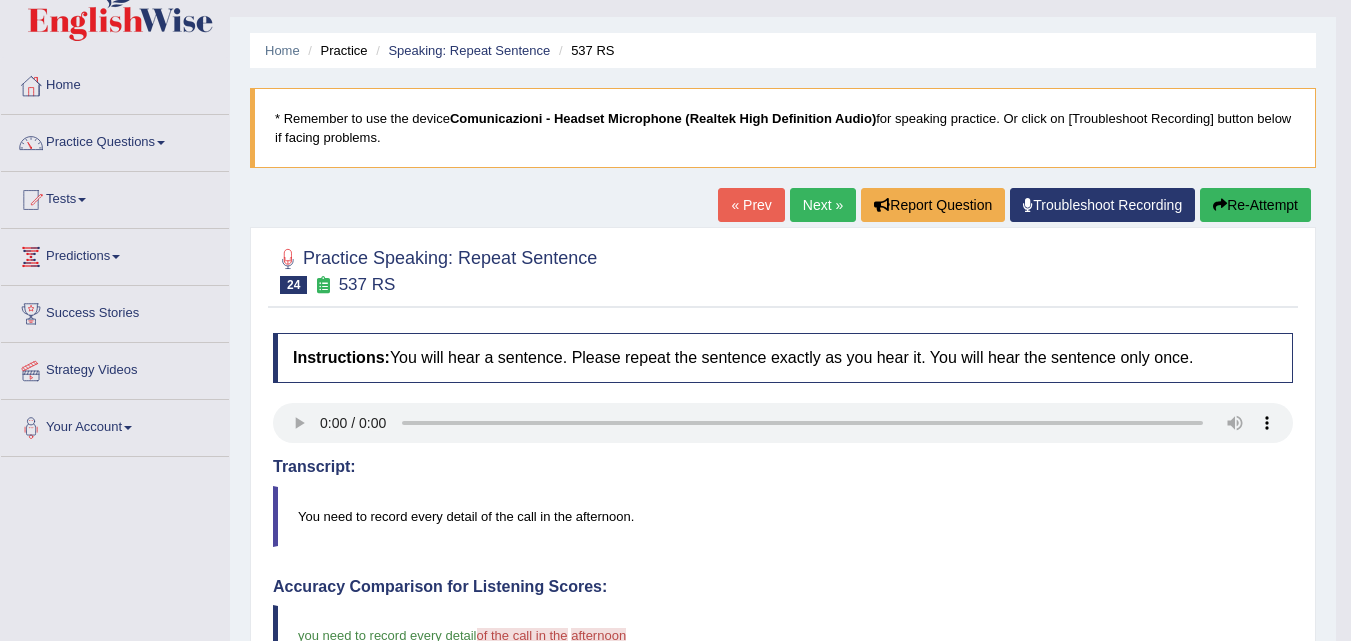 click on "Next »" at bounding box center [823, 205] 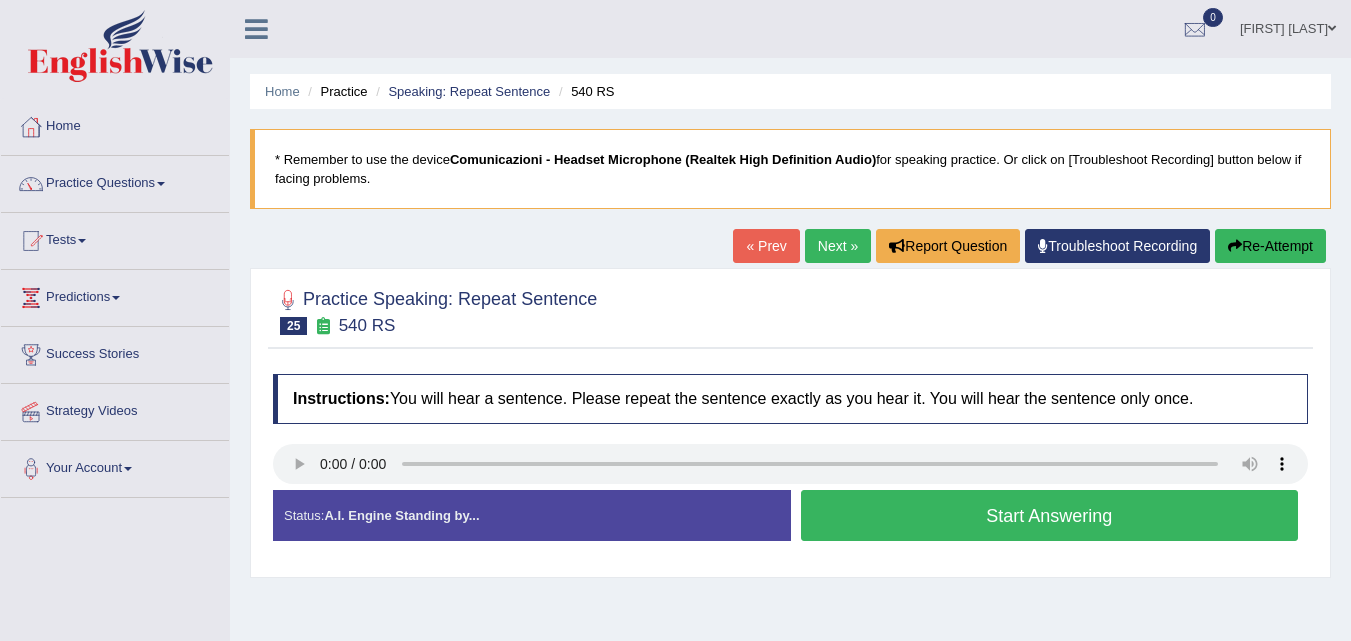 scroll, scrollTop: 0, scrollLeft: 0, axis: both 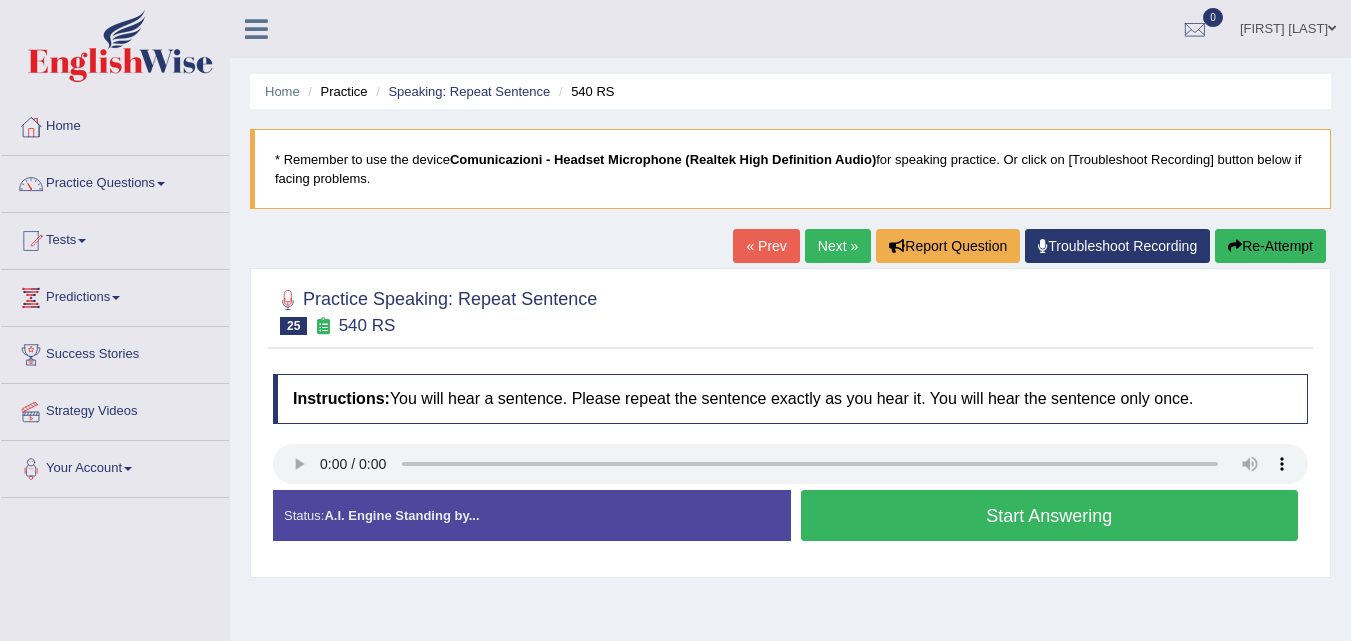click on "Start Answering" at bounding box center (1050, 515) 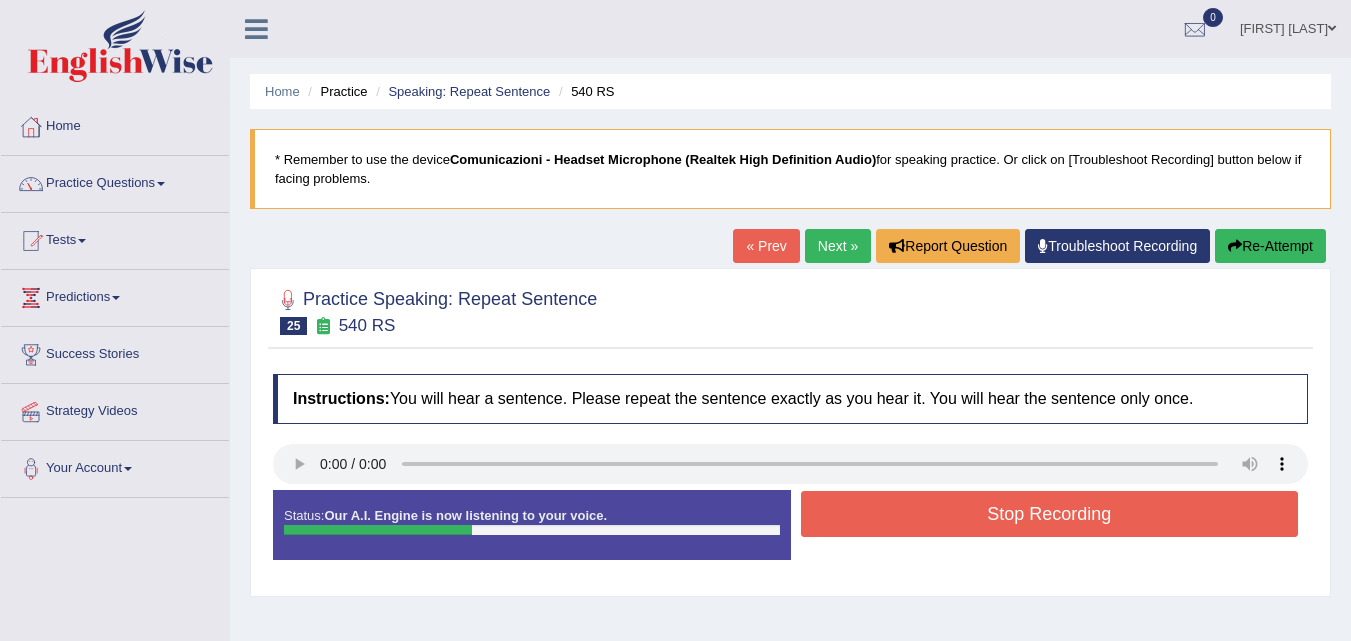 click on "Stop Recording" at bounding box center [1050, 514] 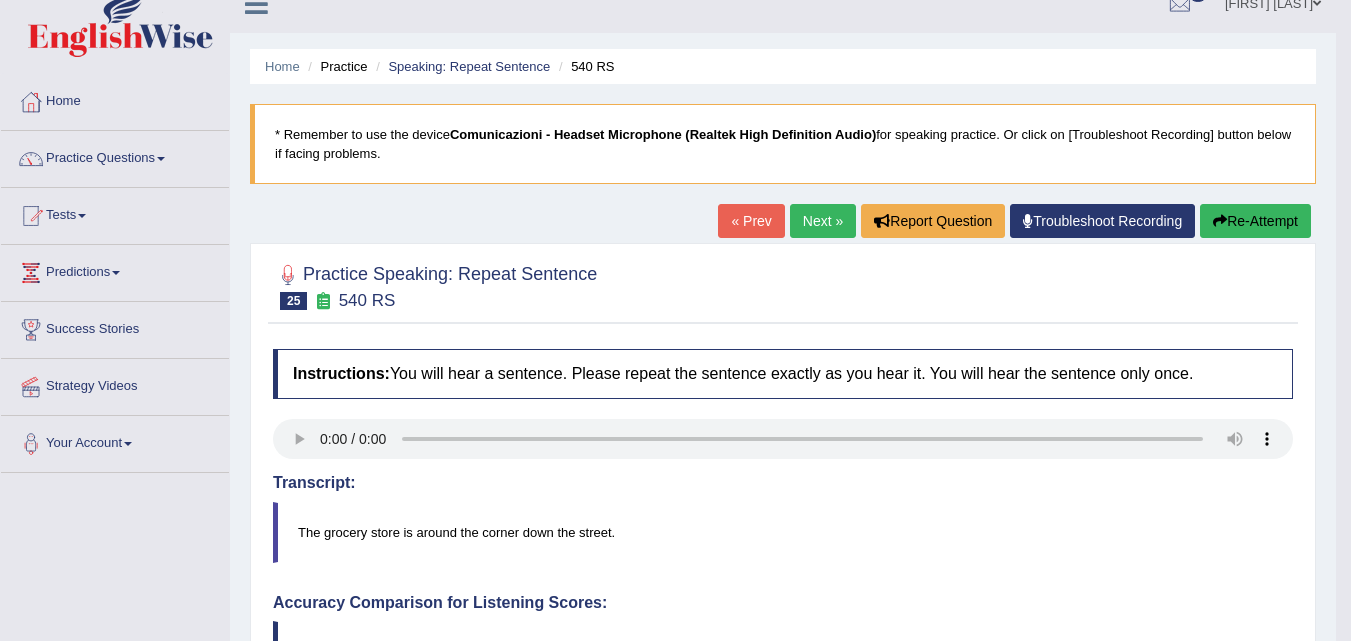scroll, scrollTop: 0, scrollLeft: 0, axis: both 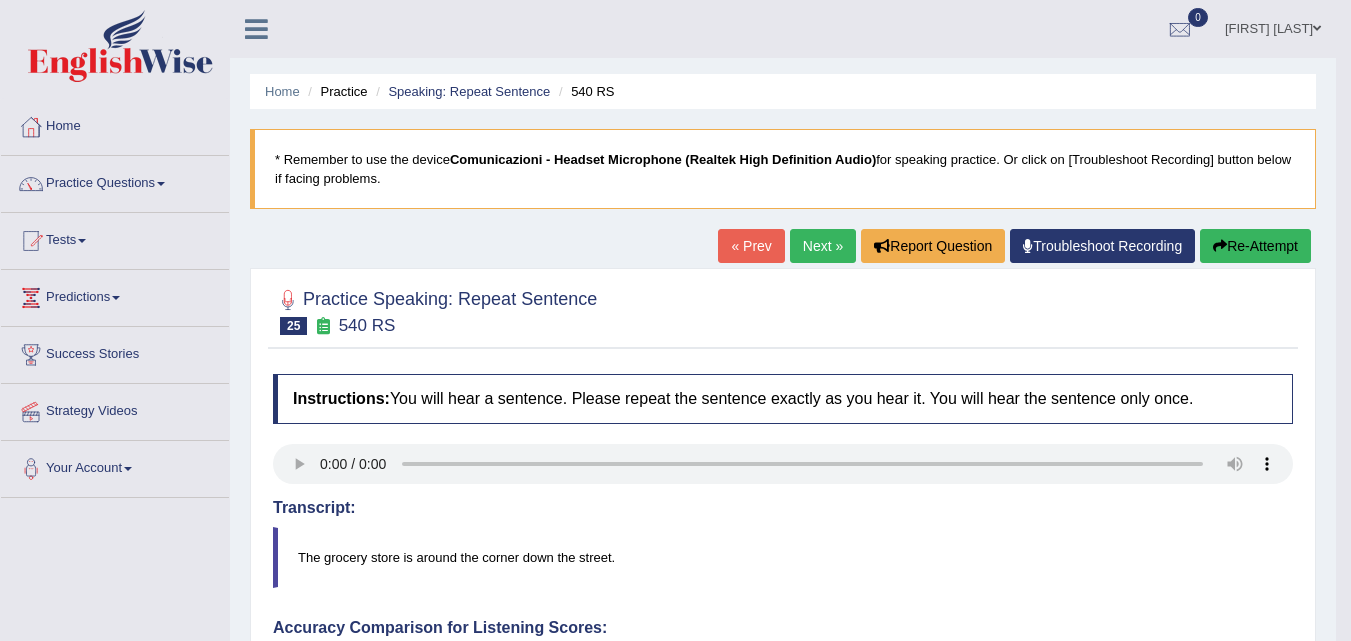click on "Next »" at bounding box center (823, 246) 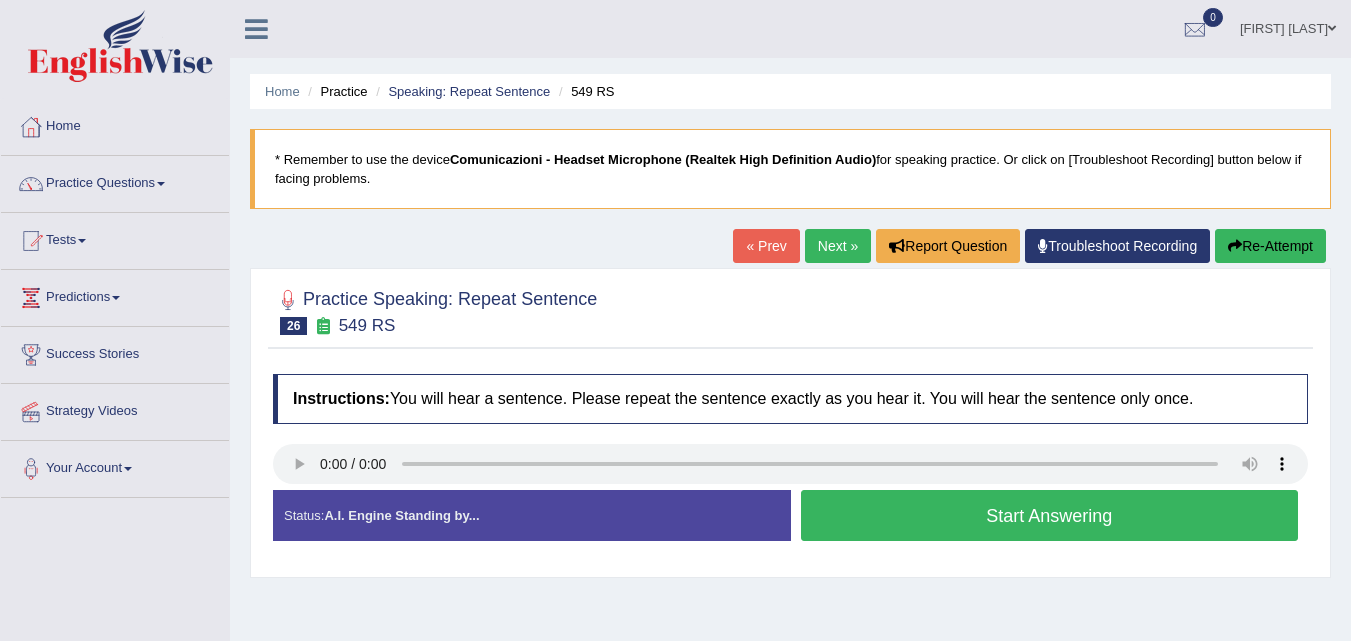 scroll, scrollTop: 0, scrollLeft: 0, axis: both 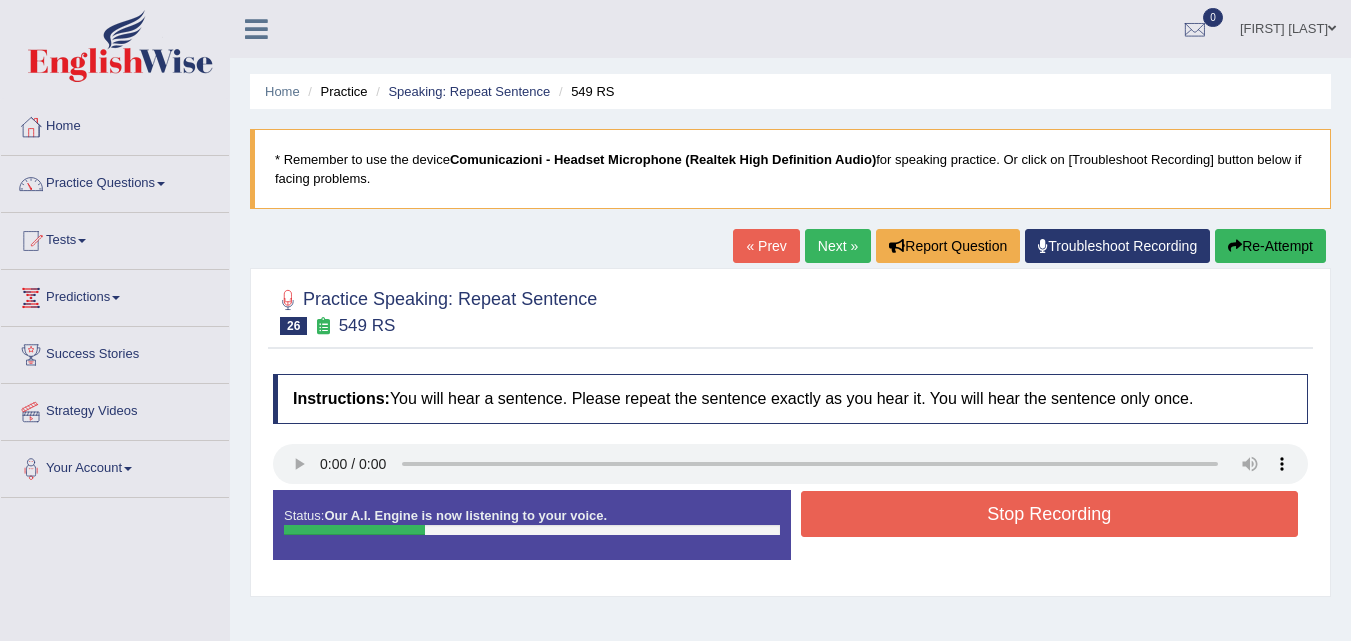 click on "Stop Recording" at bounding box center [1050, 514] 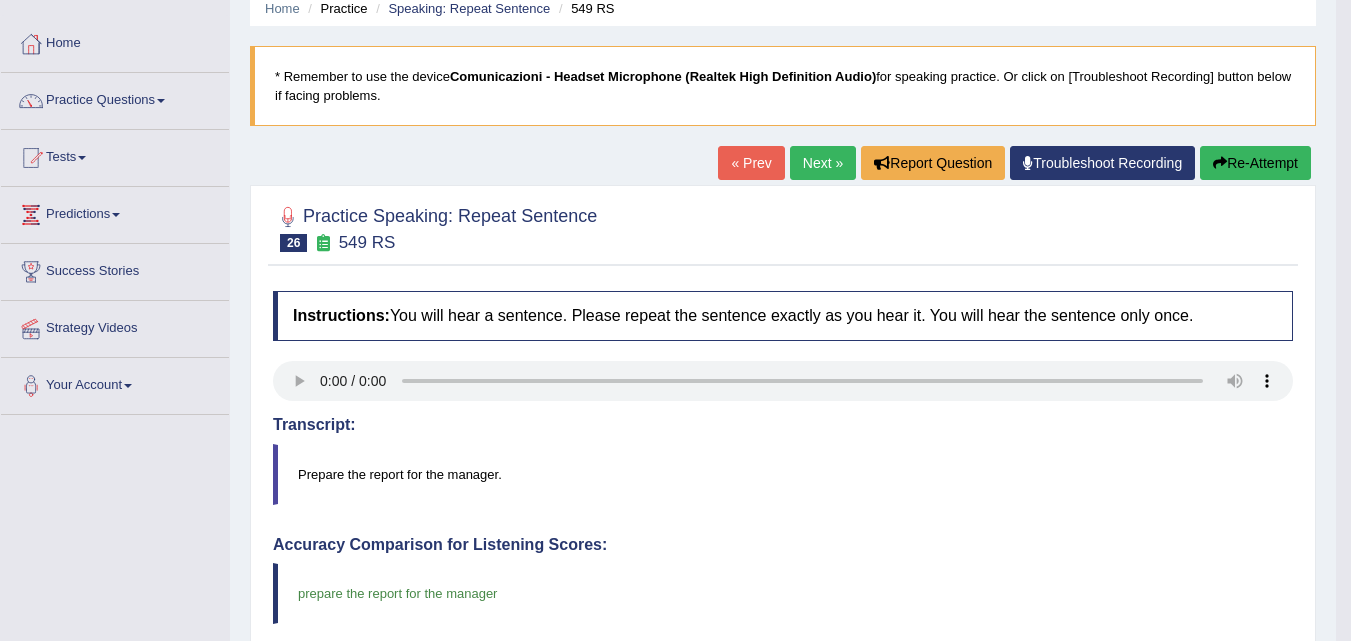 scroll, scrollTop: 0, scrollLeft: 0, axis: both 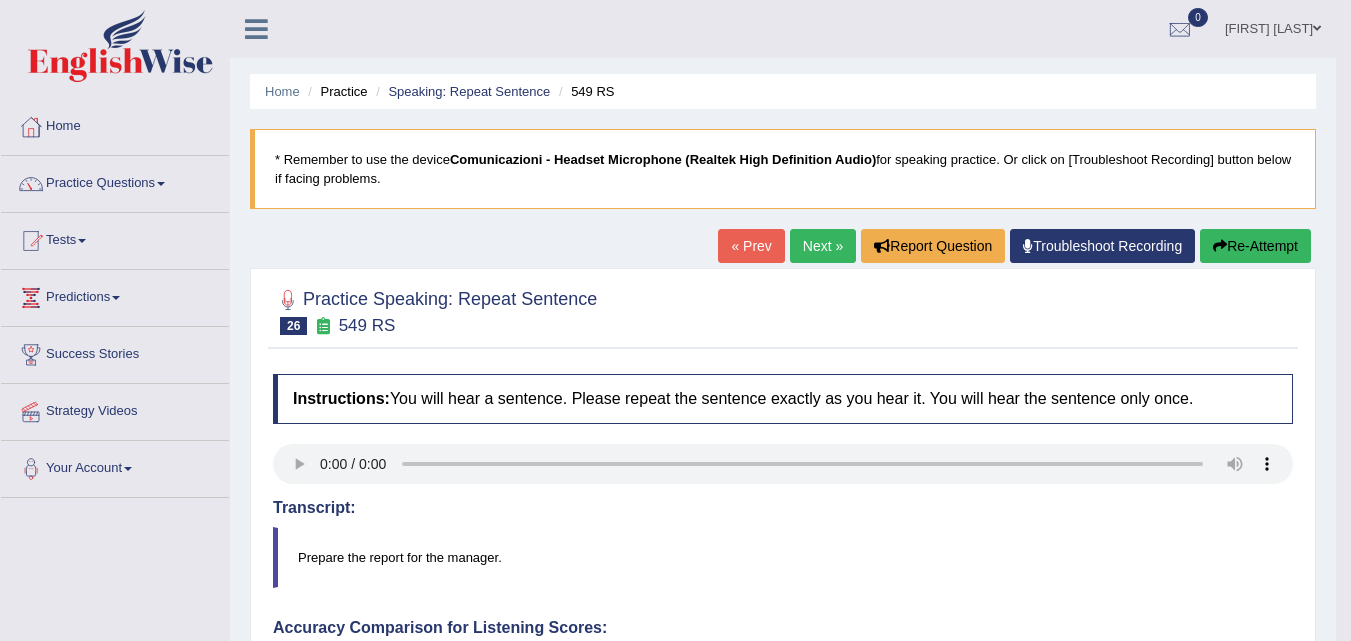 click on "Next »" at bounding box center (823, 246) 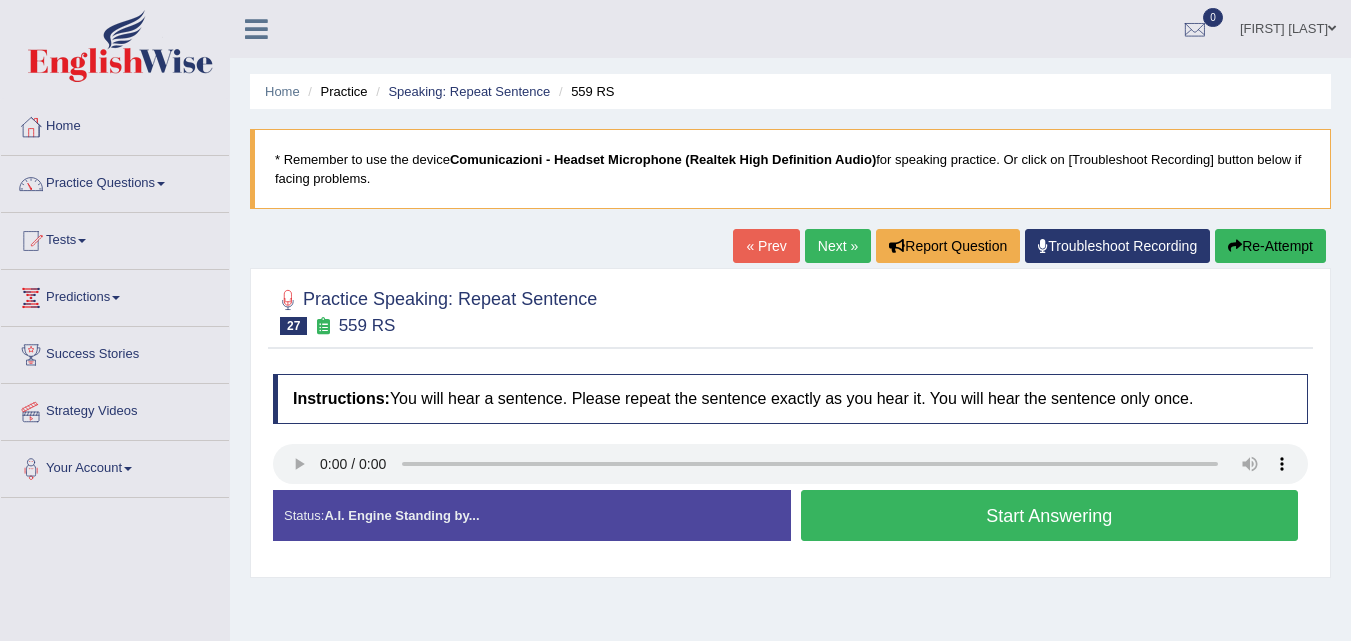 scroll, scrollTop: 0, scrollLeft: 0, axis: both 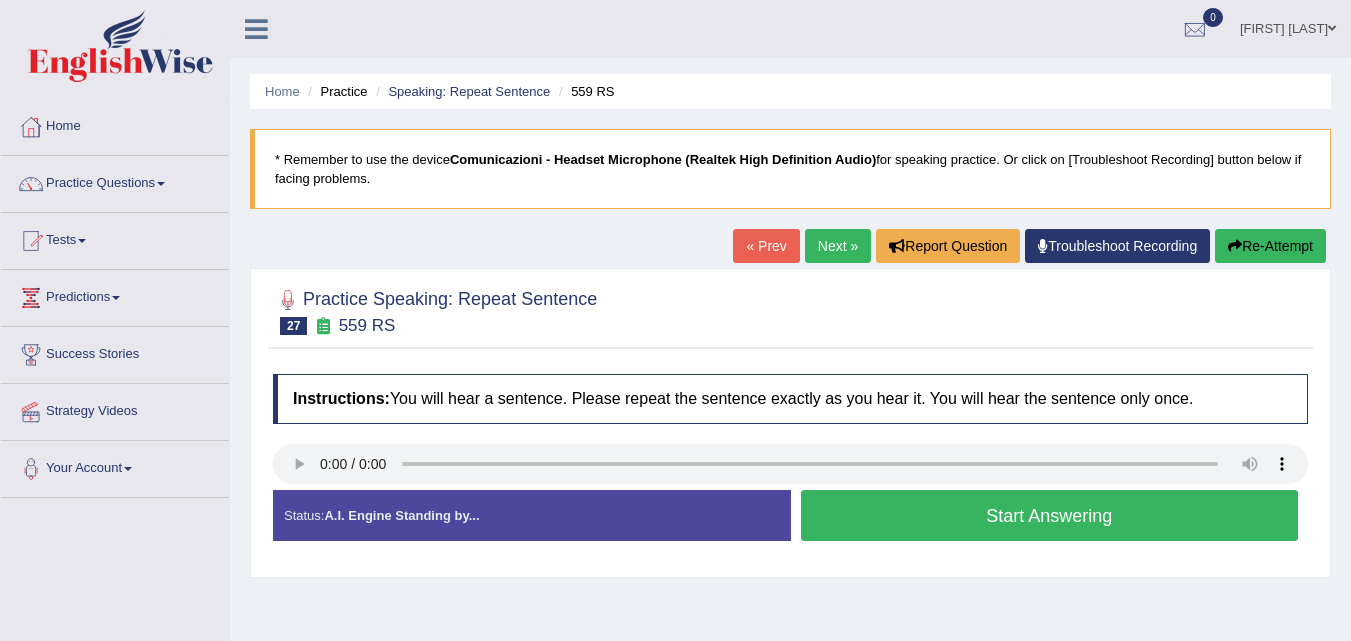 click on "Start Answering" at bounding box center (1050, 515) 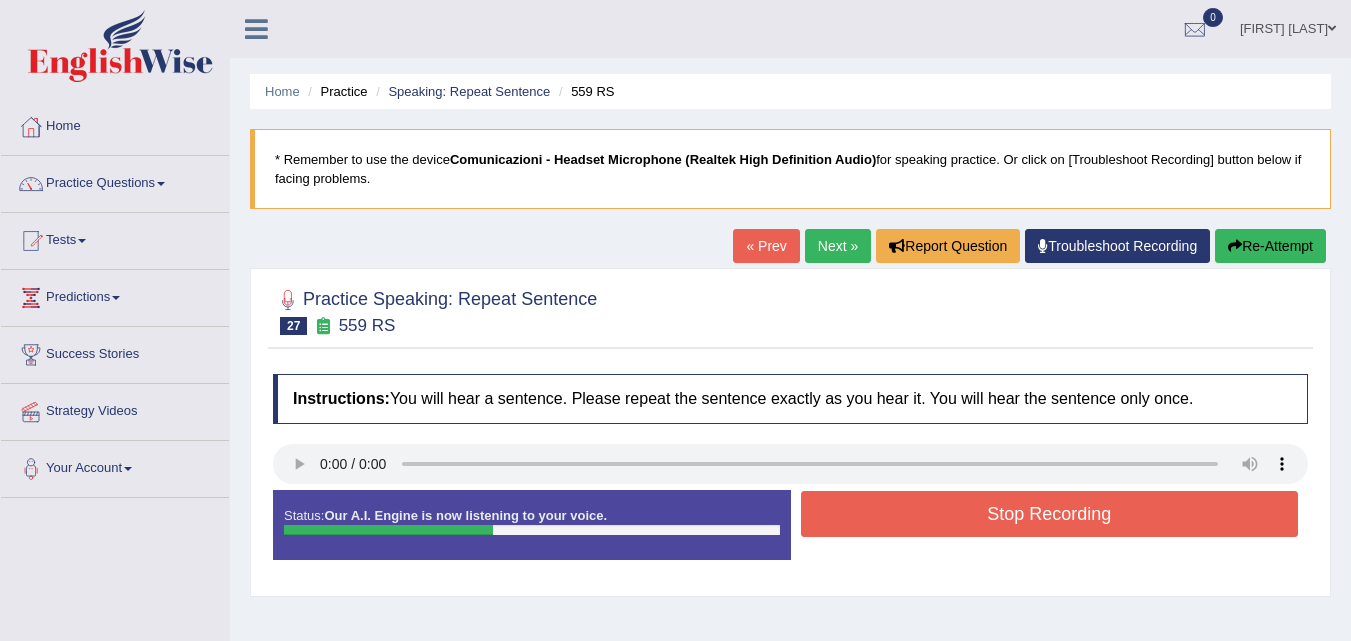 click on "Stop Recording" at bounding box center [1050, 514] 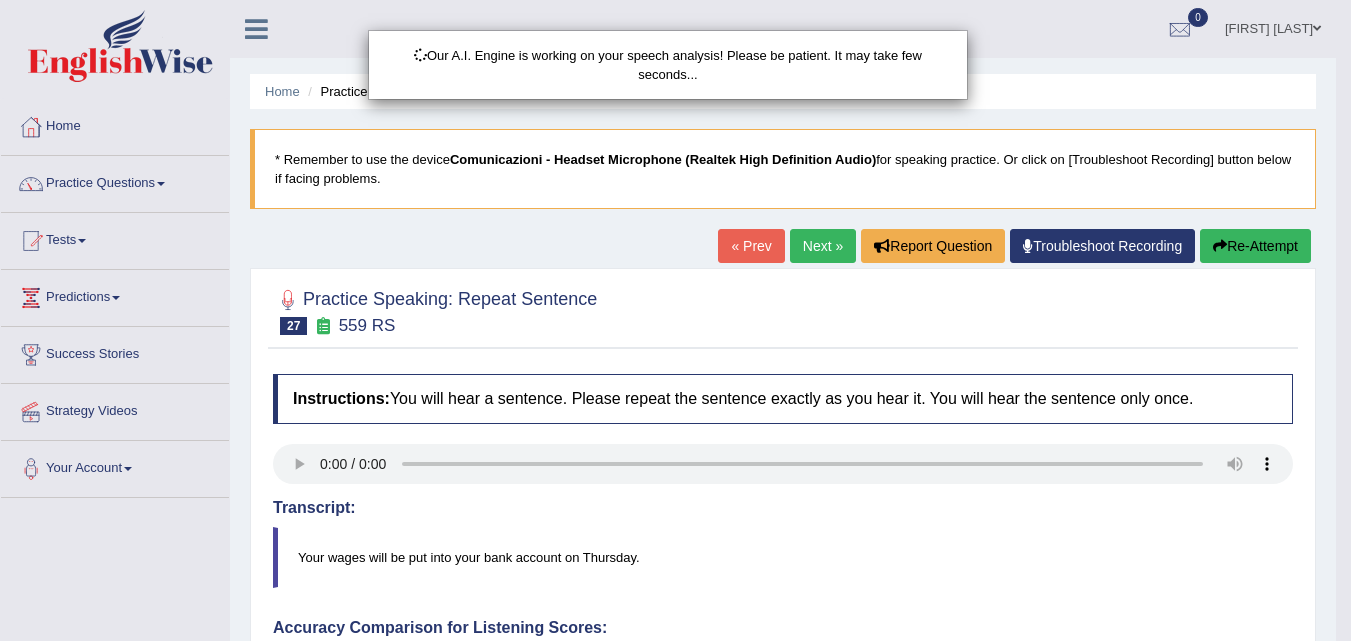 scroll, scrollTop: 18, scrollLeft: 0, axis: vertical 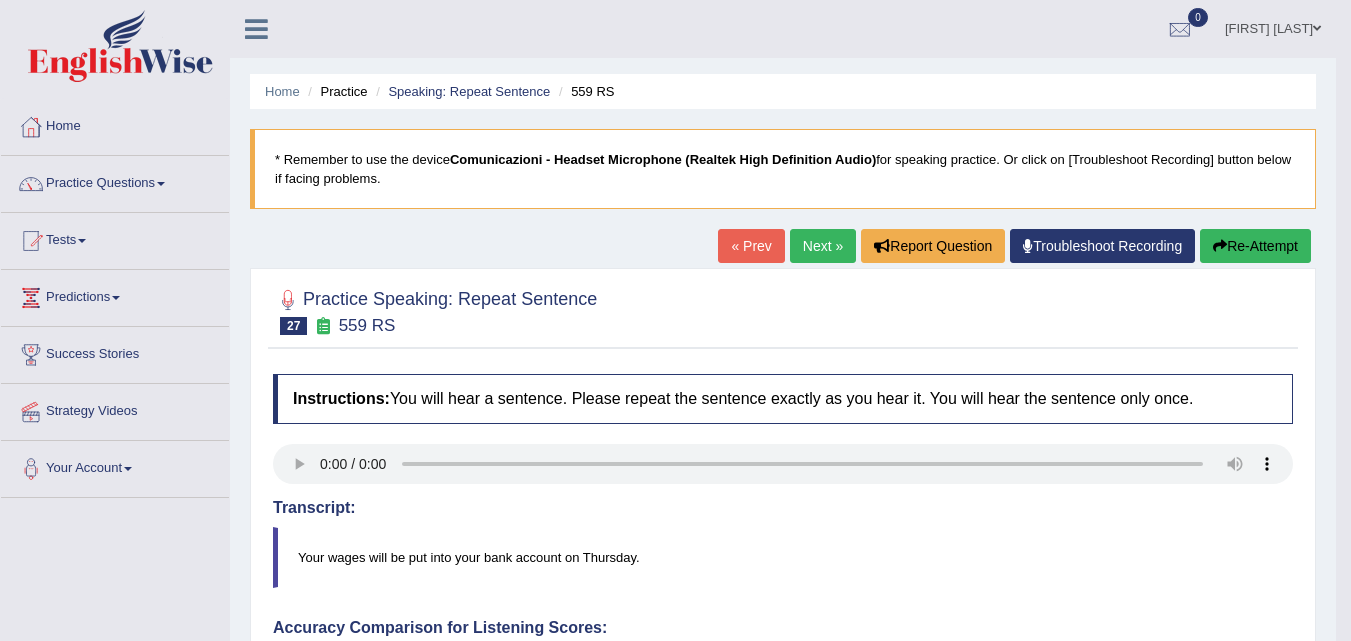 click on "Next »" at bounding box center [823, 246] 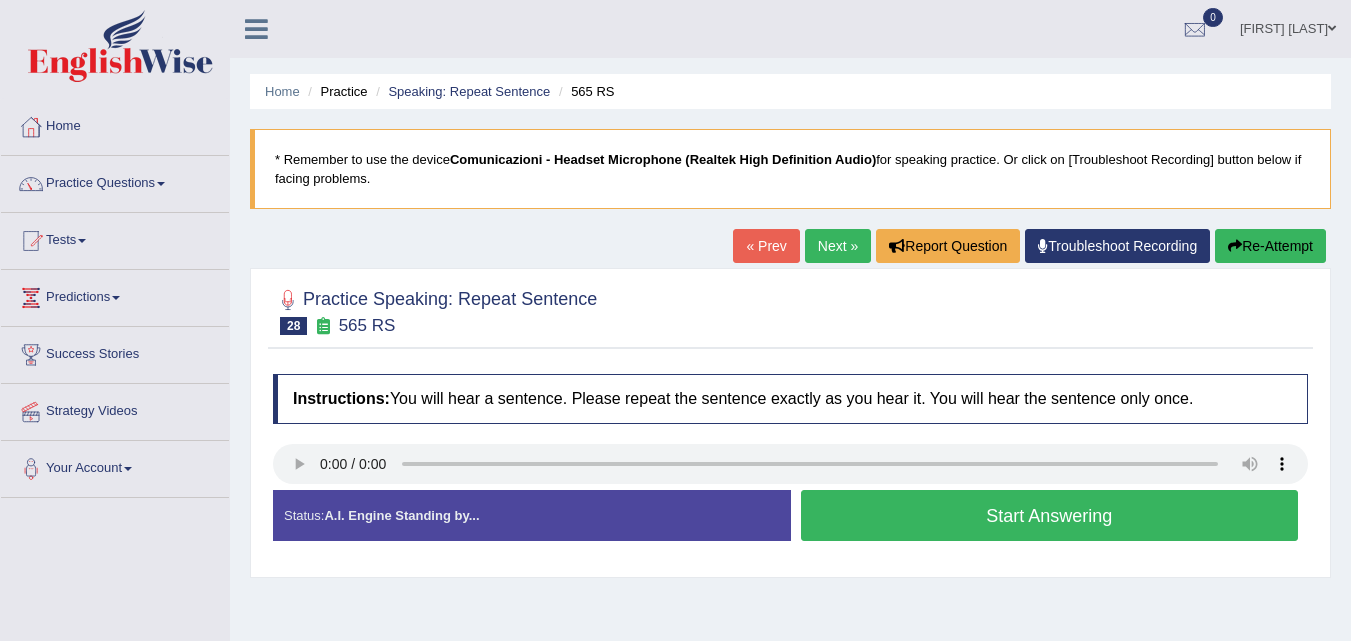 scroll, scrollTop: 0, scrollLeft: 0, axis: both 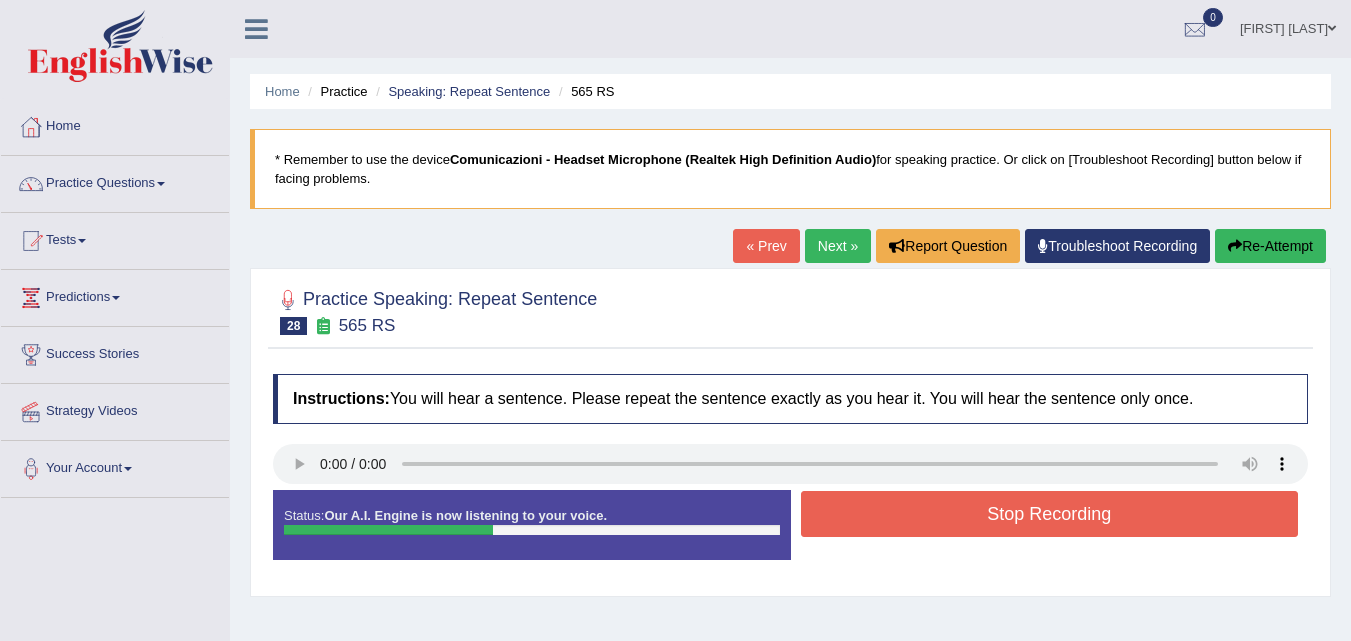 click on "Stop Recording" at bounding box center [1050, 514] 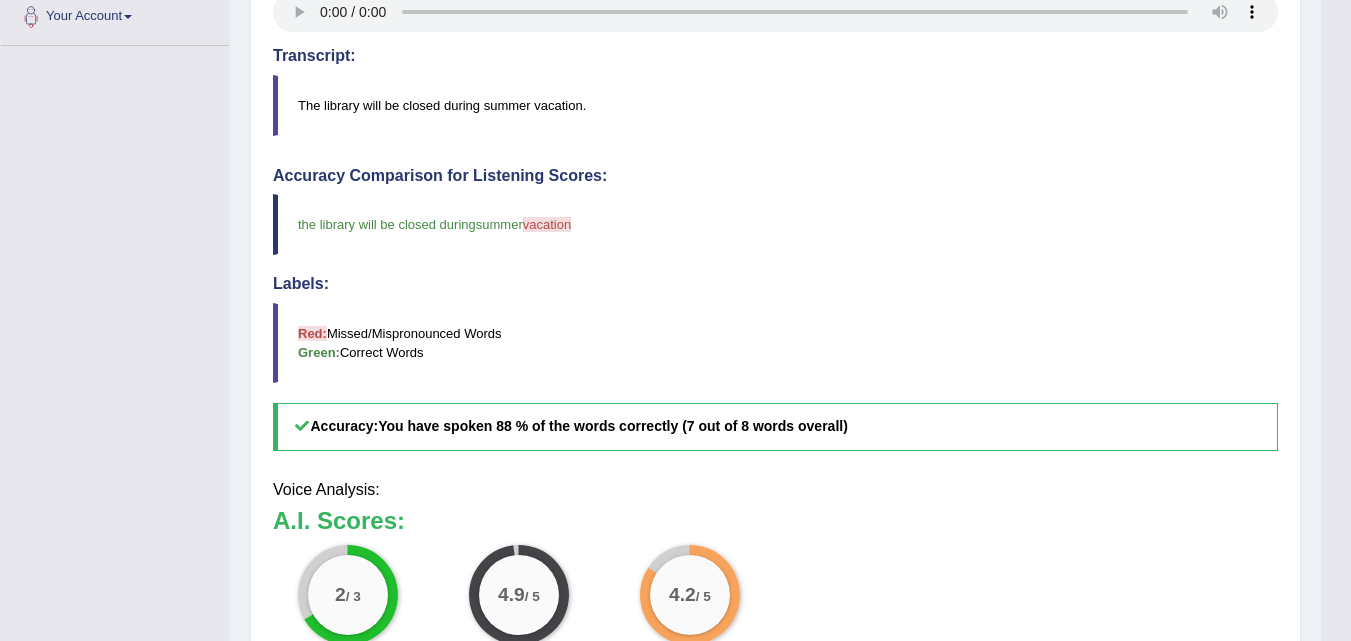scroll, scrollTop: 454, scrollLeft: 0, axis: vertical 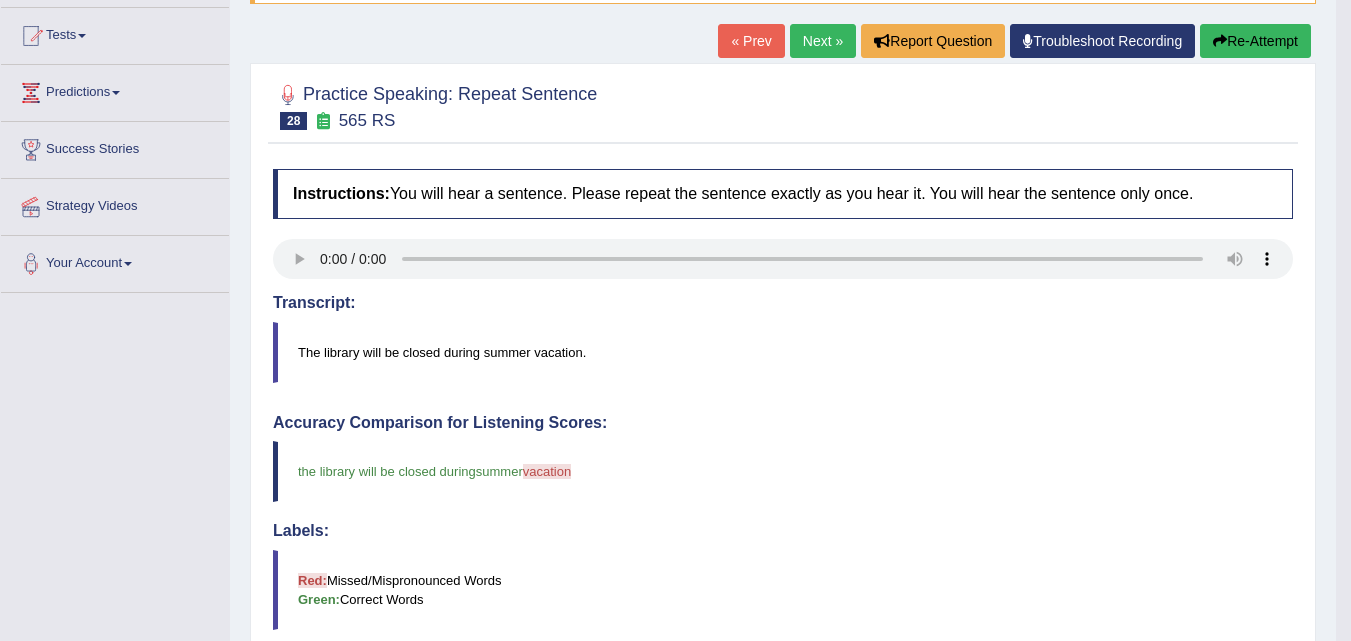 click on "Next »" at bounding box center (823, 41) 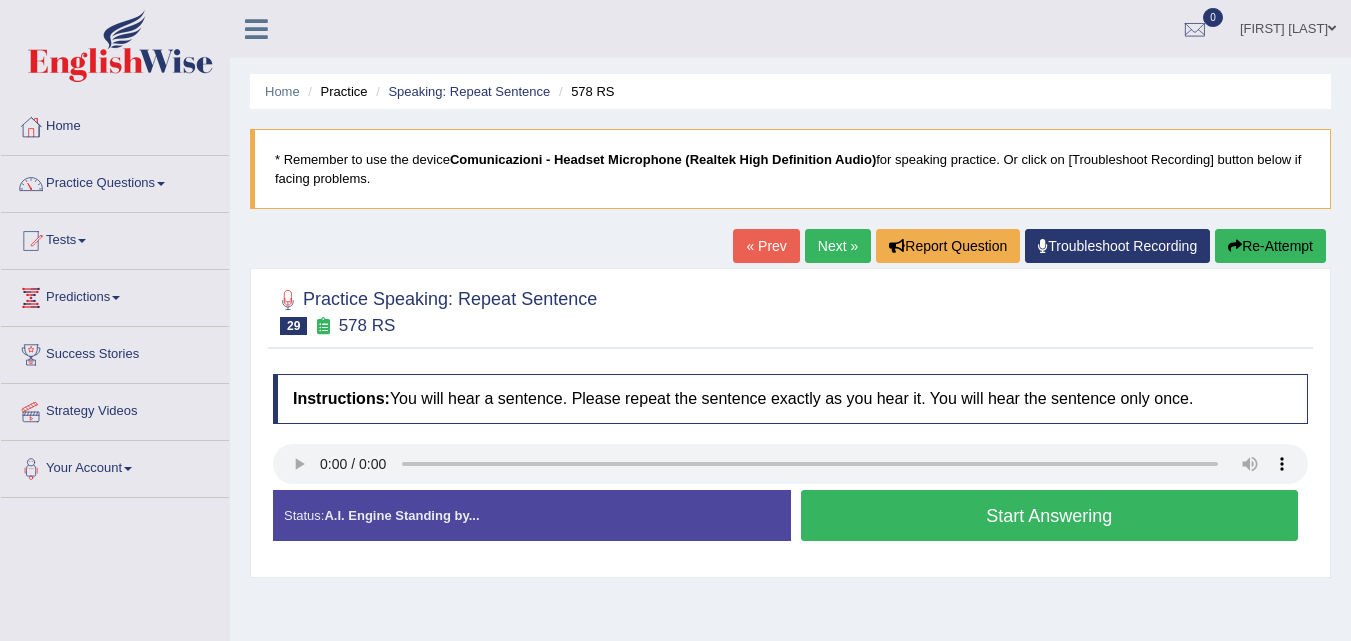 scroll, scrollTop: 0, scrollLeft: 0, axis: both 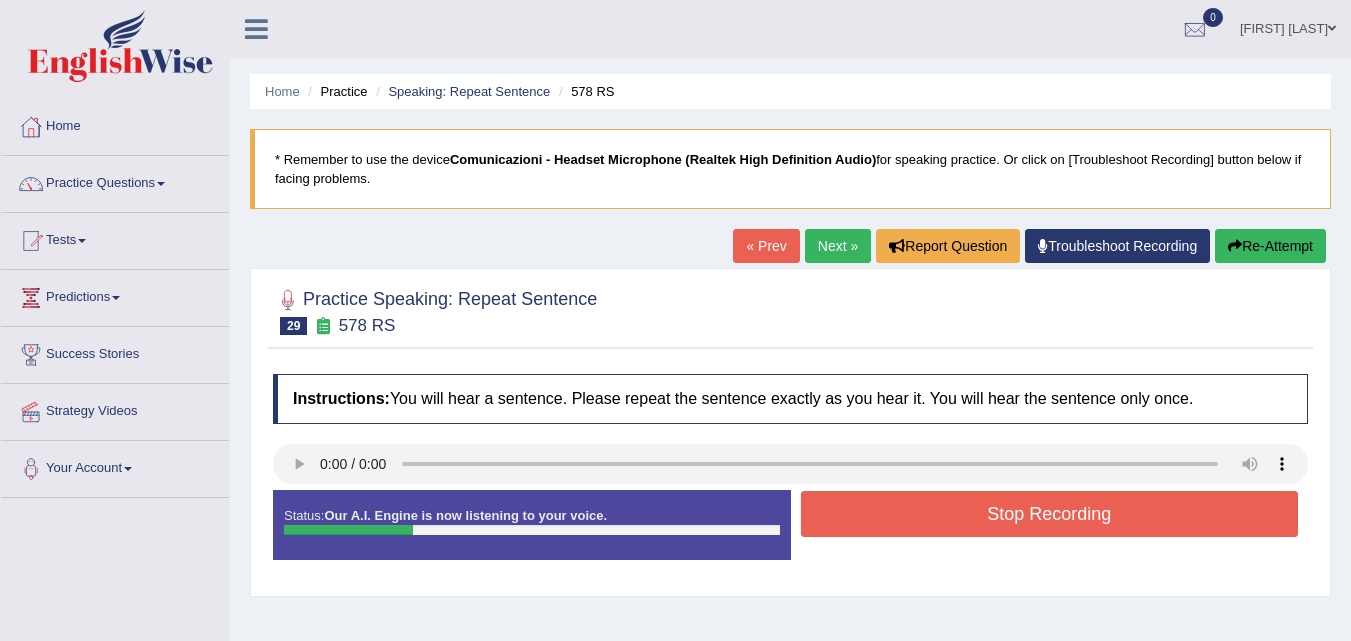 click on "Stop Recording" at bounding box center (1050, 514) 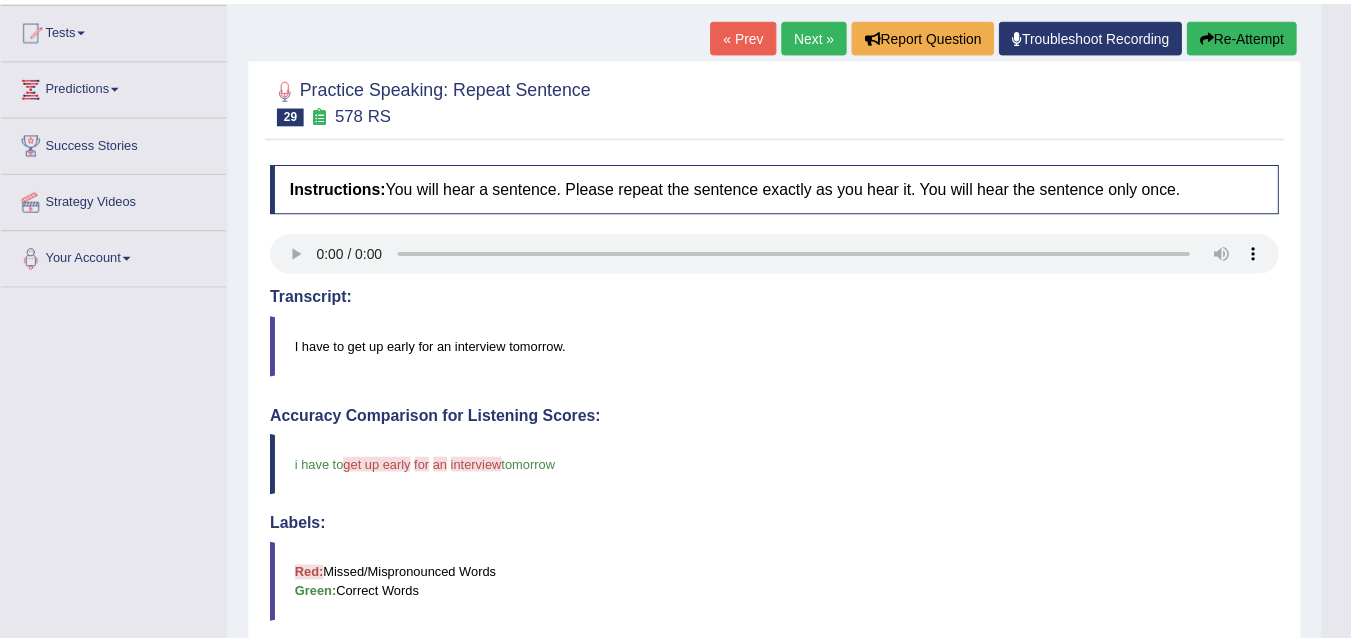 scroll, scrollTop: 386, scrollLeft: 0, axis: vertical 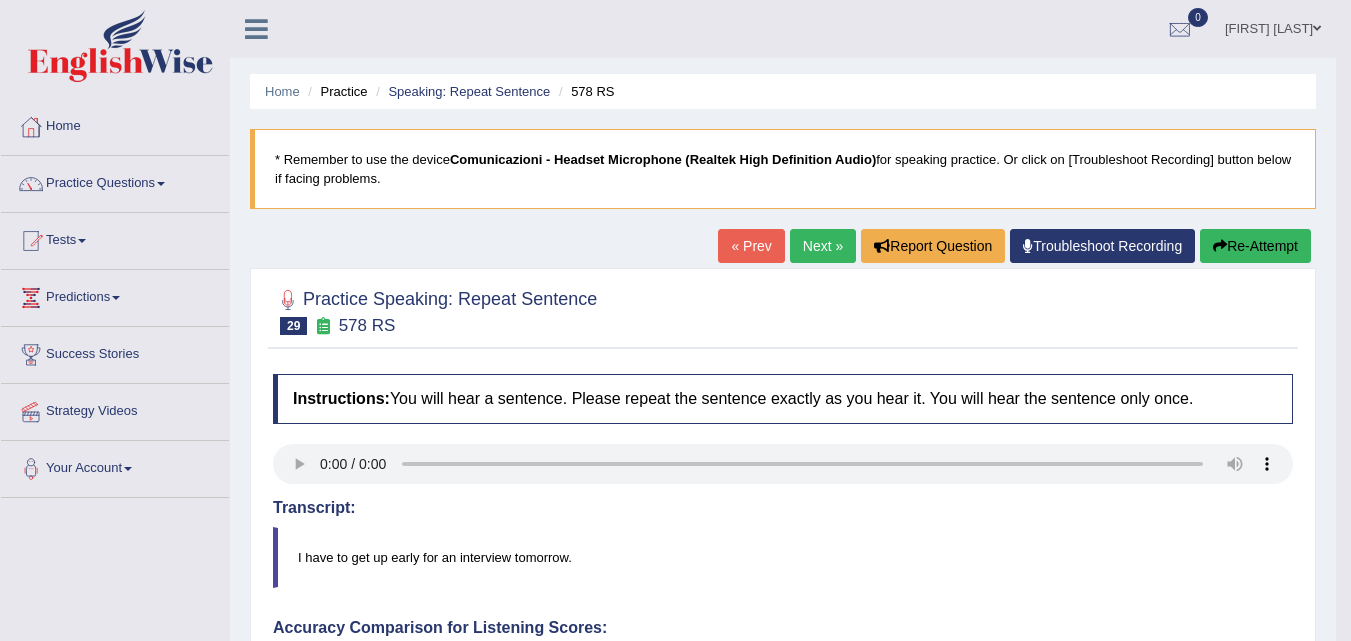 click on "Re-Attempt" at bounding box center (1255, 246) 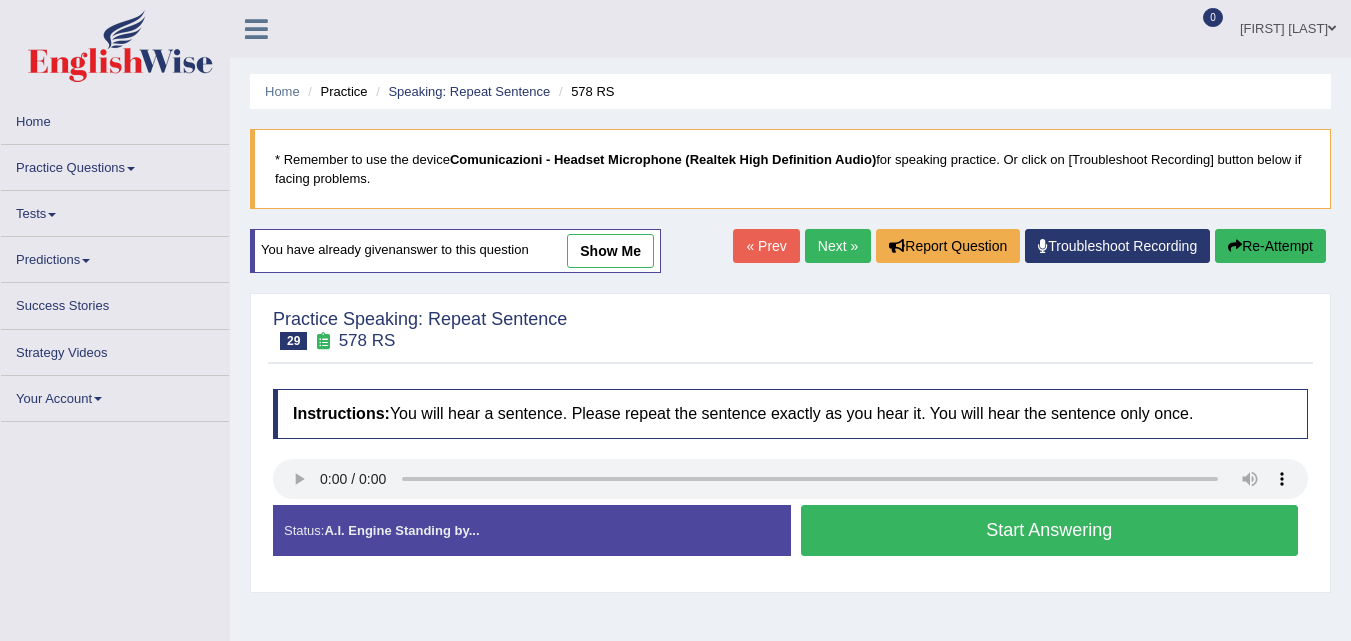 scroll, scrollTop: 0, scrollLeft: 0, axis: both 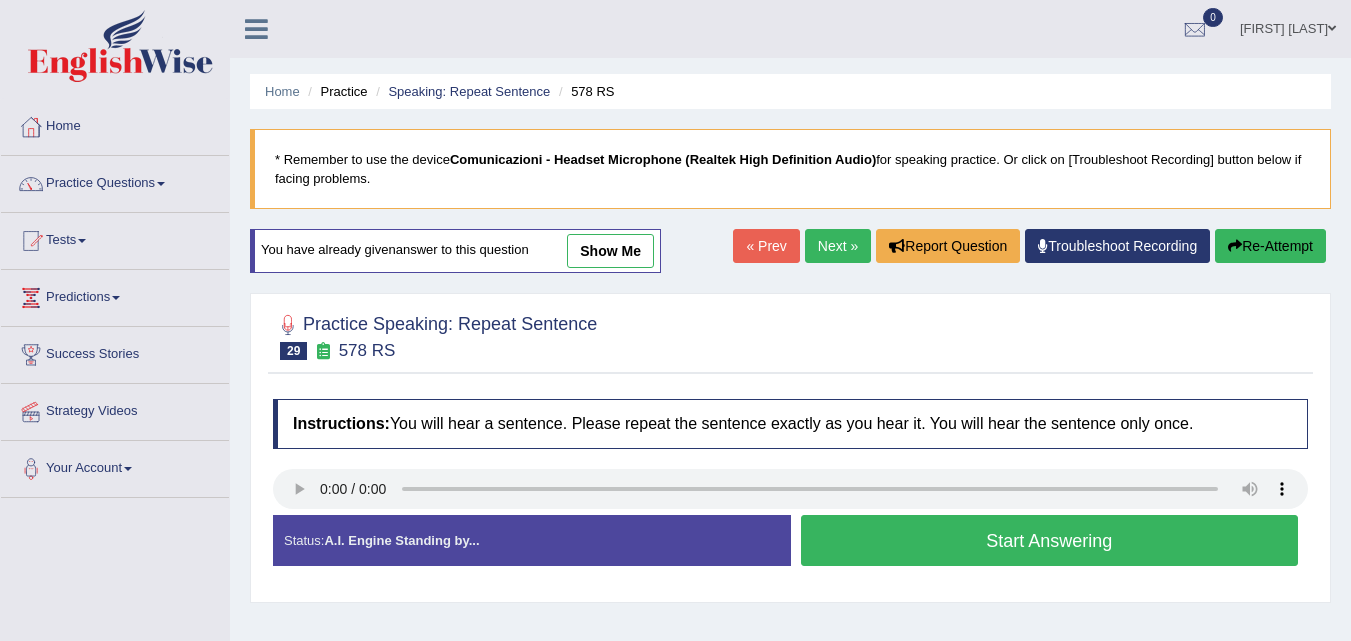 click on "Start Answering" at bounding box center (1050, 540) 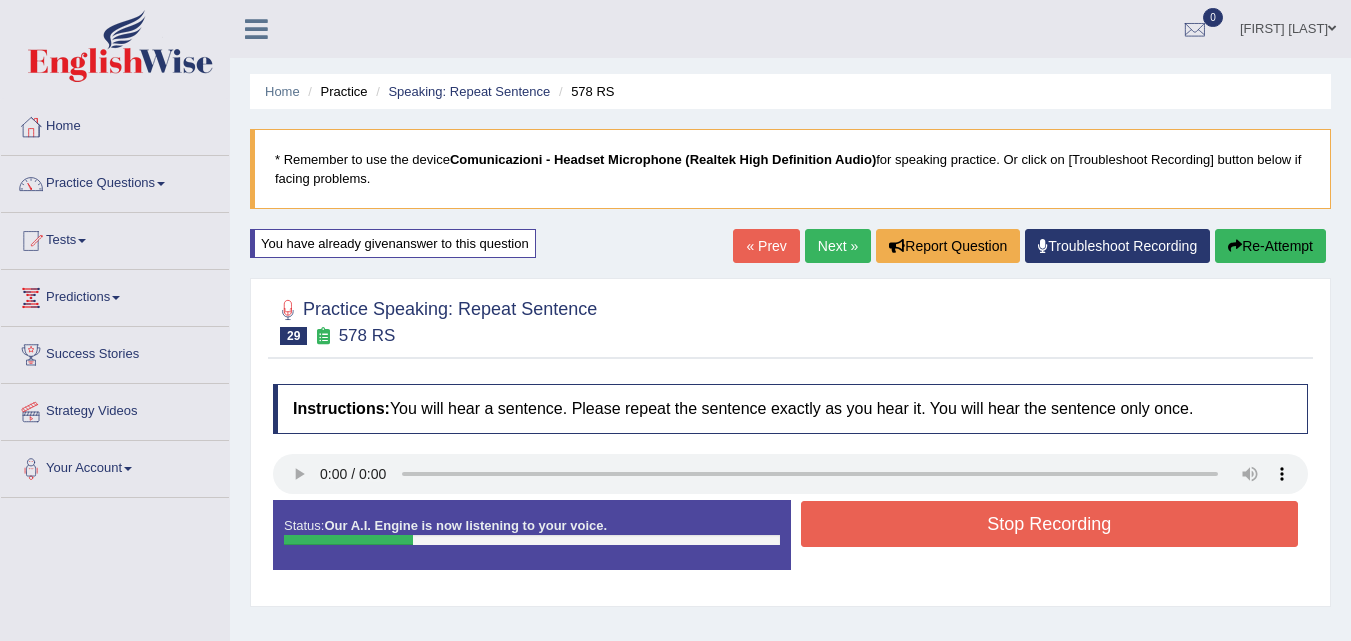 click on "Stop Recording" at bounding box center (1050, 524) 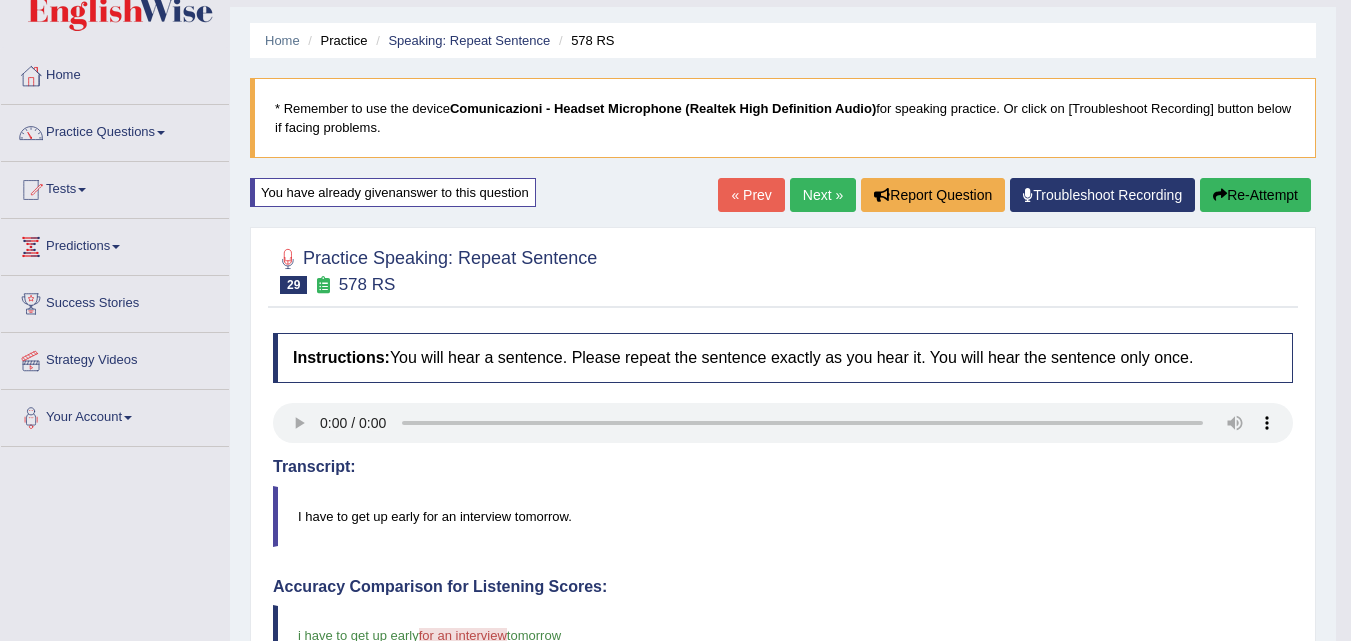 scroll, scrollTop: 46, scrollLeft: 0, axis: vertical 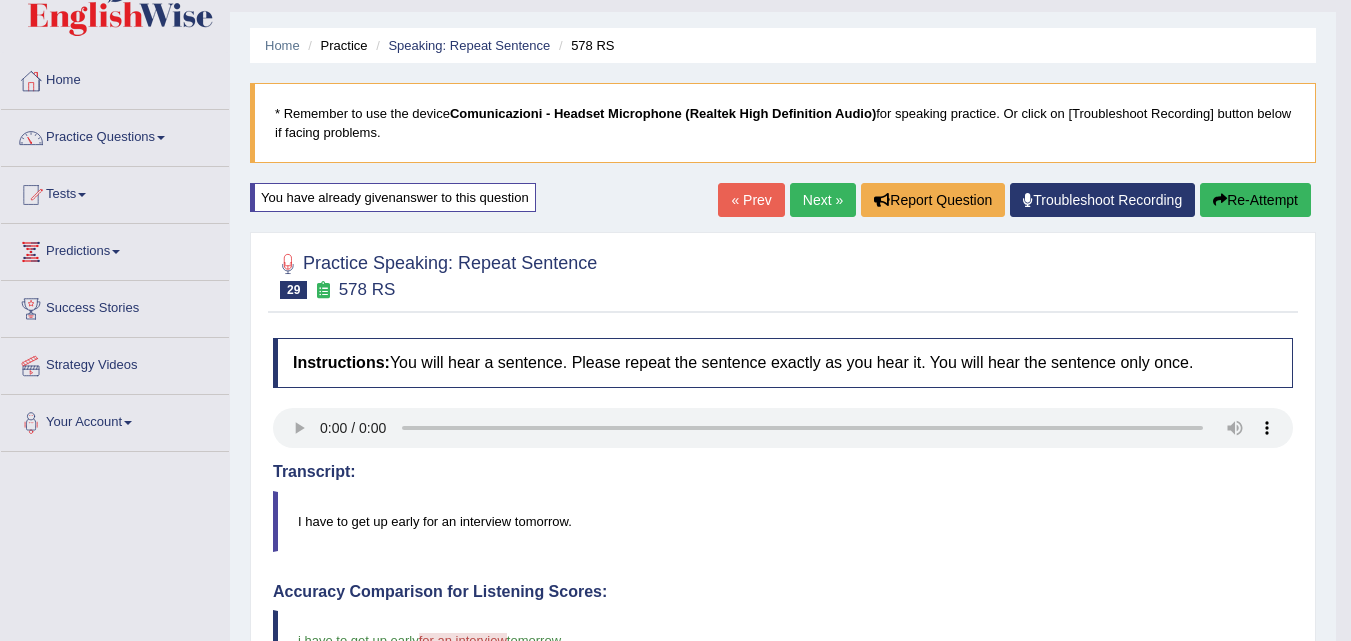 click on "Next »" at bounding box center [823, 200] 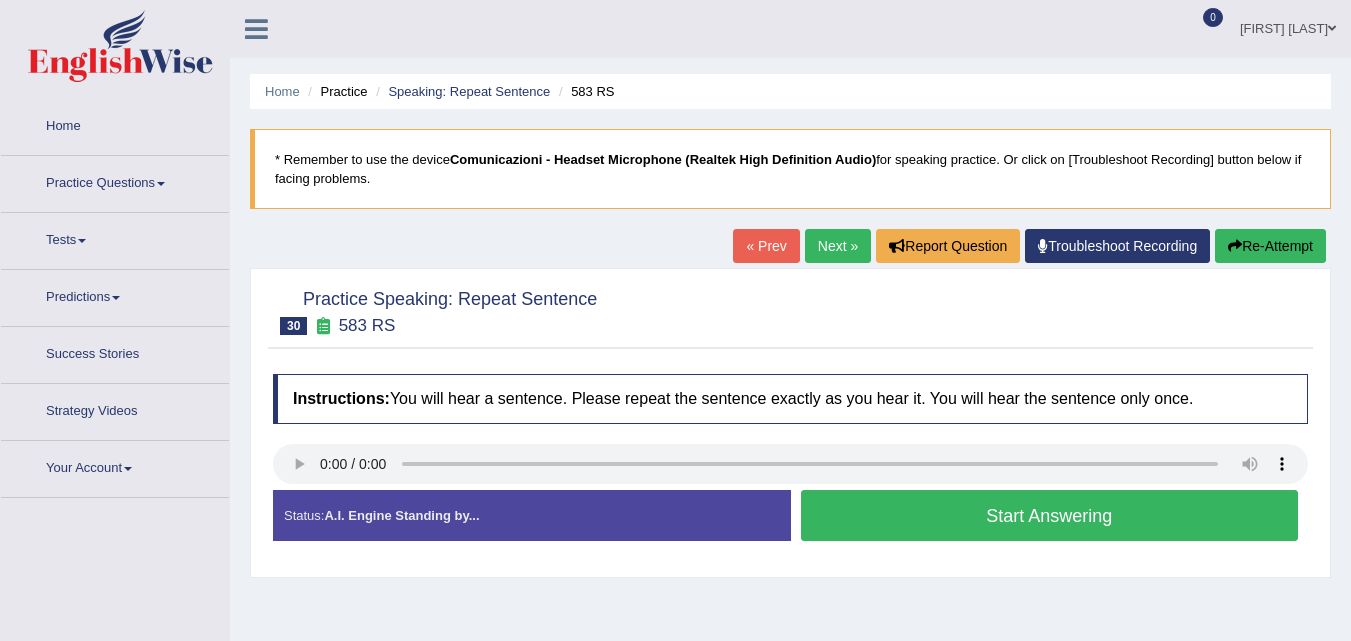 scroll, scrollTop: 0, scrollLeft: 0, axis: both 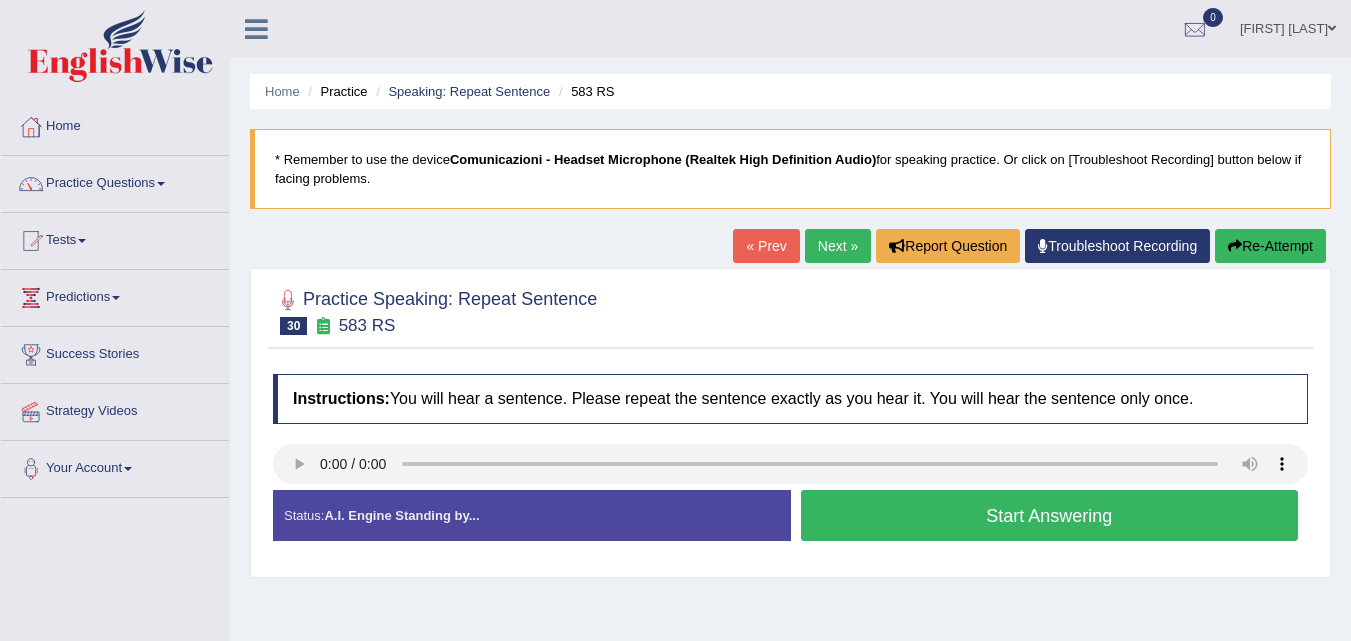 click on "Start Answering" at bounding box center [1050, 515] 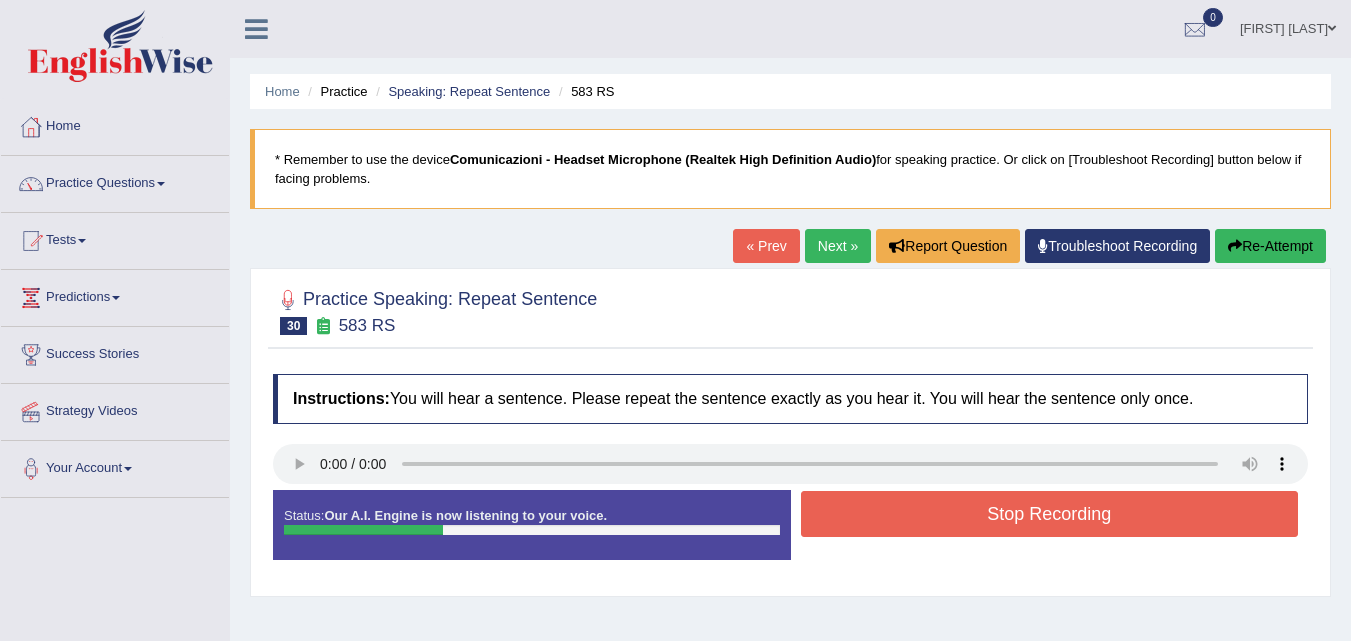 click on "Stop Recording" at bounding box center (1050, 514) 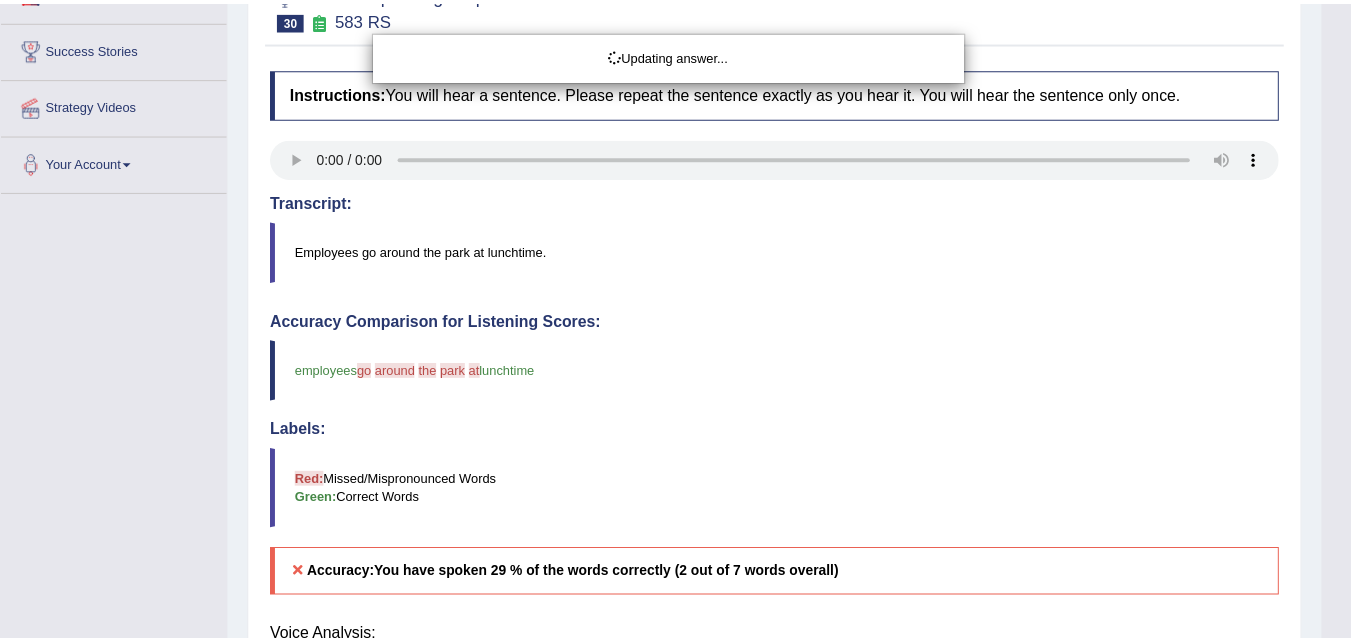 scroll, scrollTop: 322, scrollLeft: 0, axis: vertical 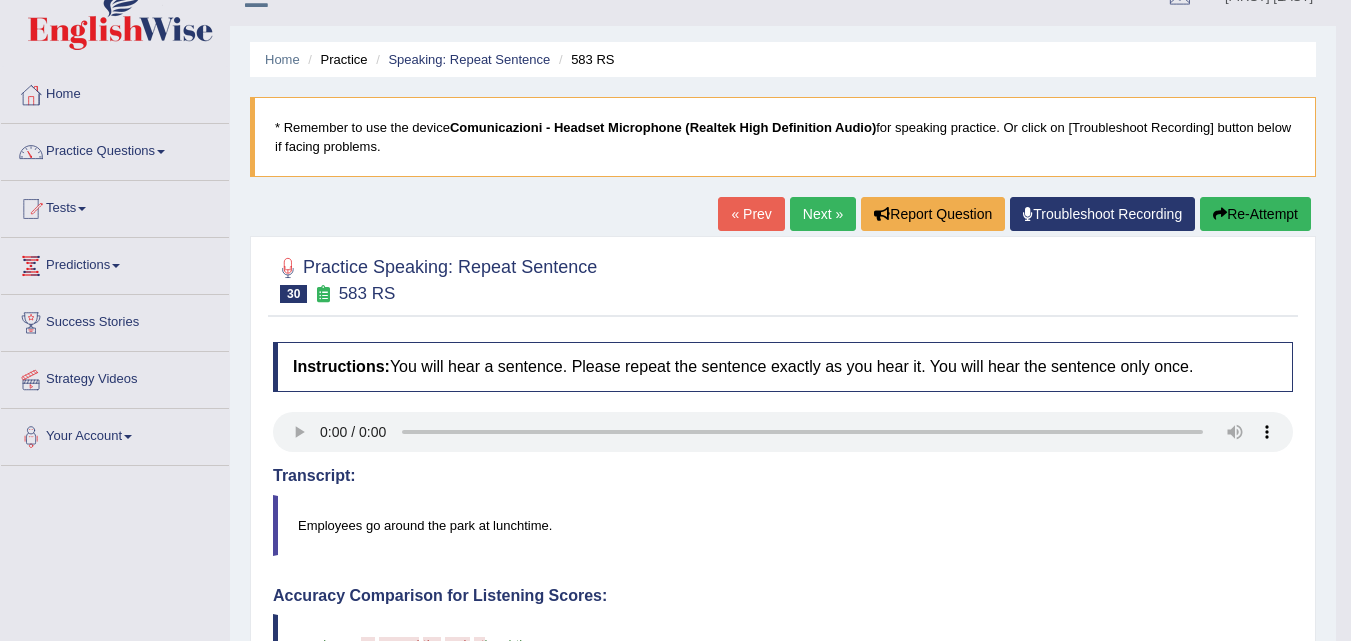 click on "Re-Attempt" at bounding box center [1255, 214] 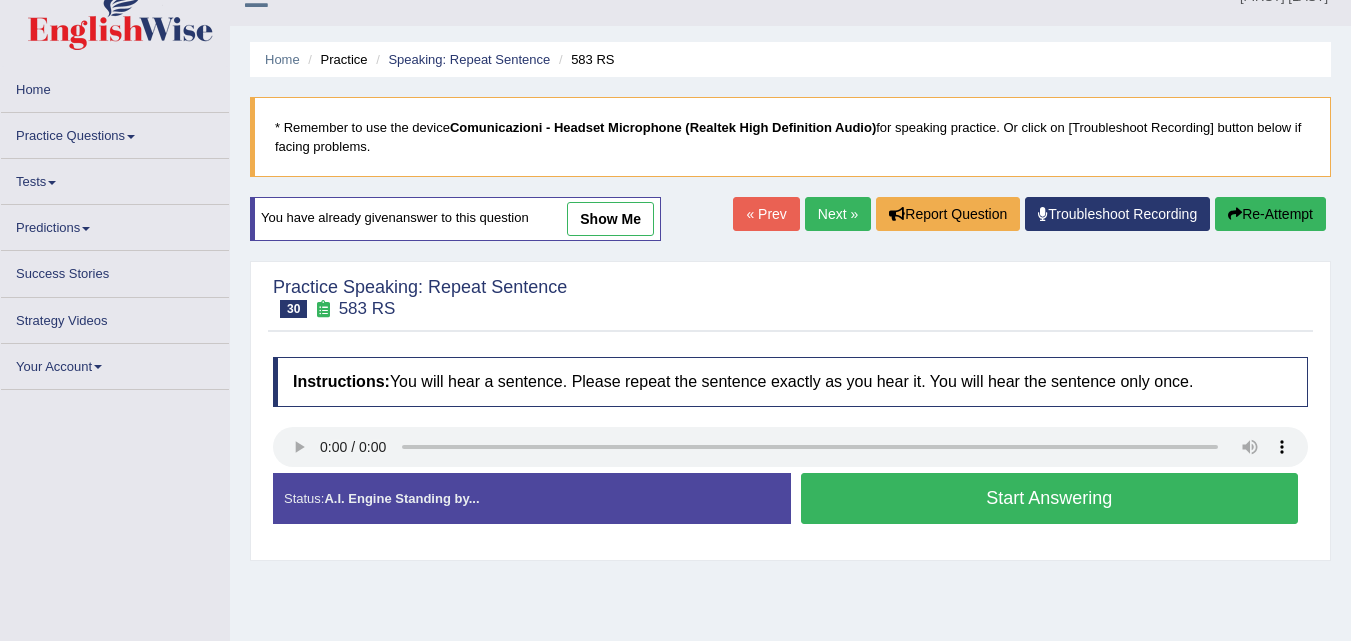 scroll, scrollTop: 32, scrollLeft: 0, axis: vertical 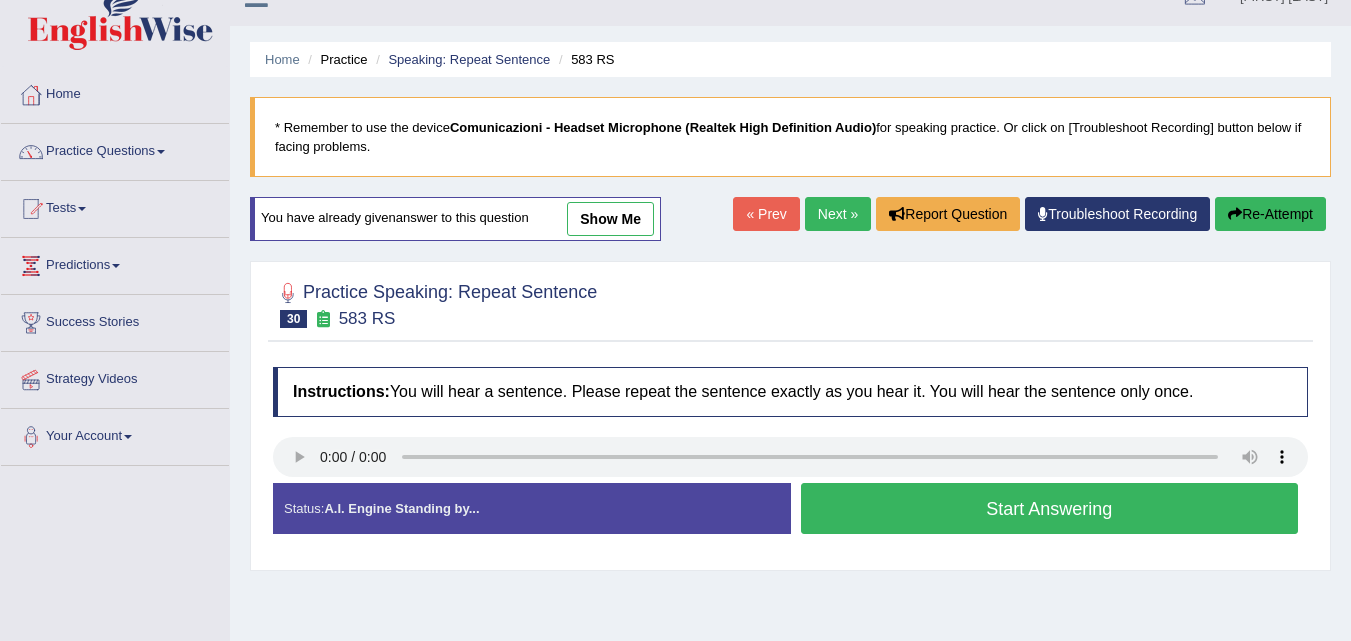 click on "Start Answering" at bounding box center [1050, 508] 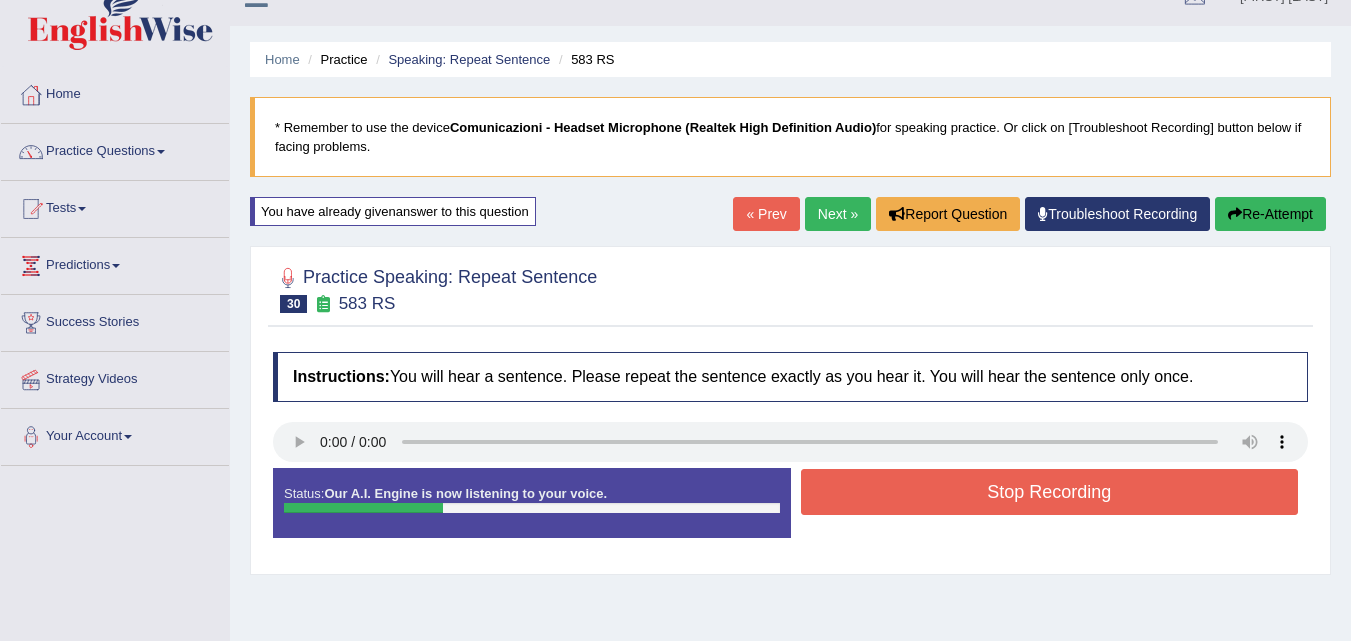 click on "Stop Recording" at bounding box center [1050, 492] 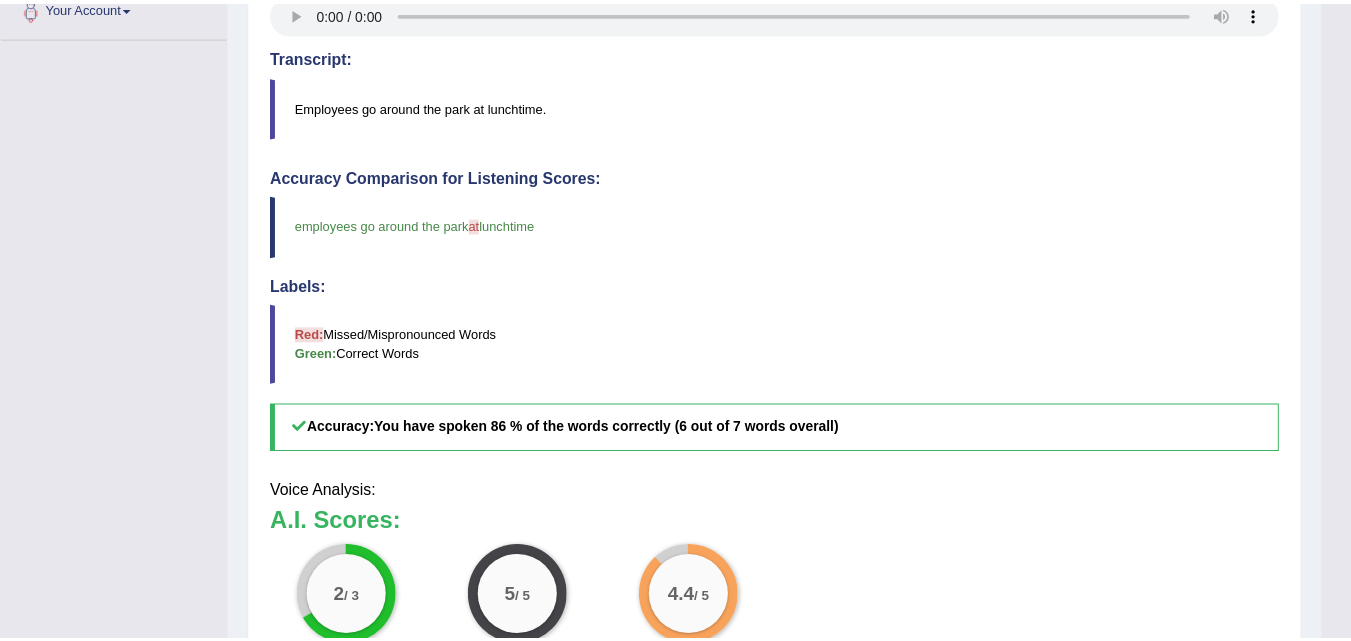 scroll, scrollTop: 464, scrollLeft: 0, axis: vertical 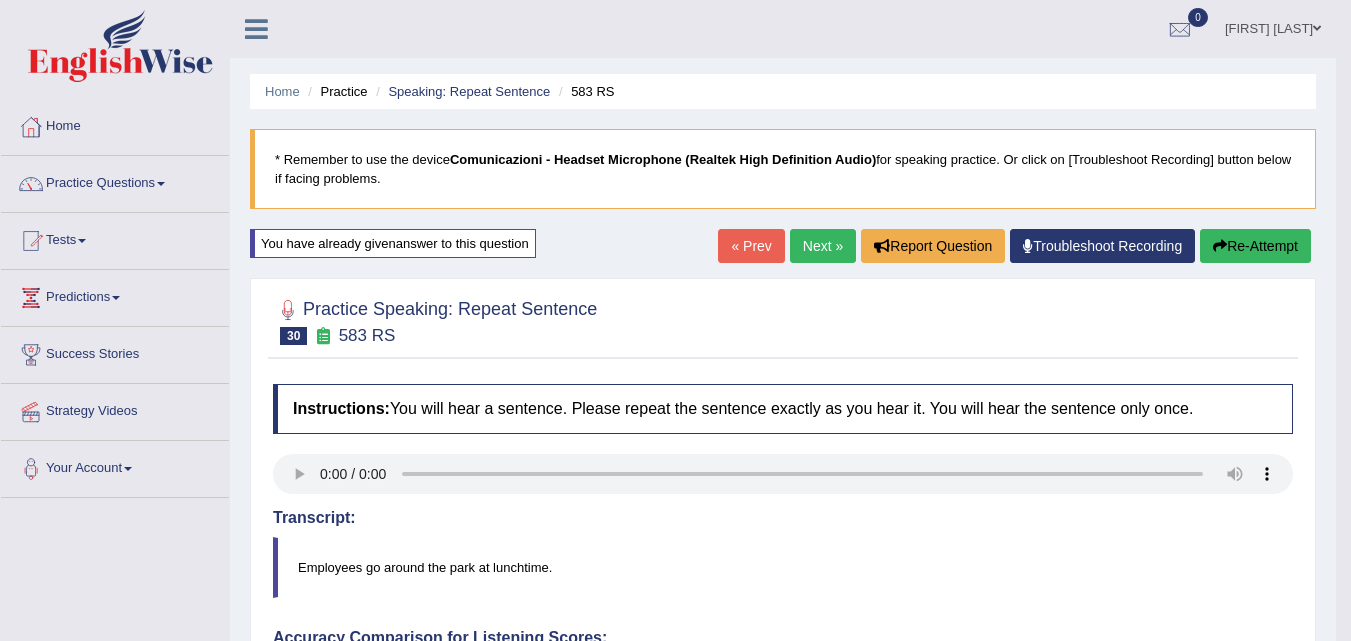 click on "Home
Practice
Speaking: Repeat Sentence
583 RS
* Remember to use the device  Comunicazioni - Headset Microphone (Realtek High Definition Audio)  for speaking practice. Or click on [Troubleshoot Recording] button below if facing problems.
You have already given   answer to this question
« Prev Next »  Report Question  Troubleshoot Recording  Re-Attempt
Practice Speaking: Repeat Sentence
30
583 RS
Instructions:  You will hear a sentence. Please repeat the sentence exactly as you hear it. You will hear the sentence only once.
Transcript: Employees go around the park at lunchtime. Created with Highcharts 7.1.2 Too low Too high Time Pitch meter: 0 2 4 6 8 10 Created with Highcharts 7.1.2 Great Too slow Too fast Time Speech pace meter: 0 10 20 30 40 employees go around the park  at" at bounding box center [783, 665] 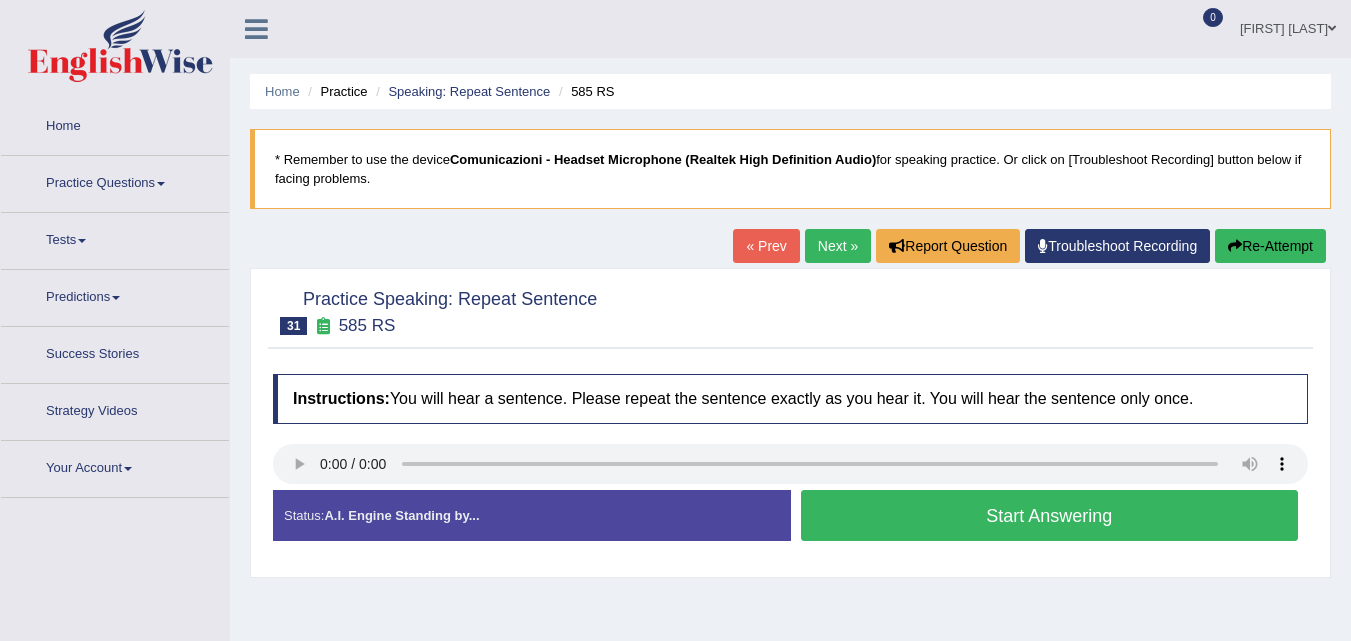 scroll, scrollTop: 0, scrollLeft: 0, axis: both 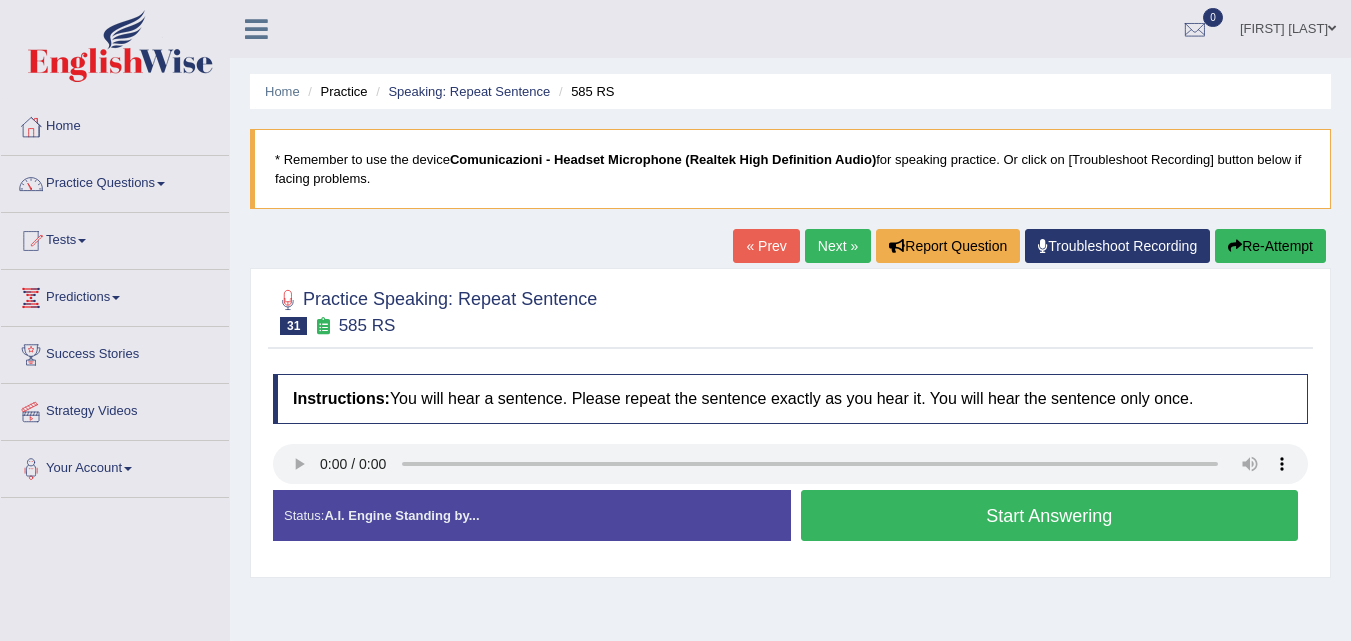 click on "Start Answering" at bounding box center (1050, 515) 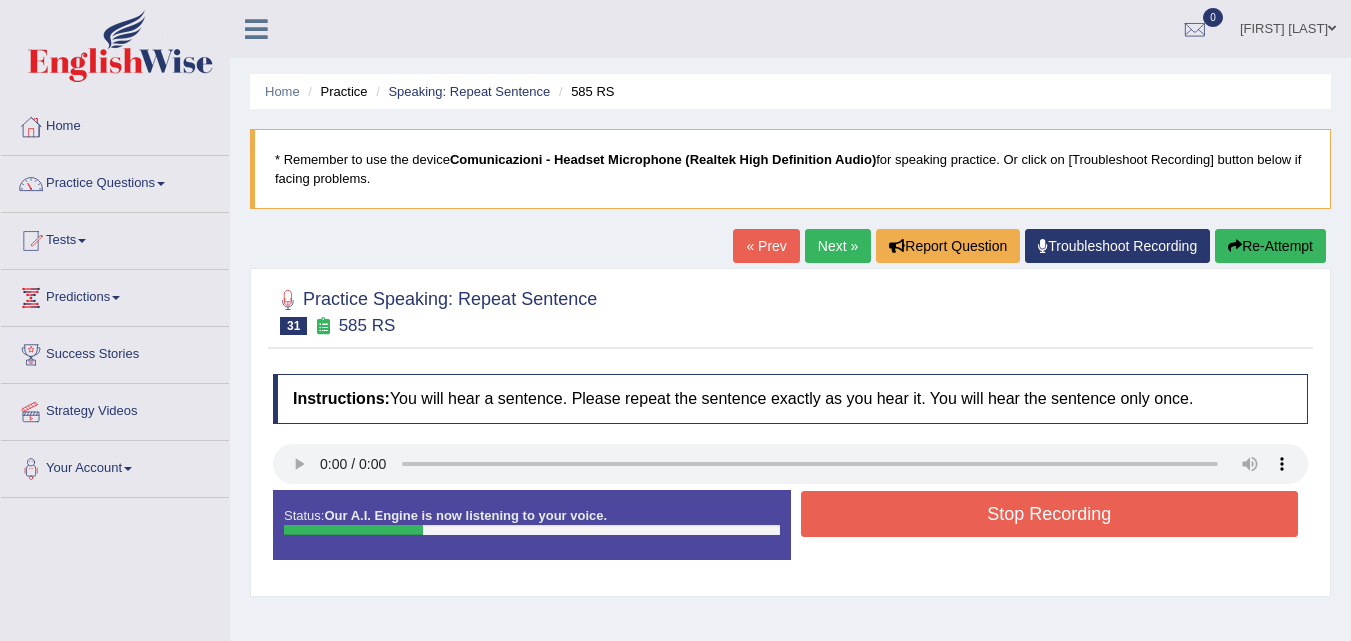 click on "Stop Recording" at bounding box center (1050, 514) 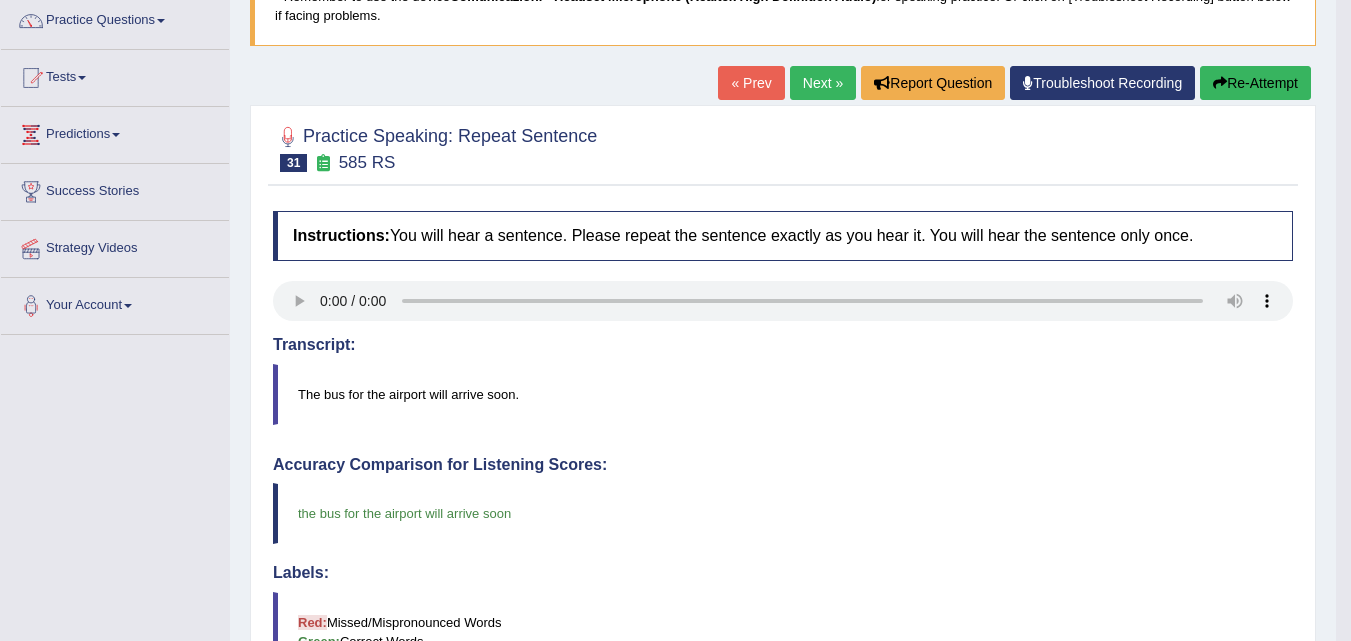 scroll, scrollTop: 58, scrollLeft: 0, axis: vertical 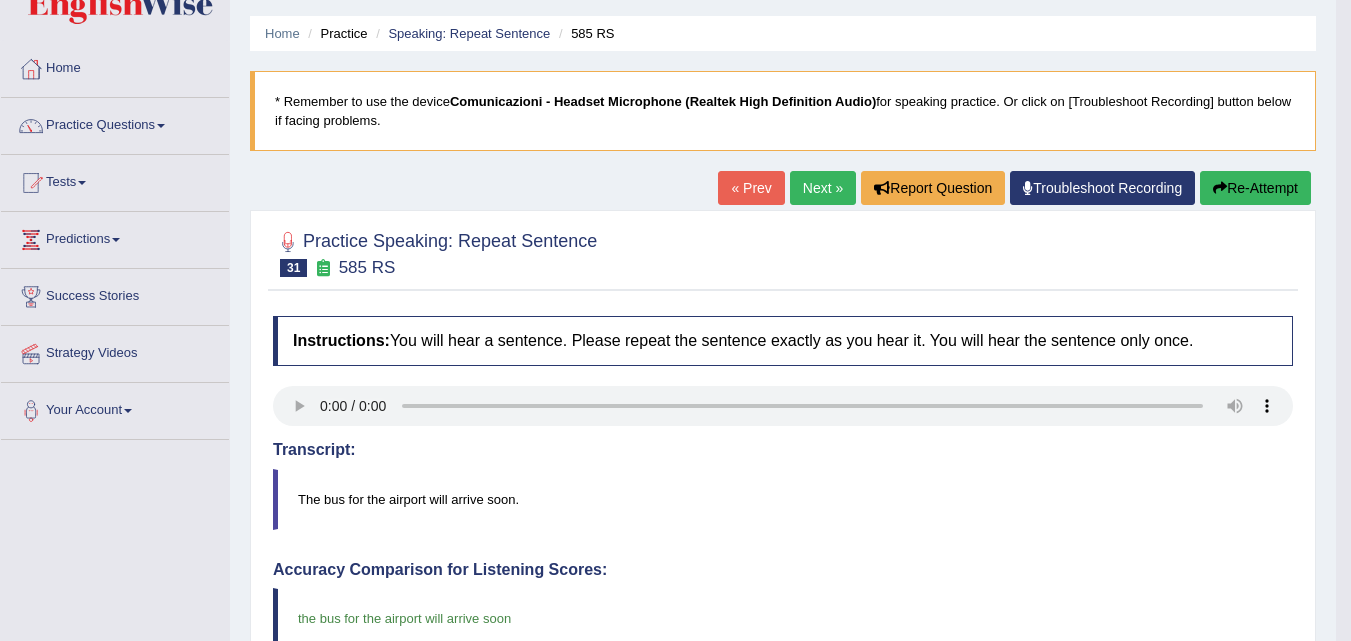 click on "Next »" at bounding box center (823, 188) 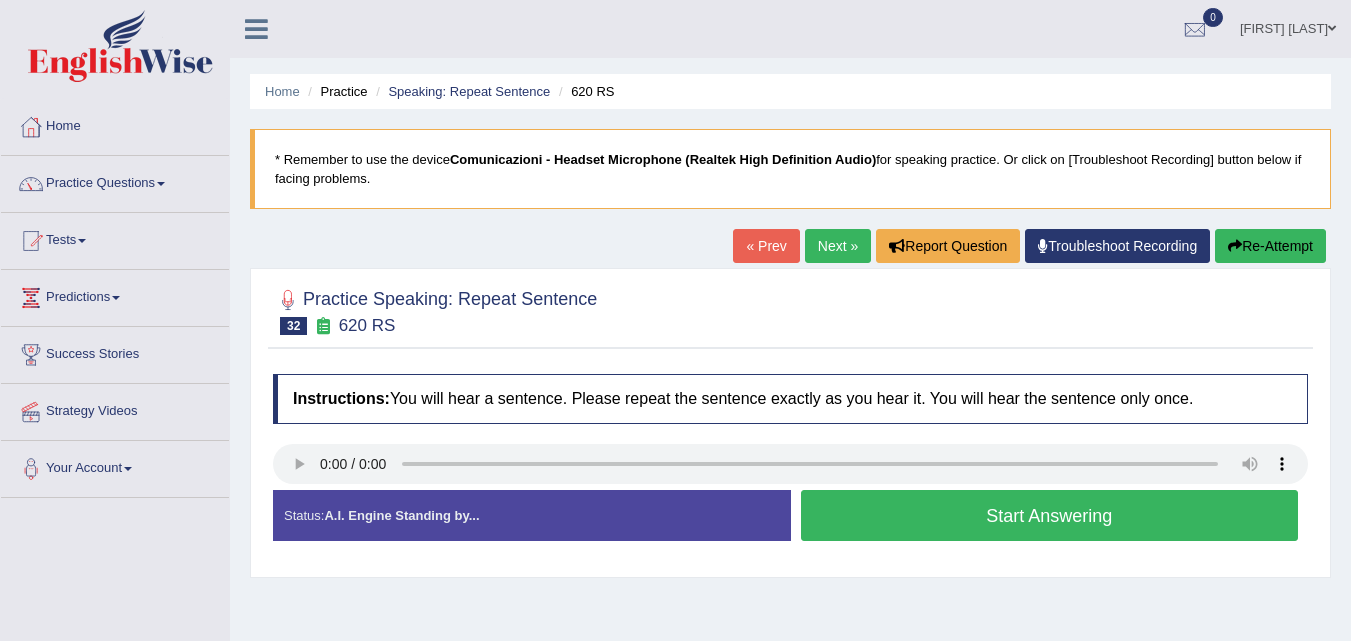 scroll, scrollTop: 0, scrollLeft: 0, axis: both 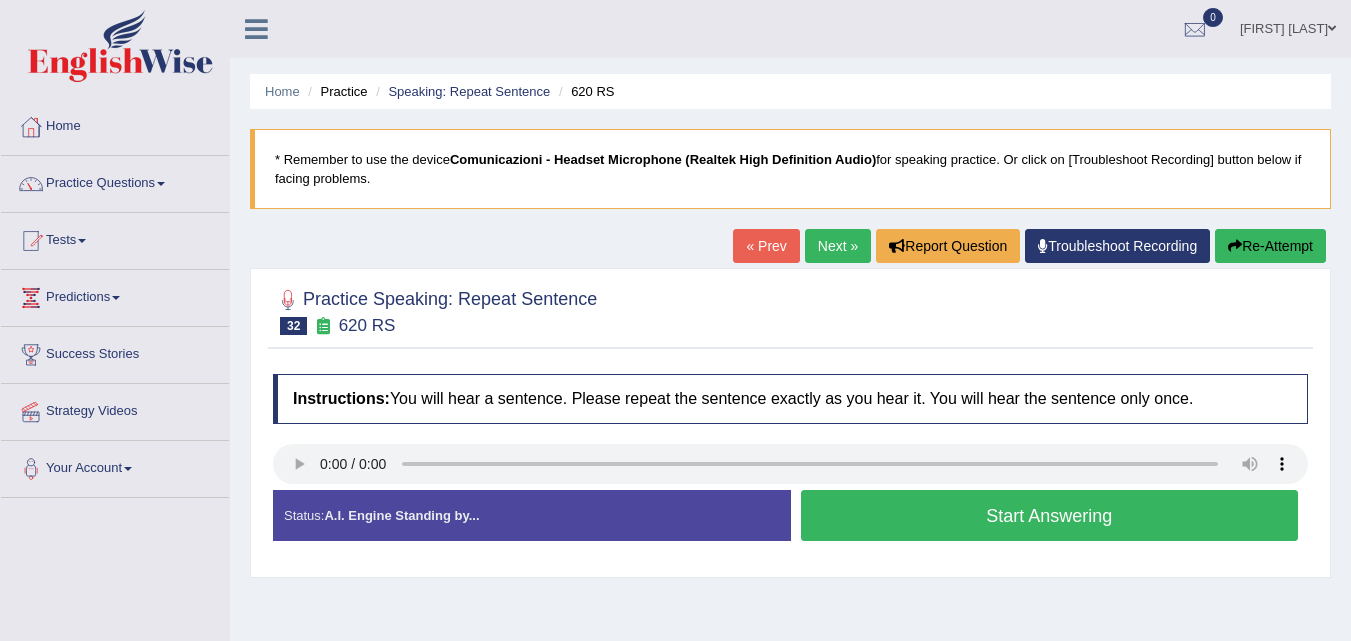 click on "Start Answering" at bounding box center [1050, 515] 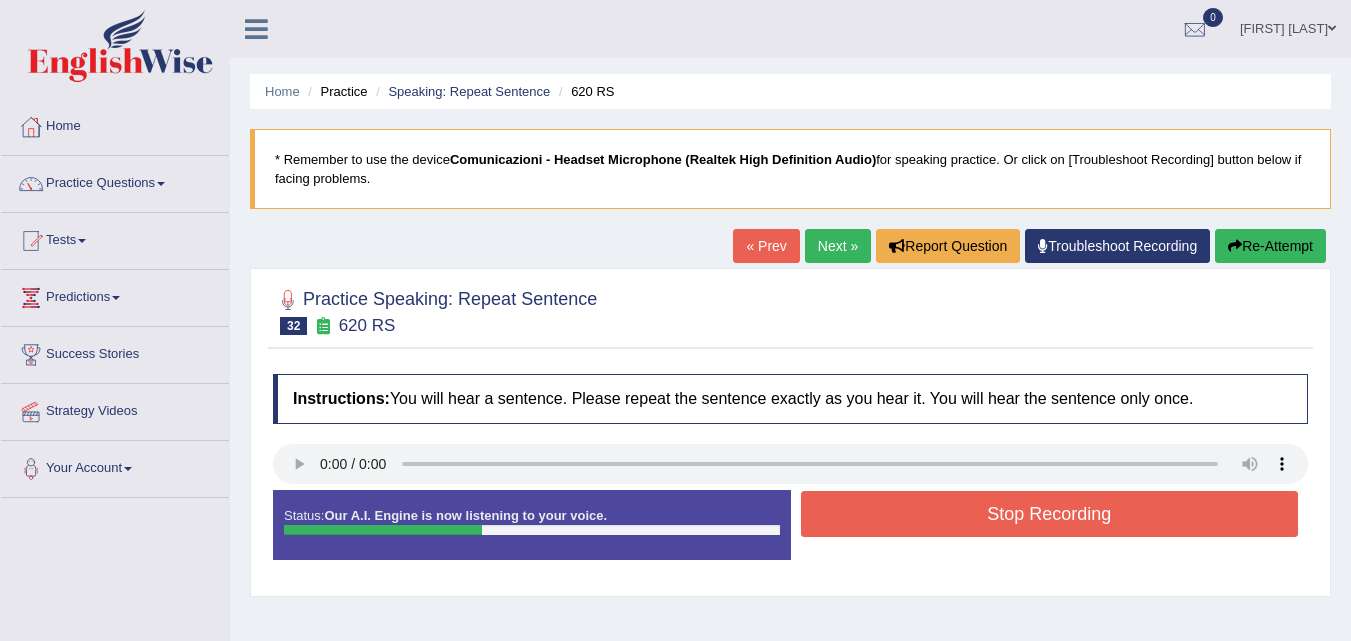 click on "Stop Recording" at bounding box center (1050, 514) 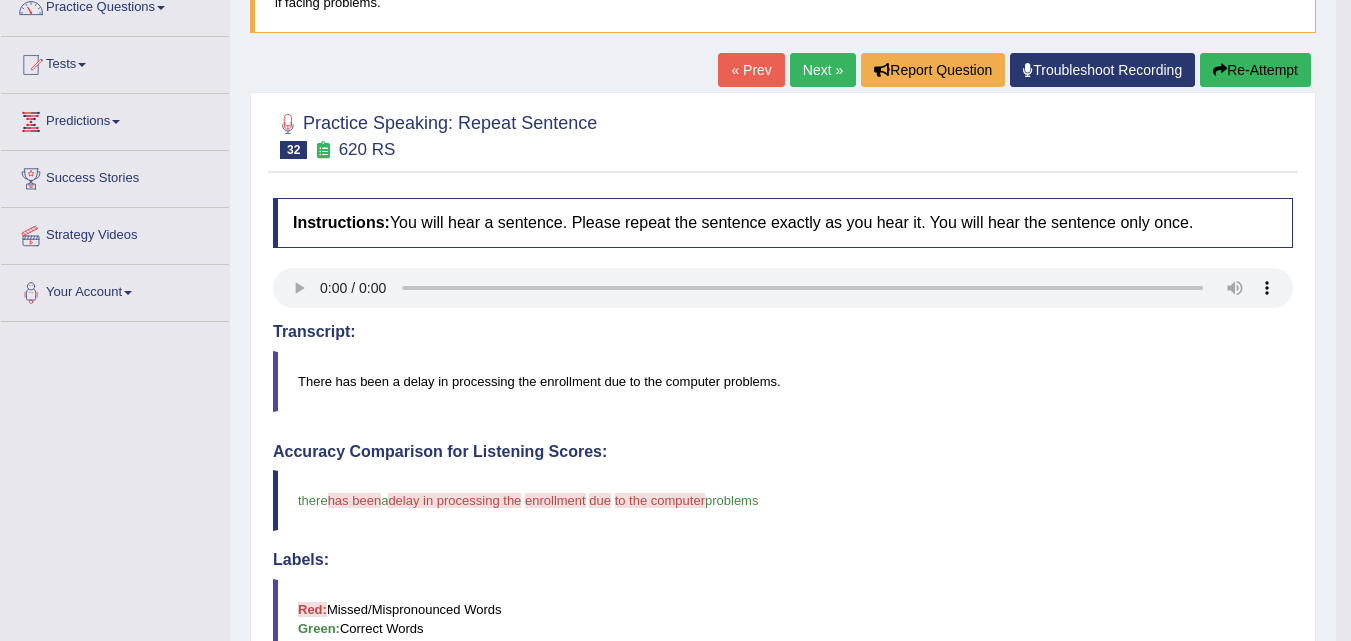 scroll, scrollTop: 0, scrollLeft: 0, axis: both 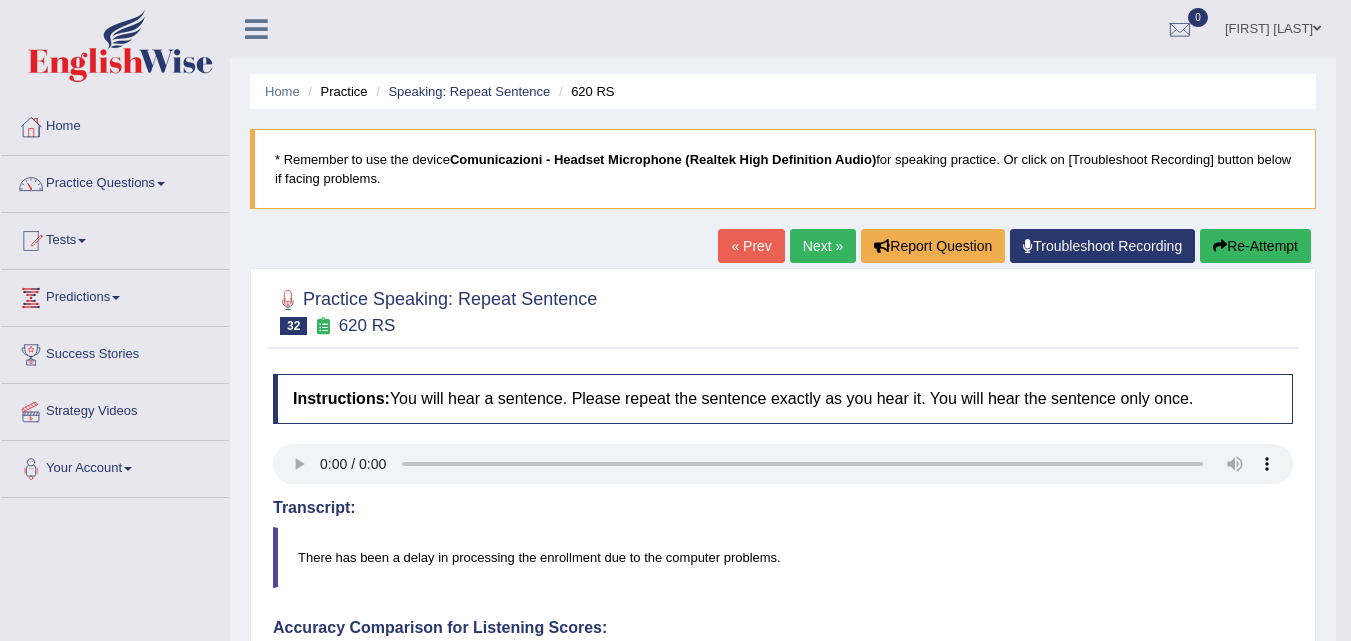 click on "Re-Attempt" at bounding box center [1255, 246] 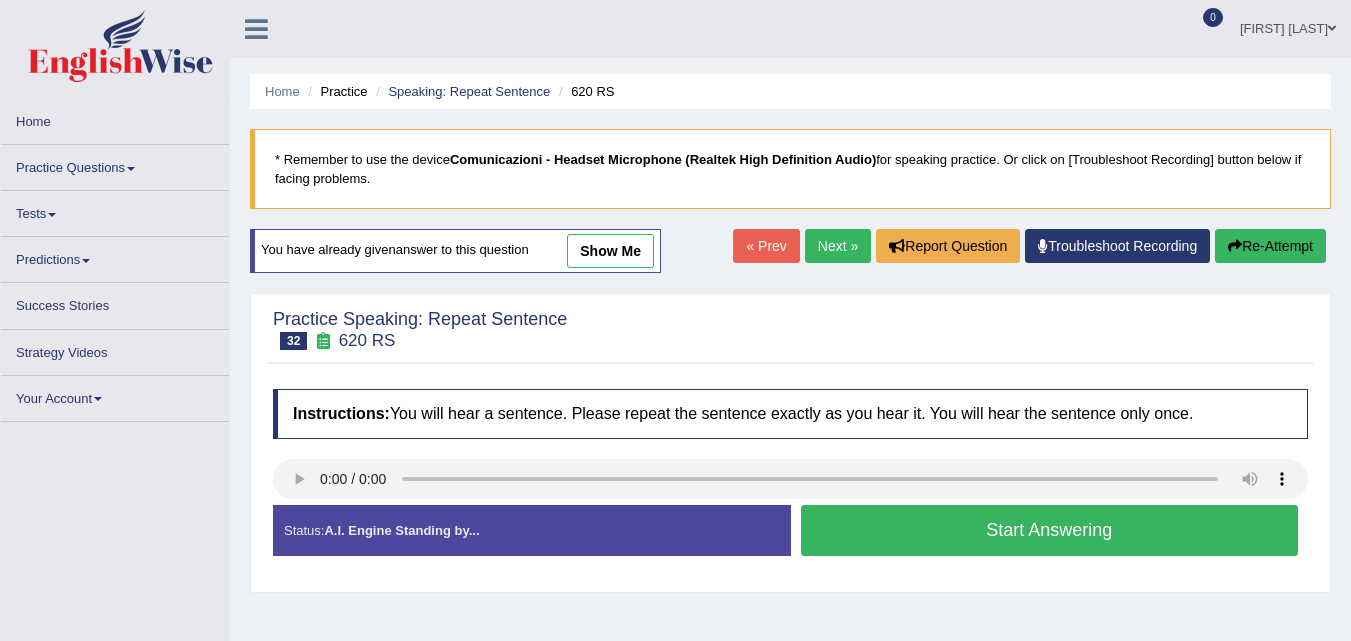 scroll, scrollTop: 0, scrollLeft: 0, axis: both 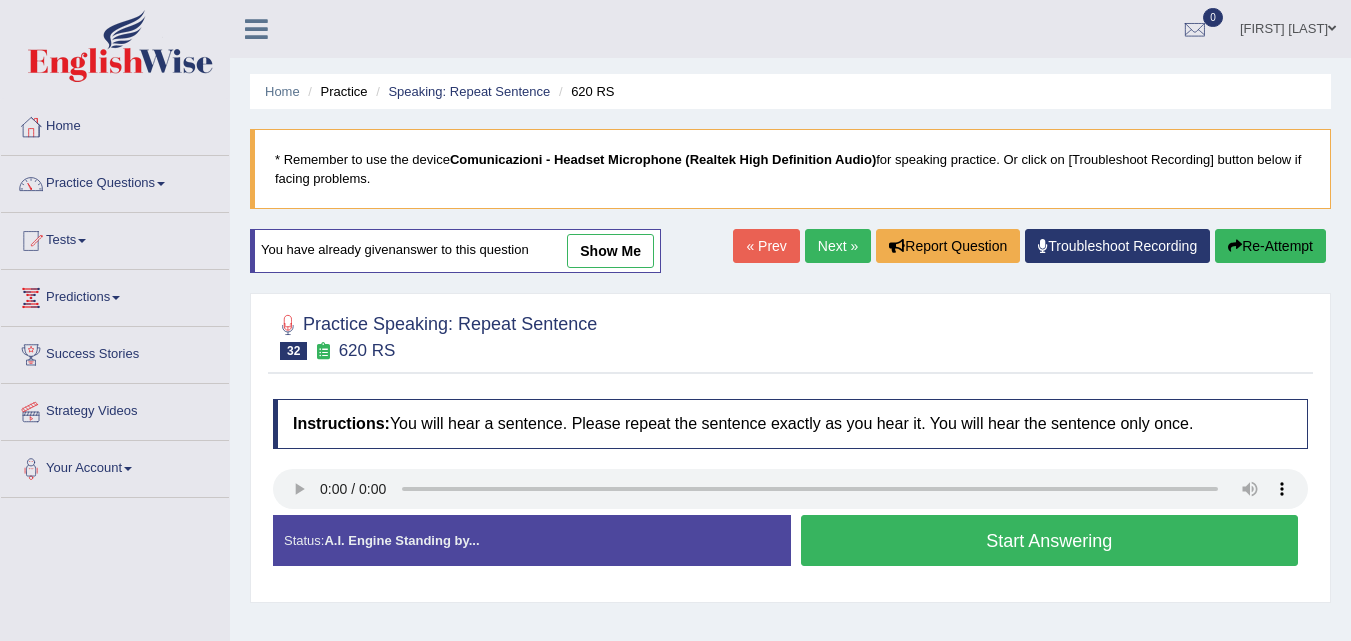 type 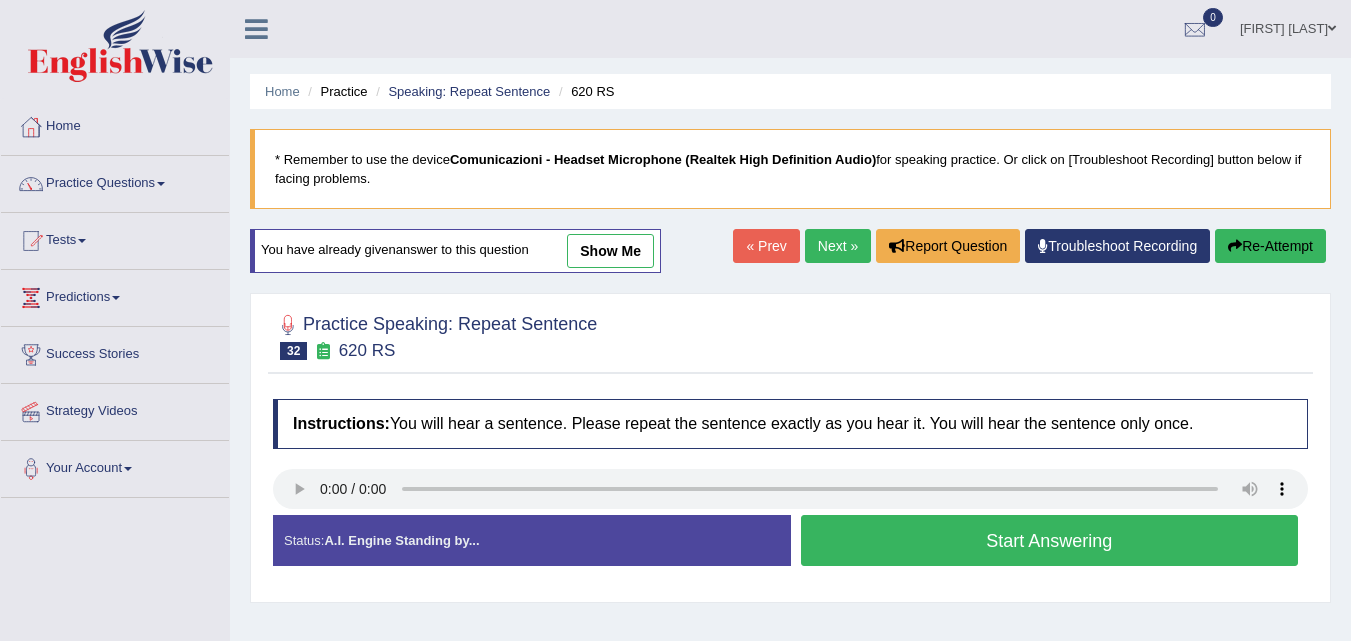 click on "Start Answering" at bounding box center (1050, 540) 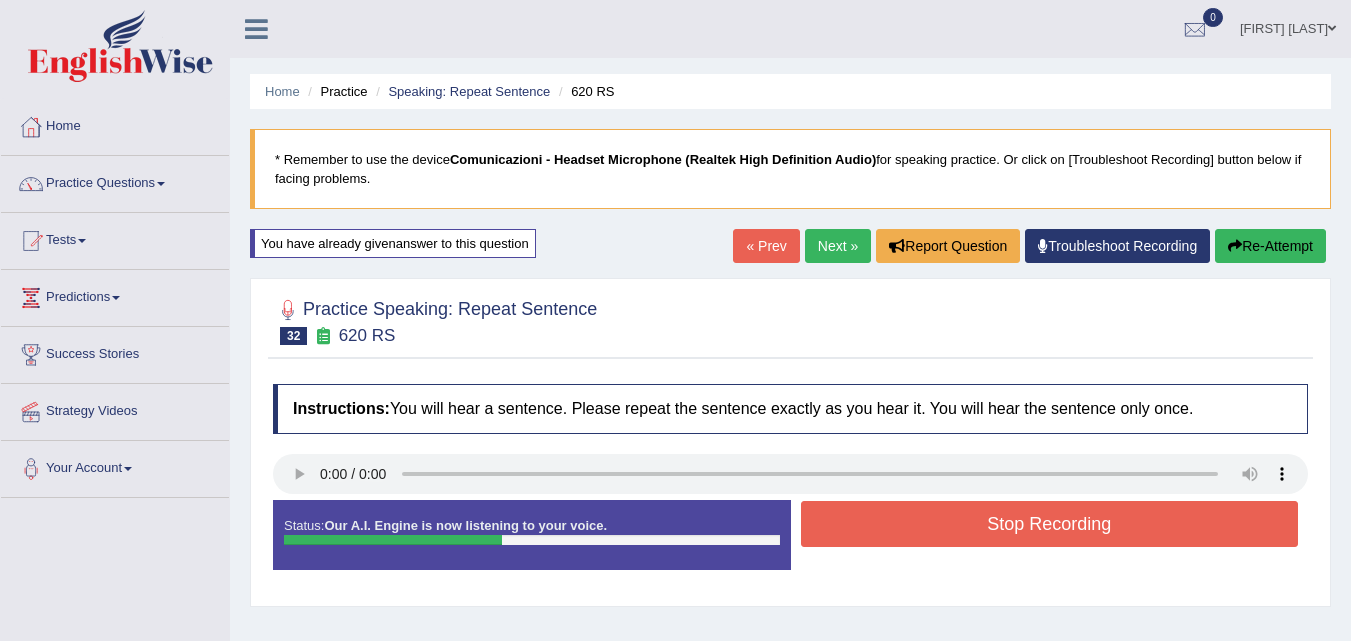 click on "Stop Recording" at bounding box center (1050, 524) 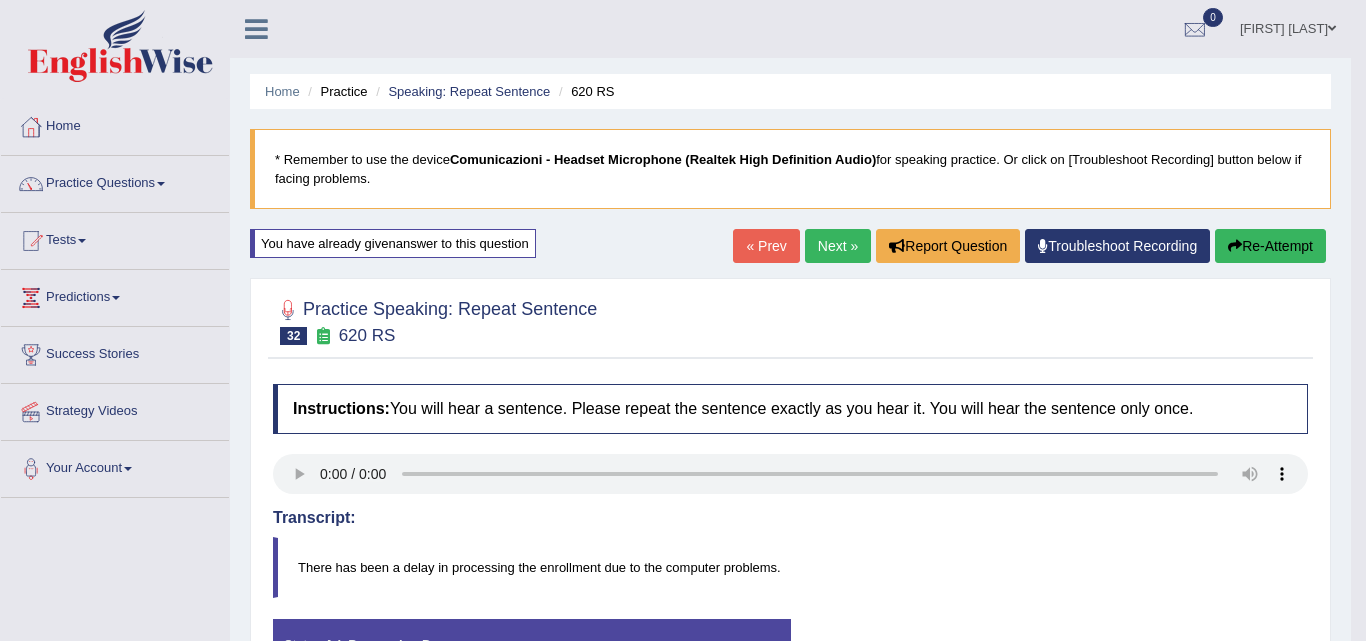 click on "Saving your answer..." at bounding box center (683, 320) 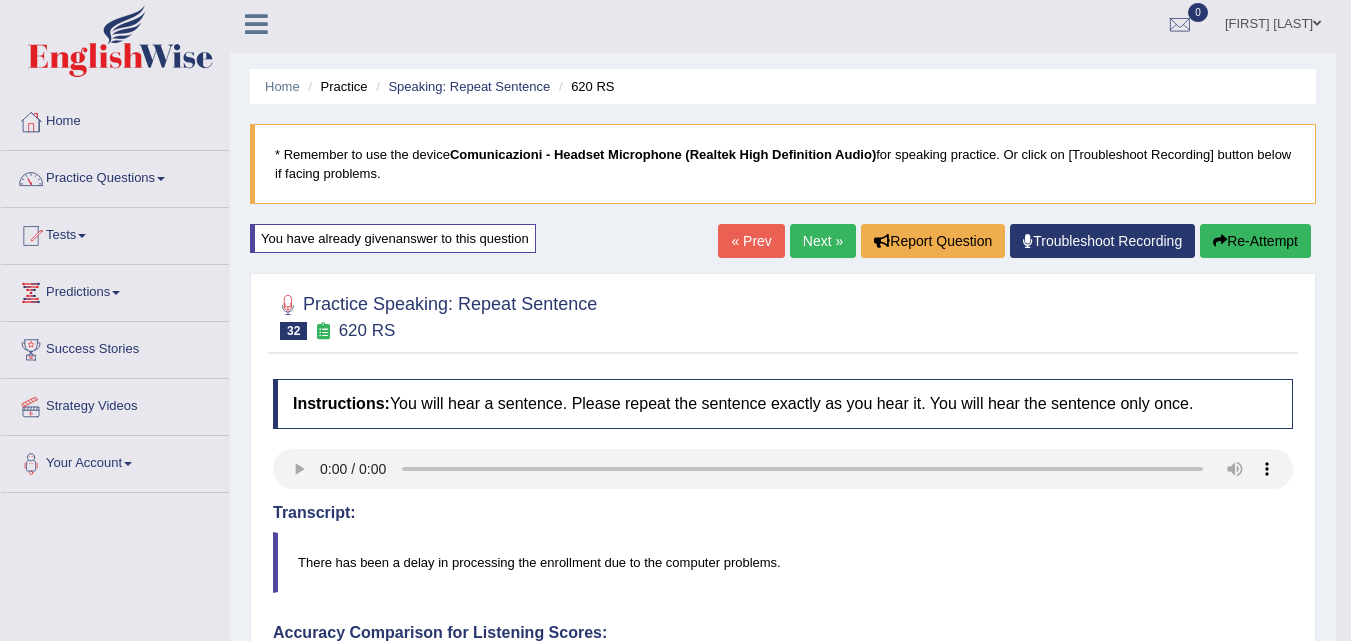 scroll, scrollTop: 0, scrollLeft: 0, axis: both 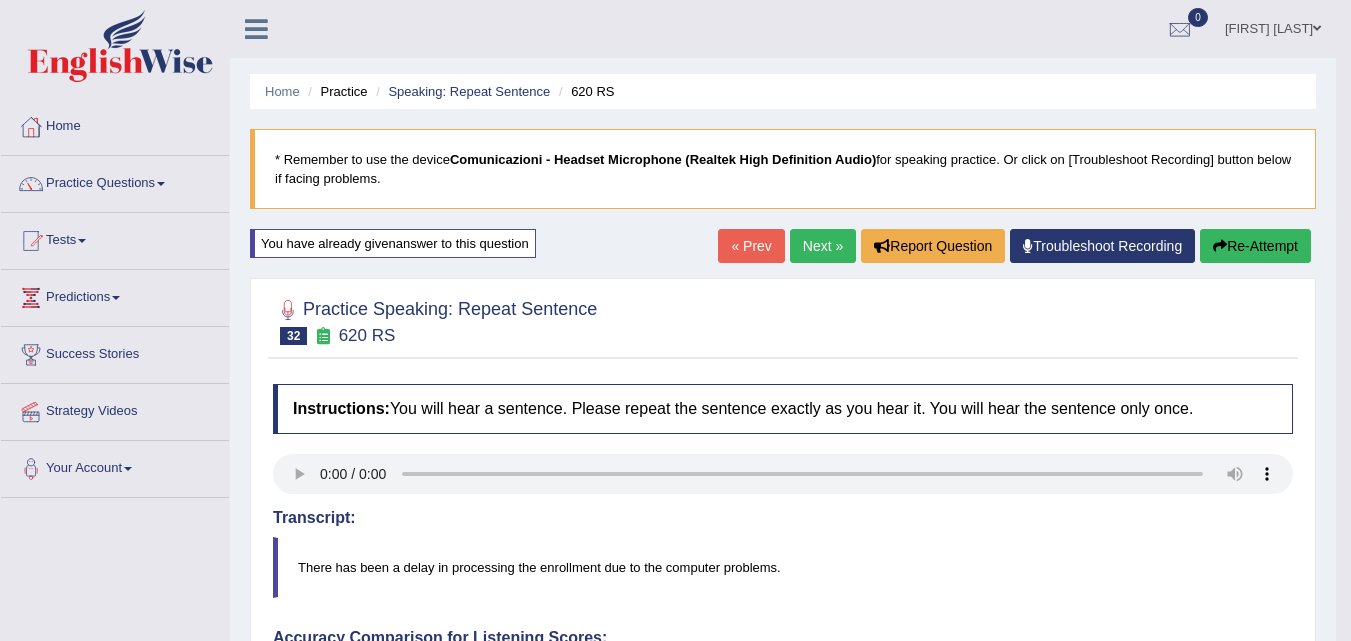 click on "Next »" at bounding box center (823, 246) 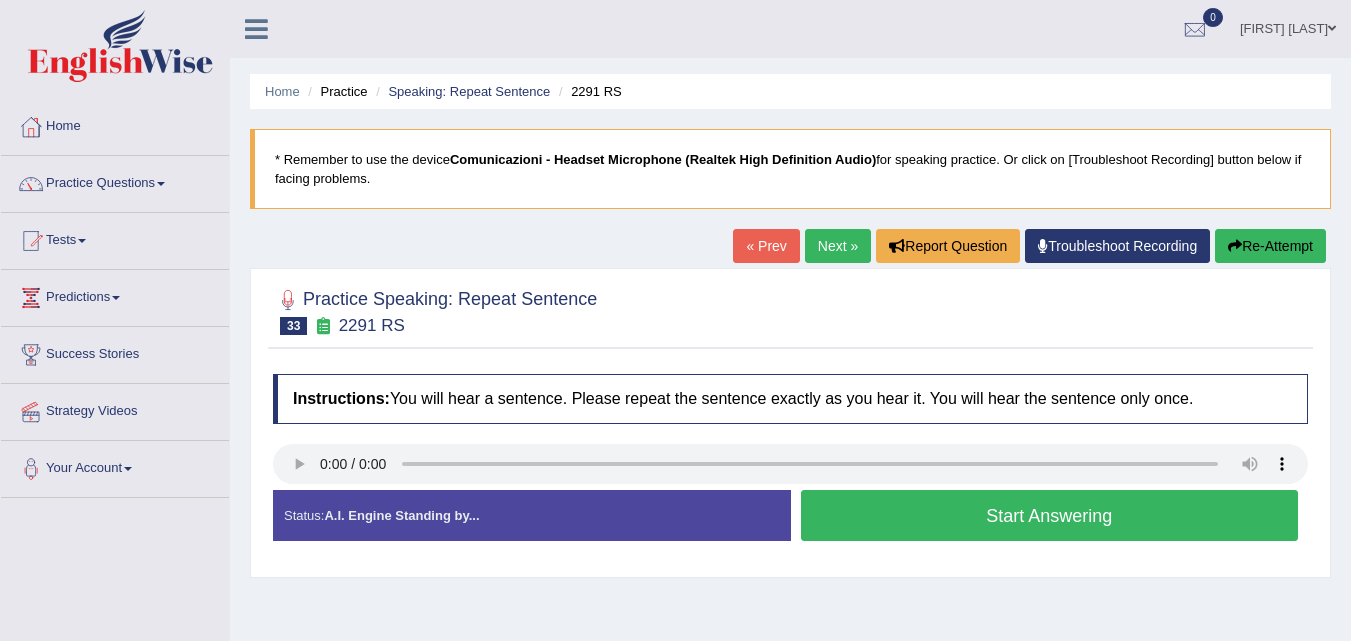 scroll, scrollTop: 0, scrollLeft: 0, axis: both 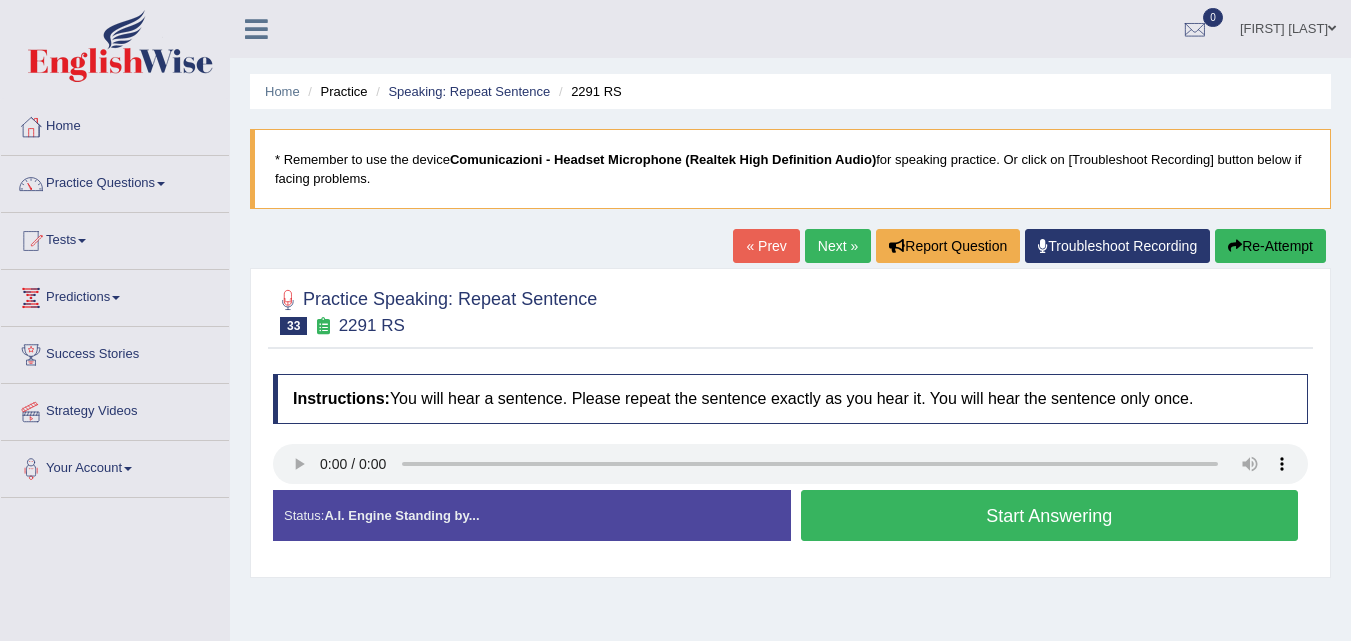click on "Start Answering" at bounding box center [1050, 515] 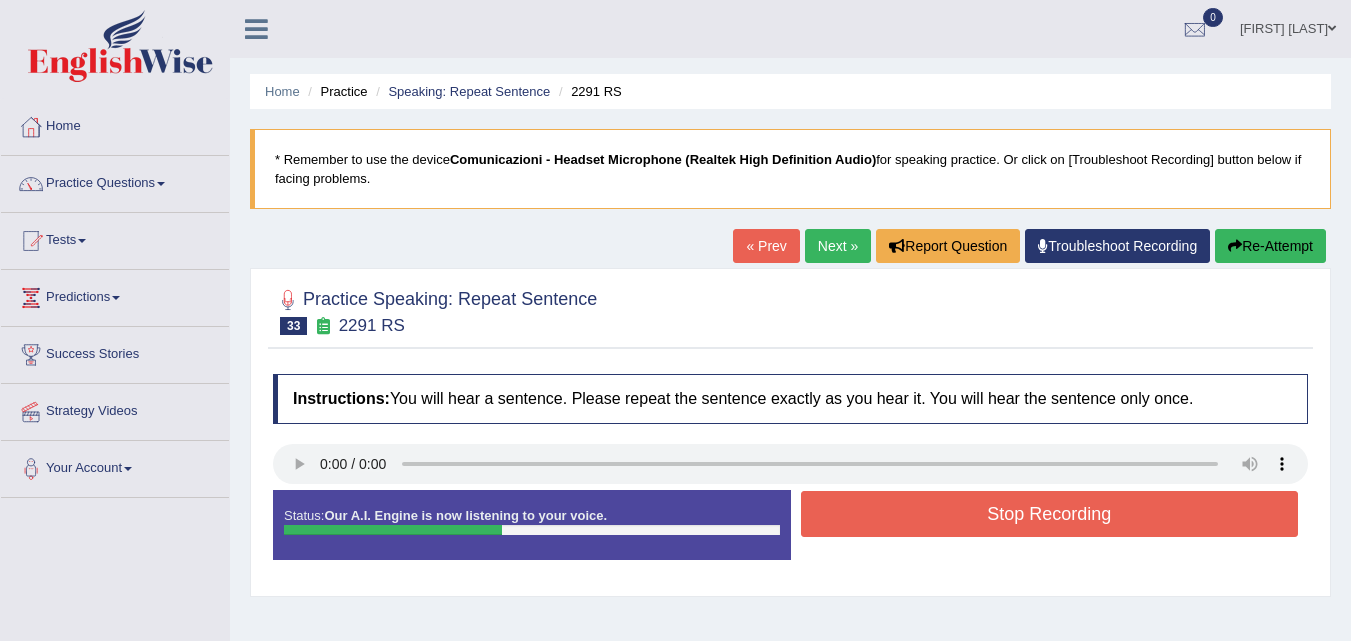 click on "Stop Recording" at bounding box center (1050, 514) 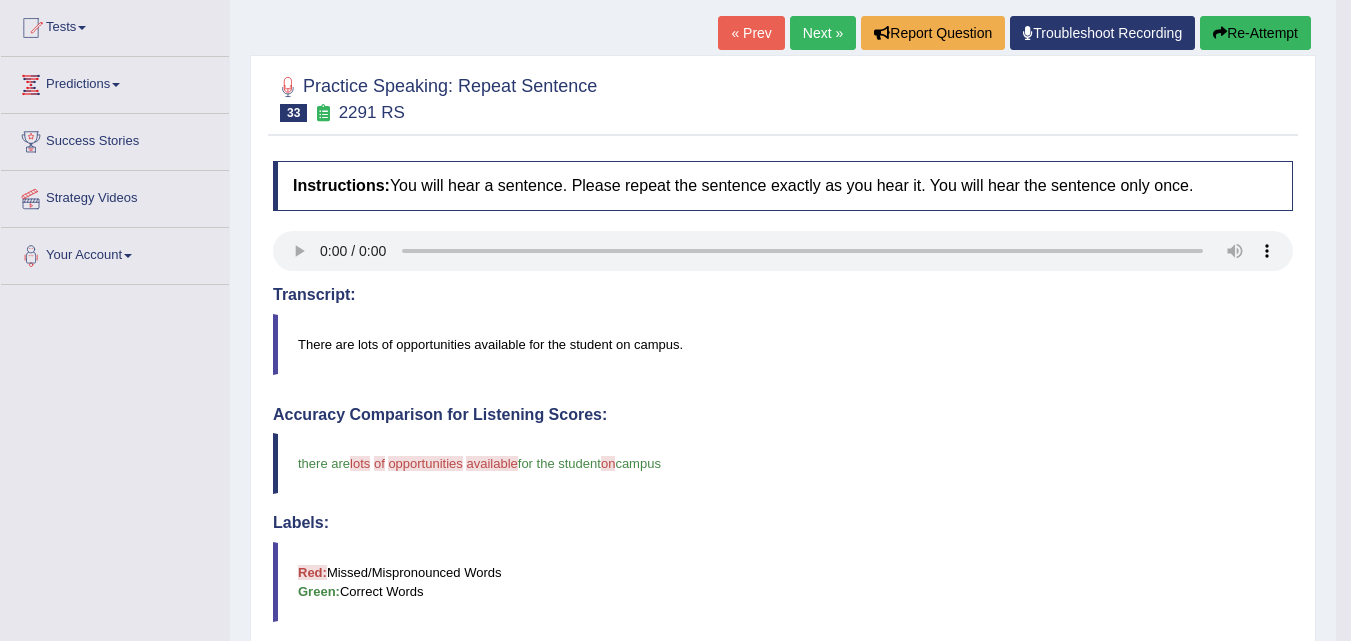scroll, scrollTop: 253, scrollLeft: 0, axis: vertical 